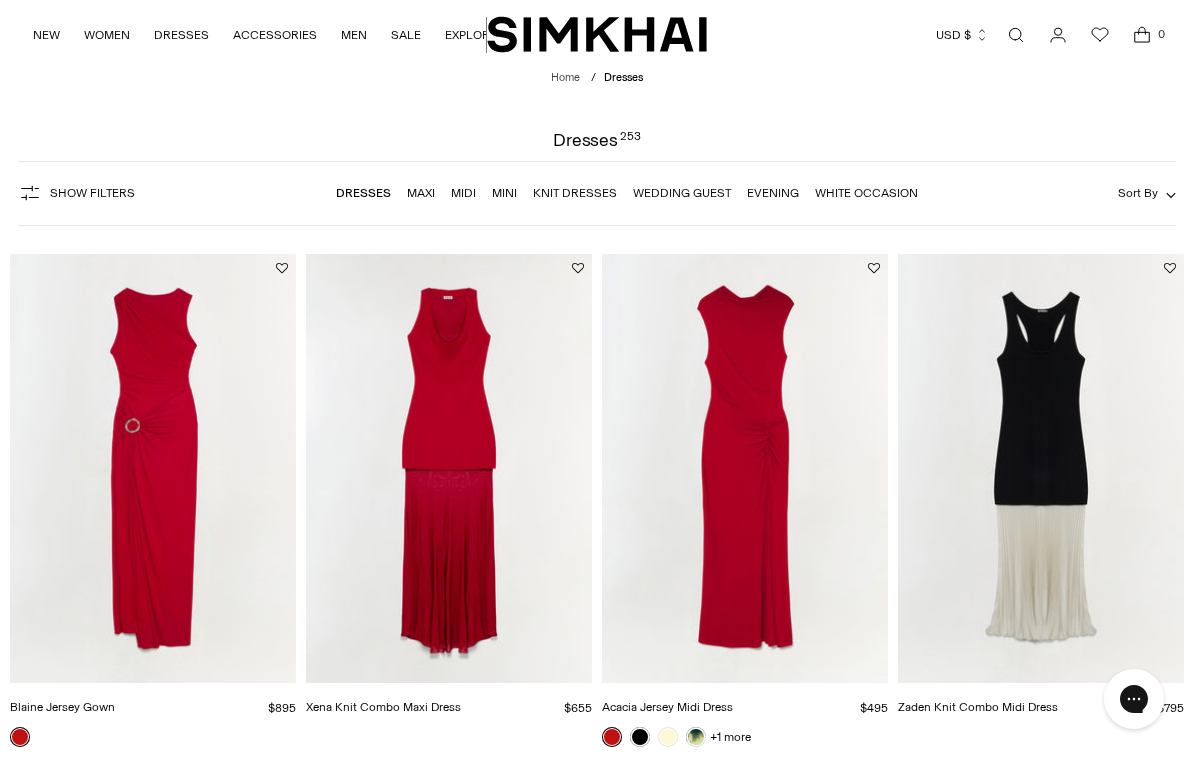 scroll, scrollTop: 0, scrollLeft: 0, axis: both 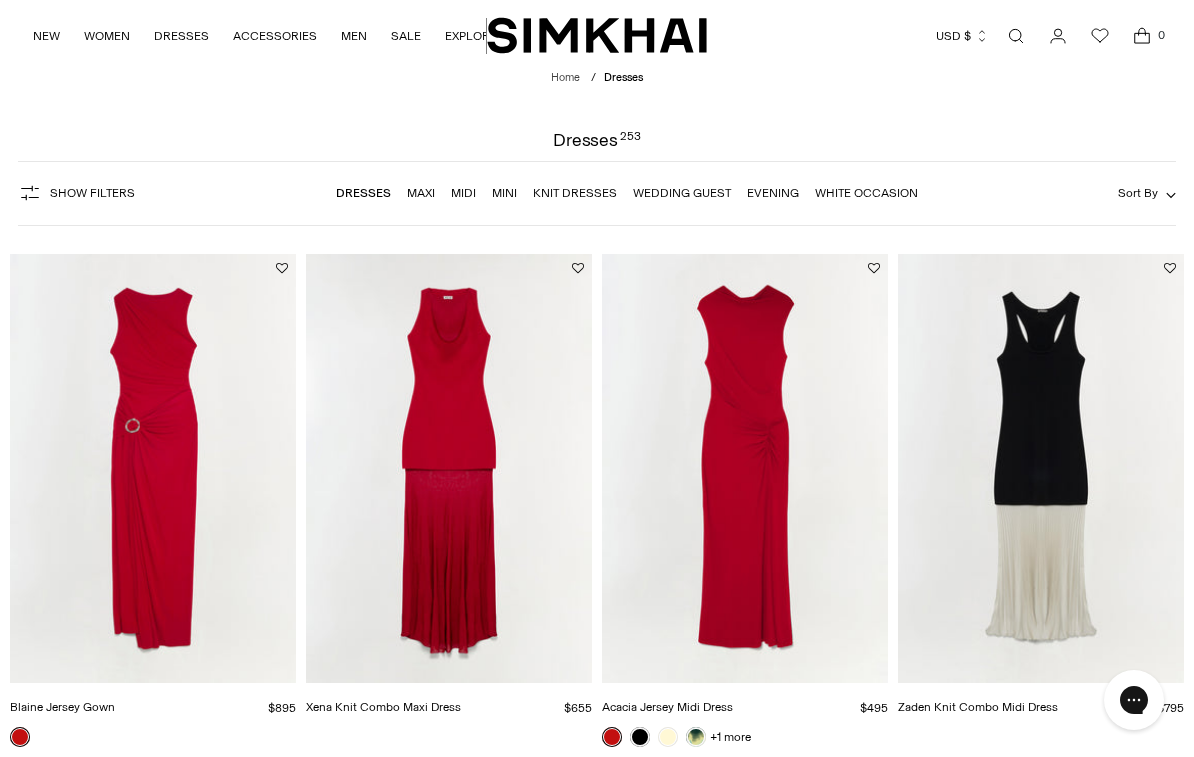 click on "Midi" at bounding box center [463, 193] 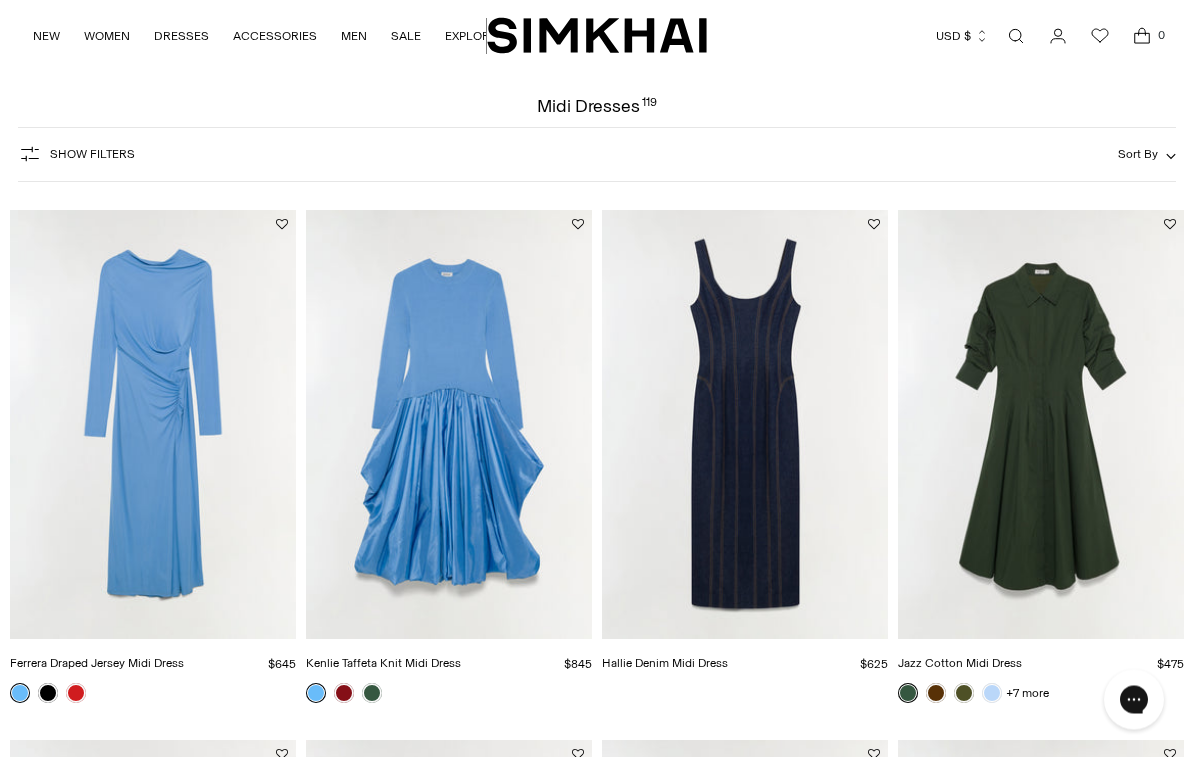 scroll, scrollTop: 35, scrollLeft: 0, axis: vertical 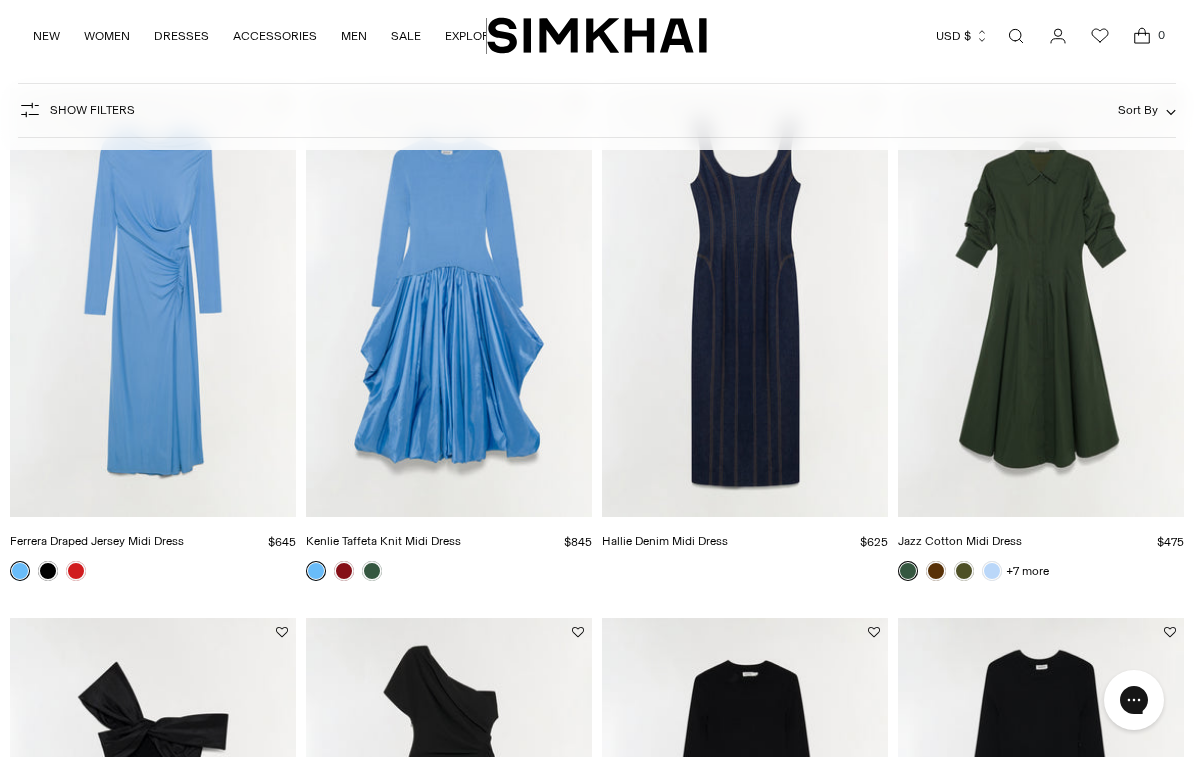 click at bounding box center [1041, 302] 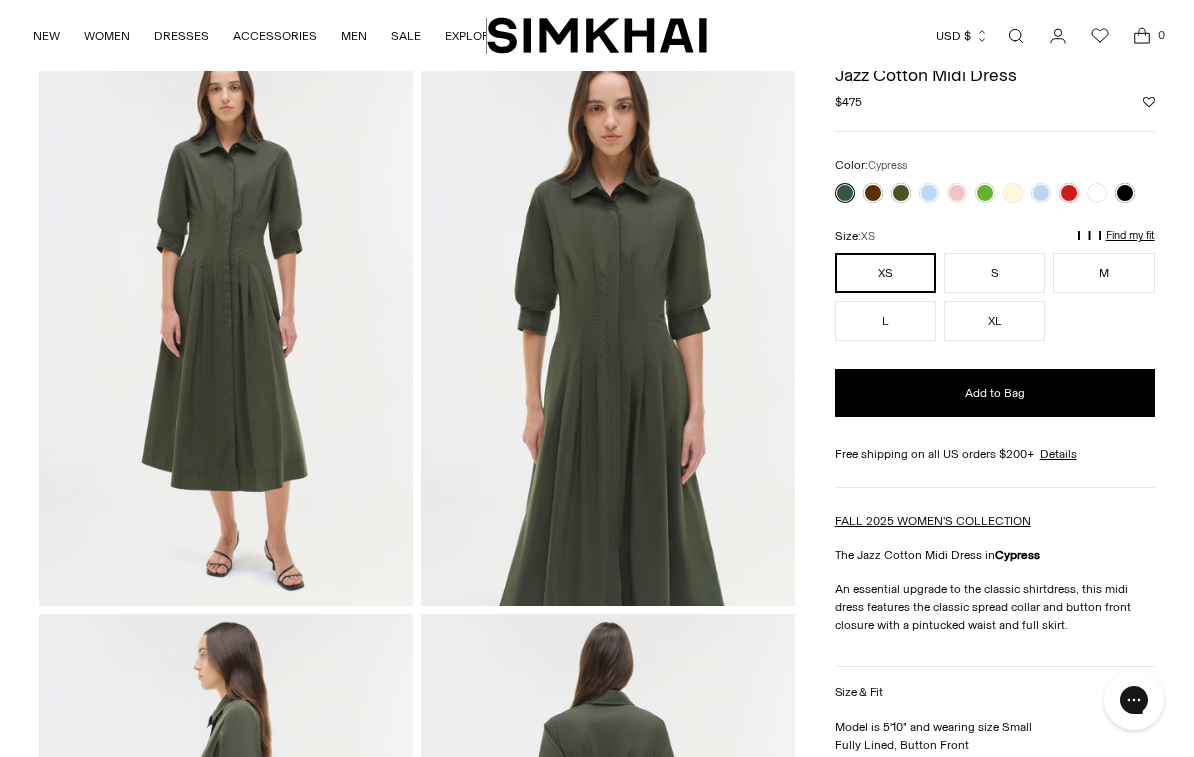 scroll, scrollTop: 58, scrollLeft: 0, axis: vertical 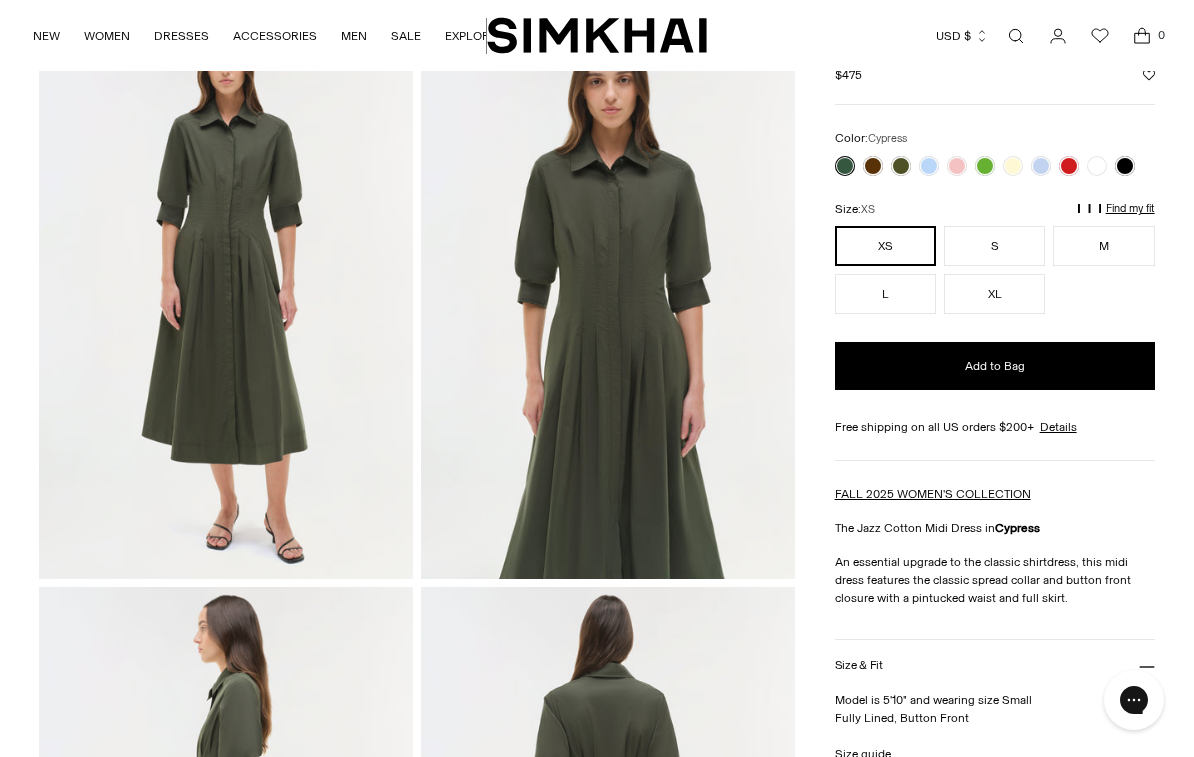 click on "Find my fit" at bounding box center [953, 218] 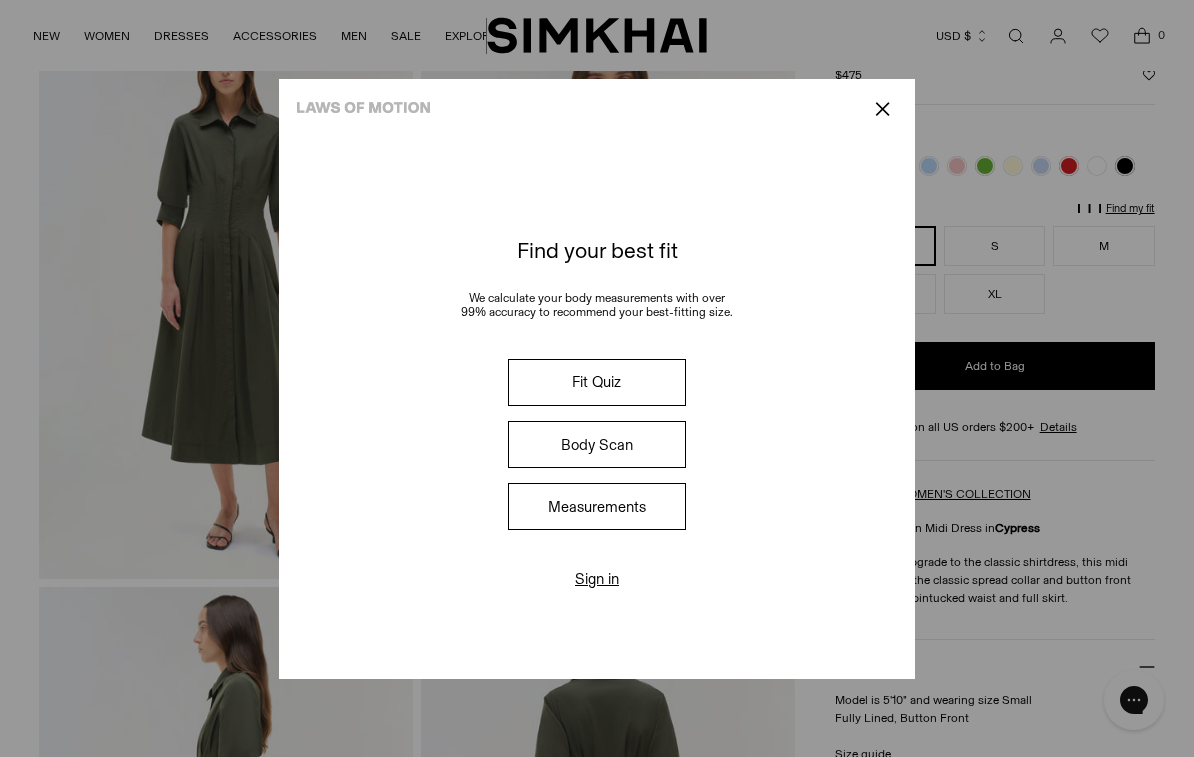 click on "Fit Quiz" at bounding box center (597, 382) 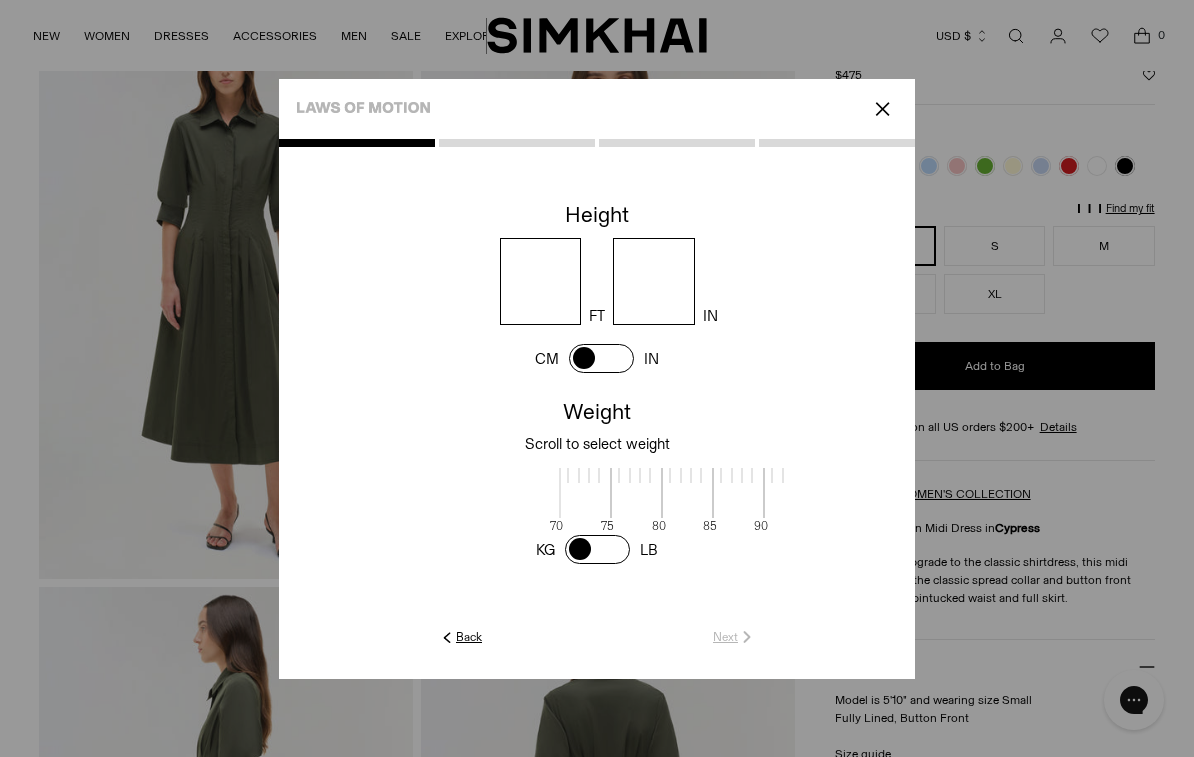 scroll, scrollTop: 4, scrollLeft: 617, axis: both 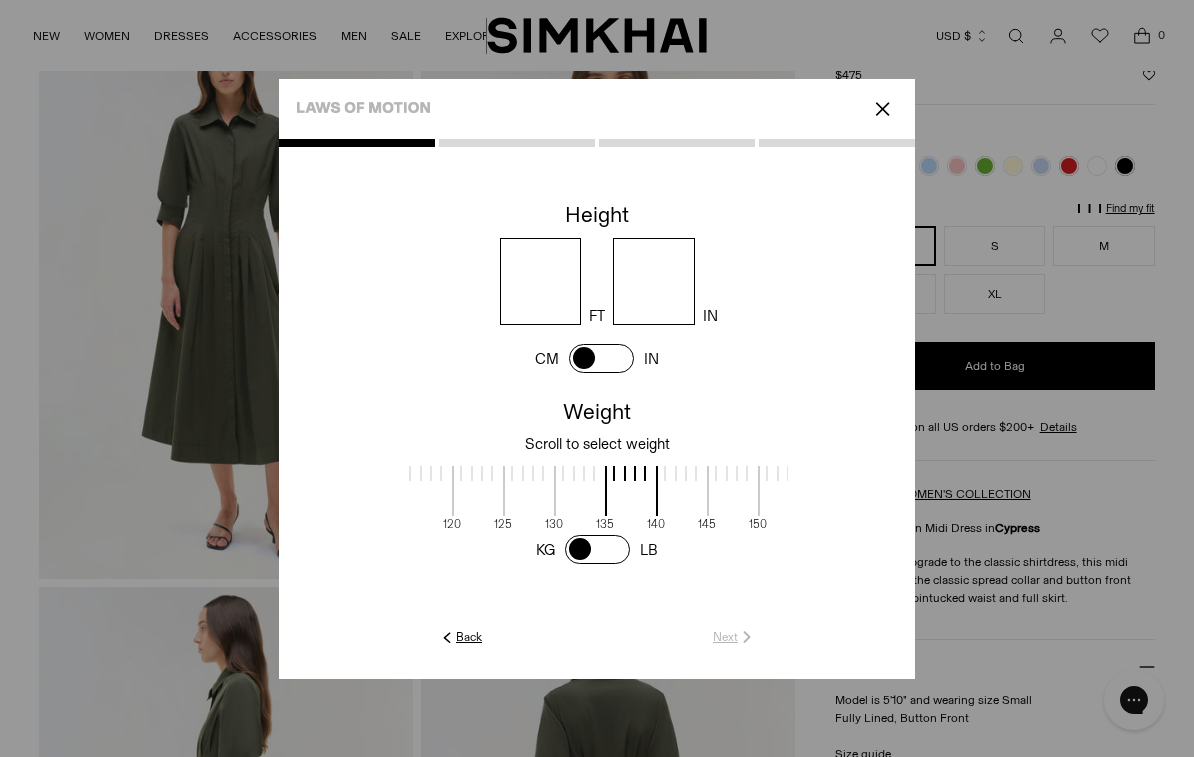 click at bounding box center [376, 491] 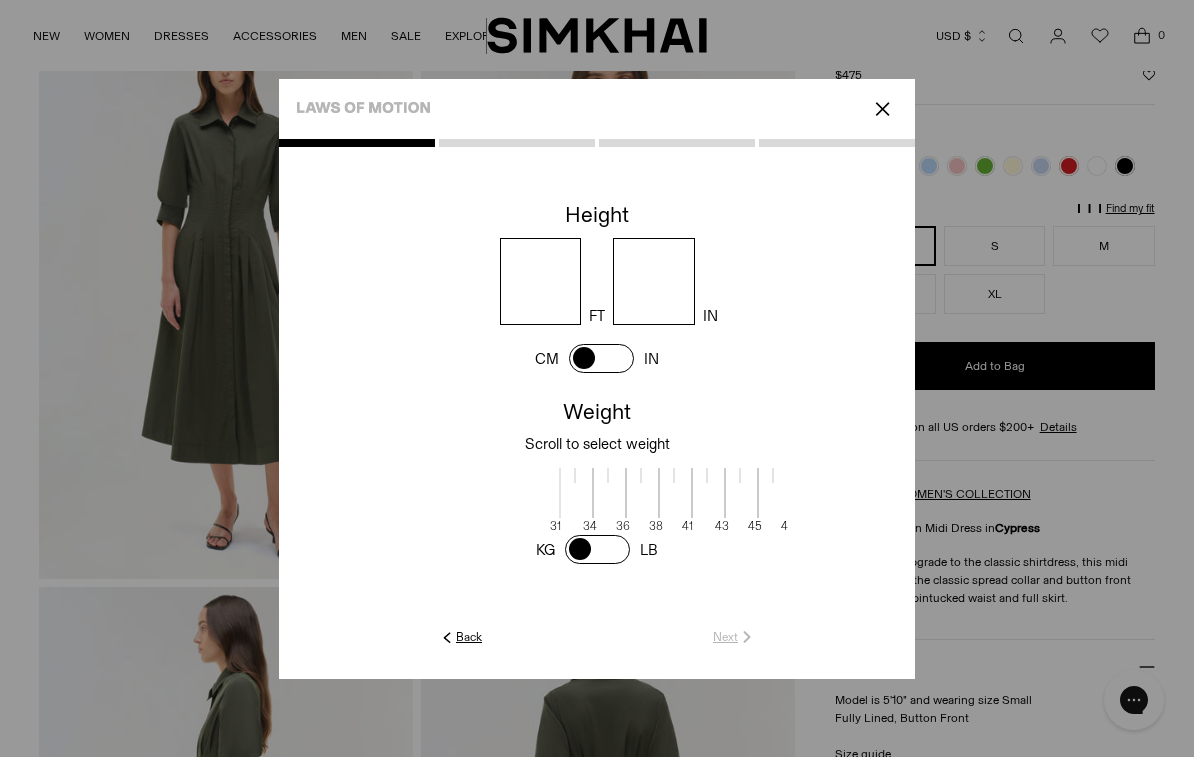 scroll, scrollTop: 5, scrollLeft: 374, axis: both 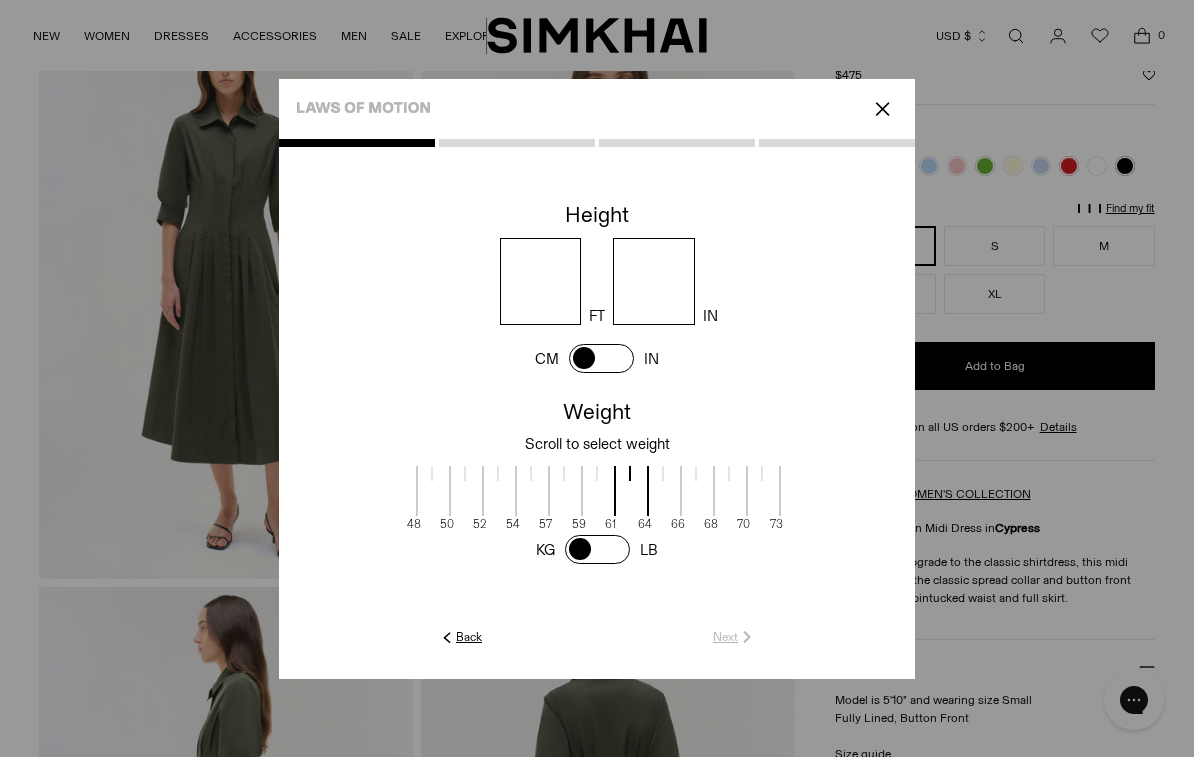 click at bounding box center (597, 549) 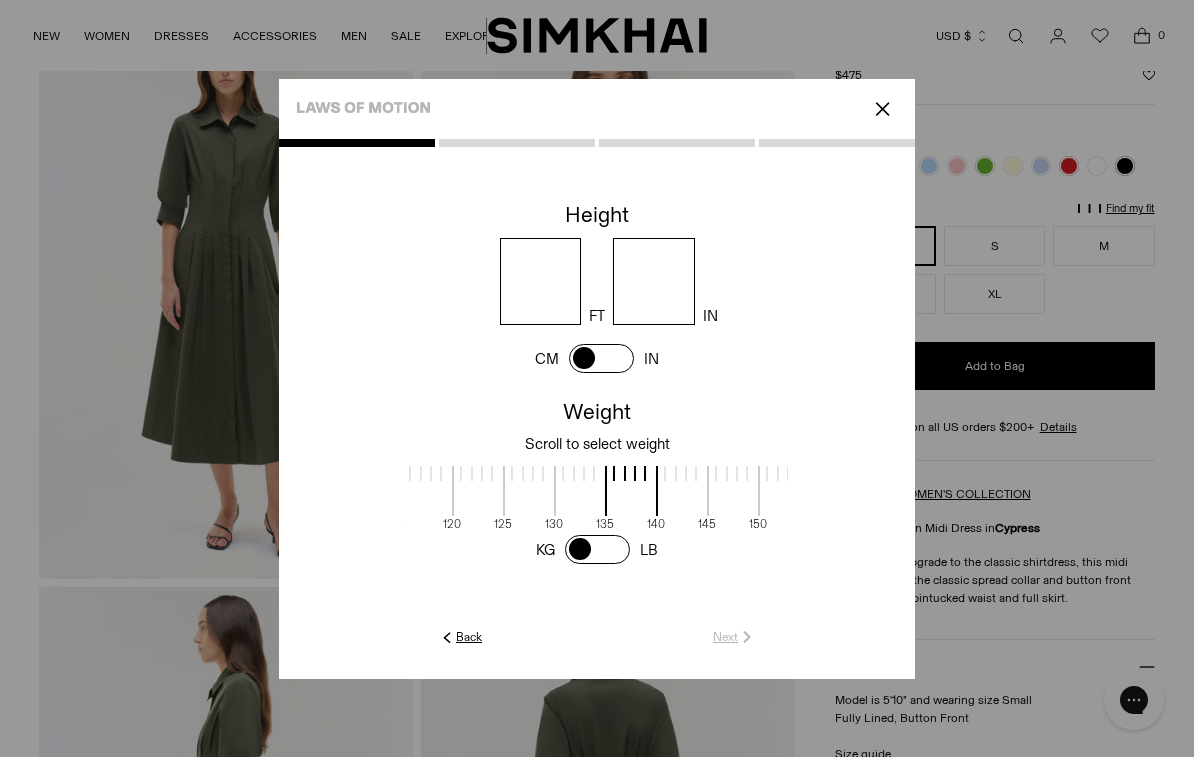 scroll, scrollTop: 5, scrollLeft: 617, axis: both 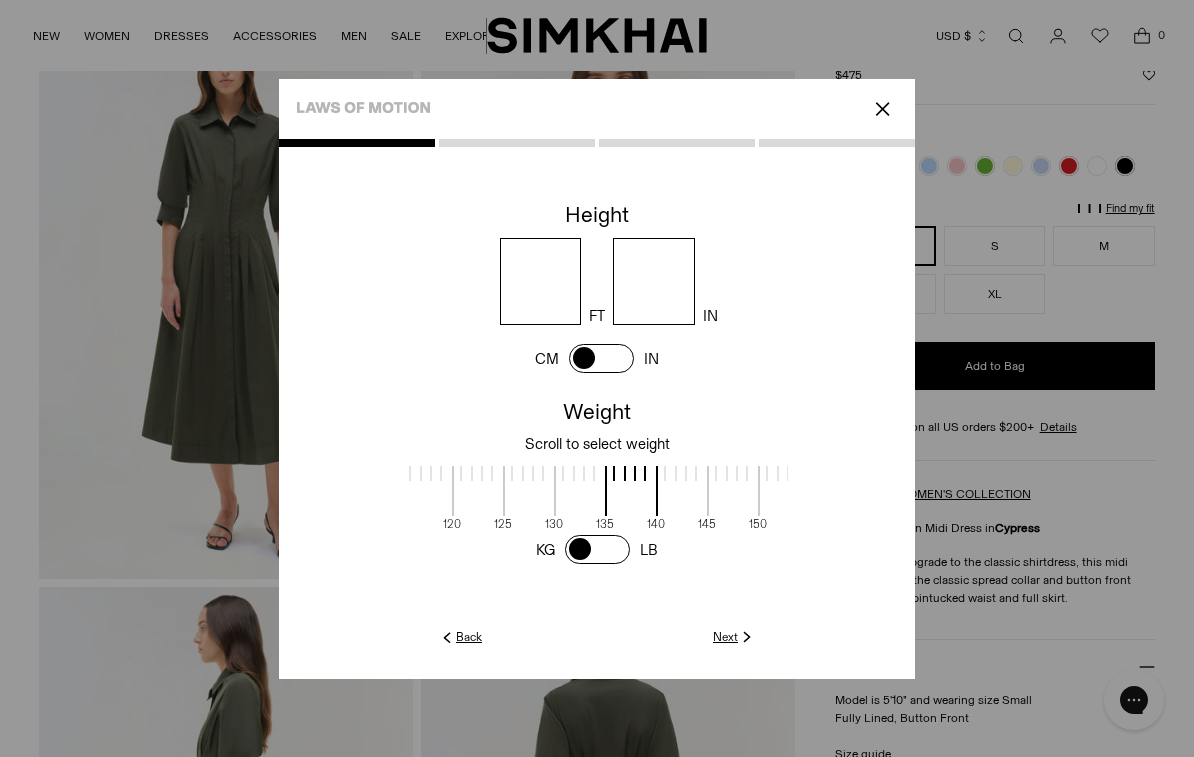 type on "*" 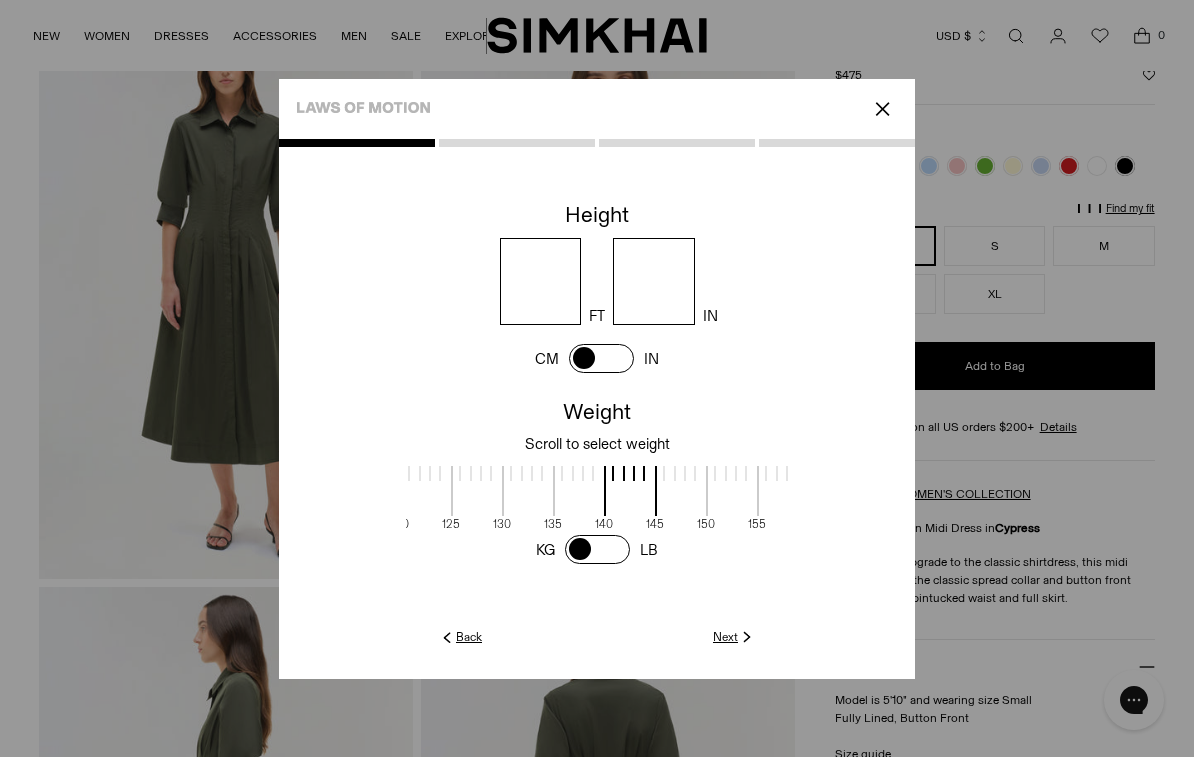 scroll, scrollTop: 5, scrollLeft: 670, axis: both 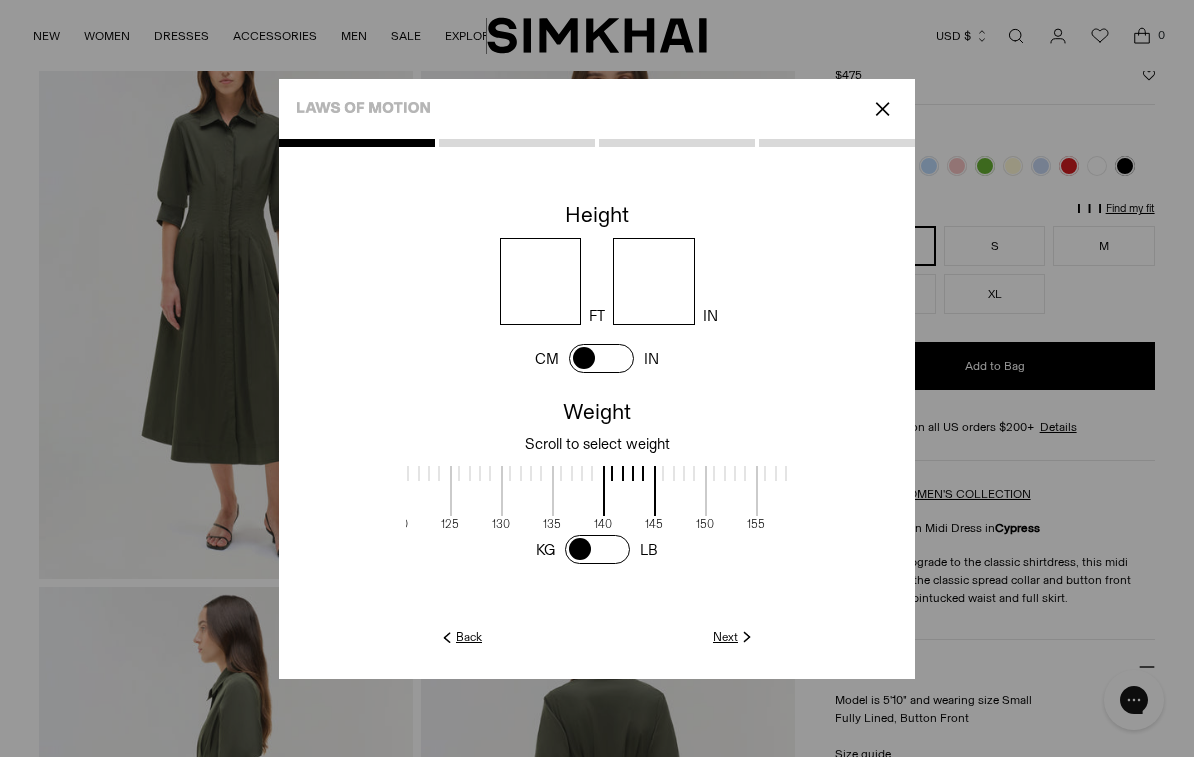 drag, startPoint x: 560, startPoint y: 459, endPoint x: 507, endPoint y: 459, distance: 53 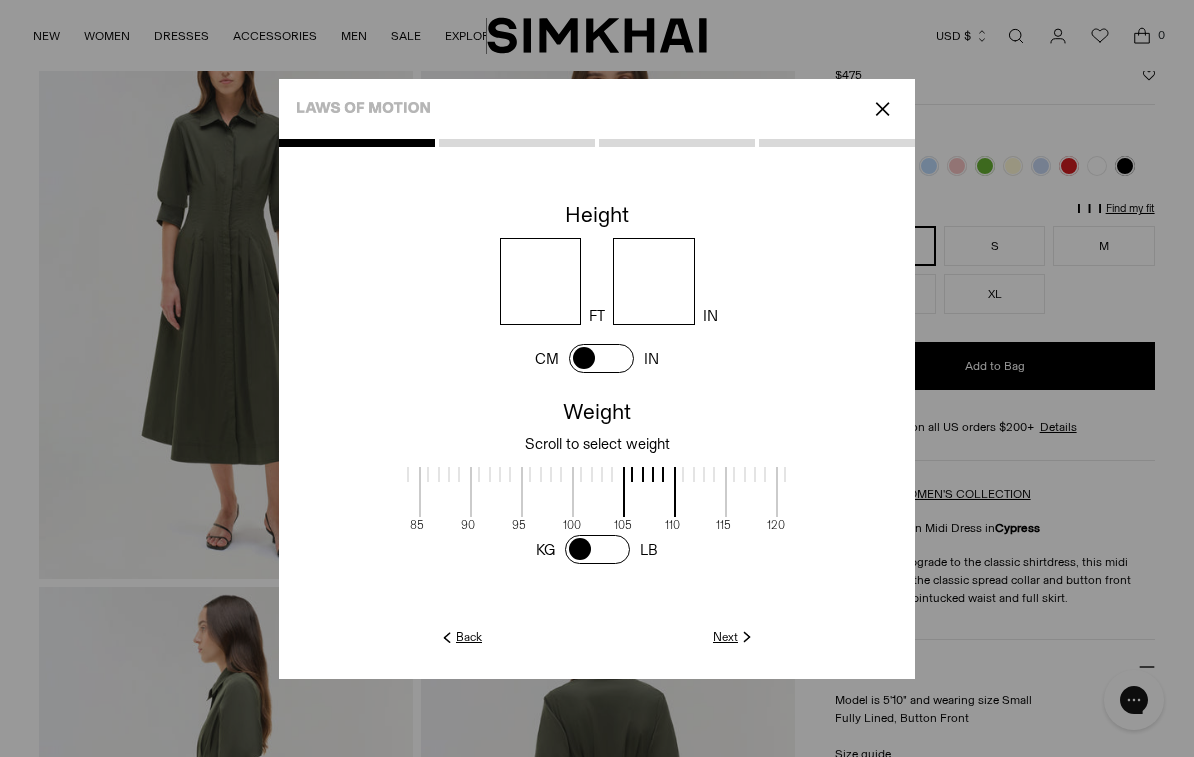 scroll, scrollTop: 0, scrollLeft: 293, axis: horizontal 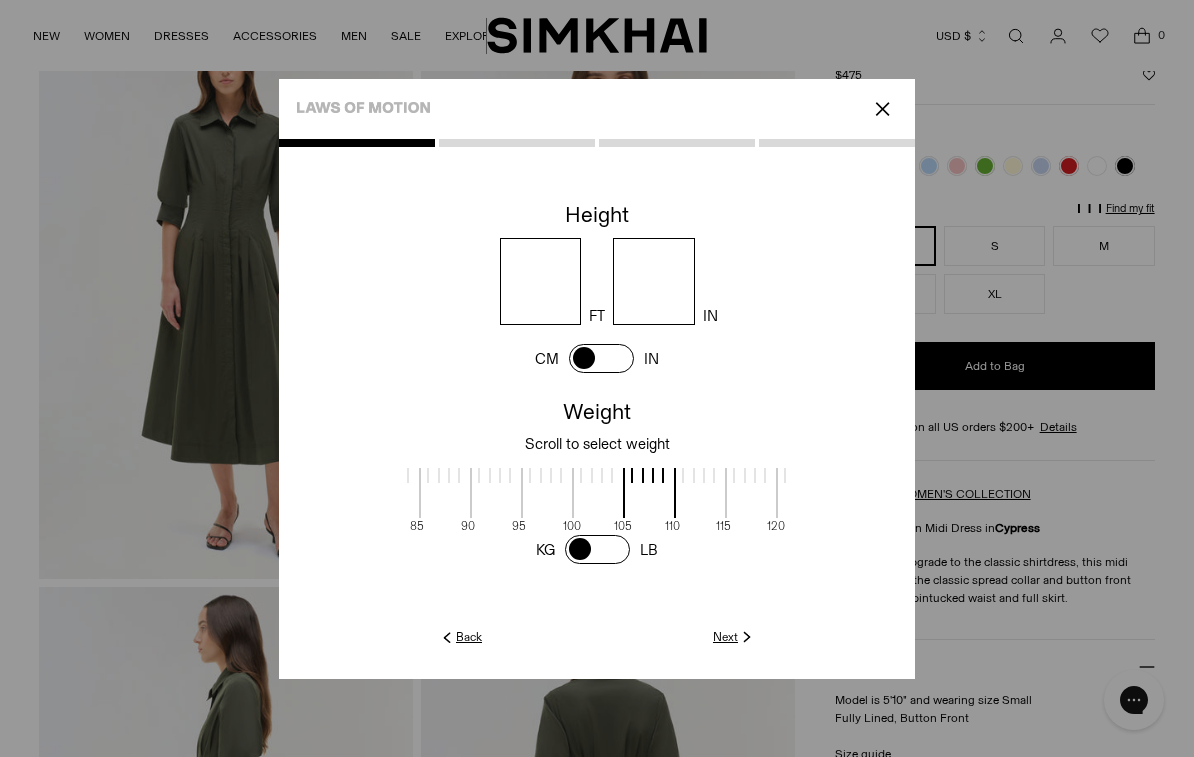 click on "Next" 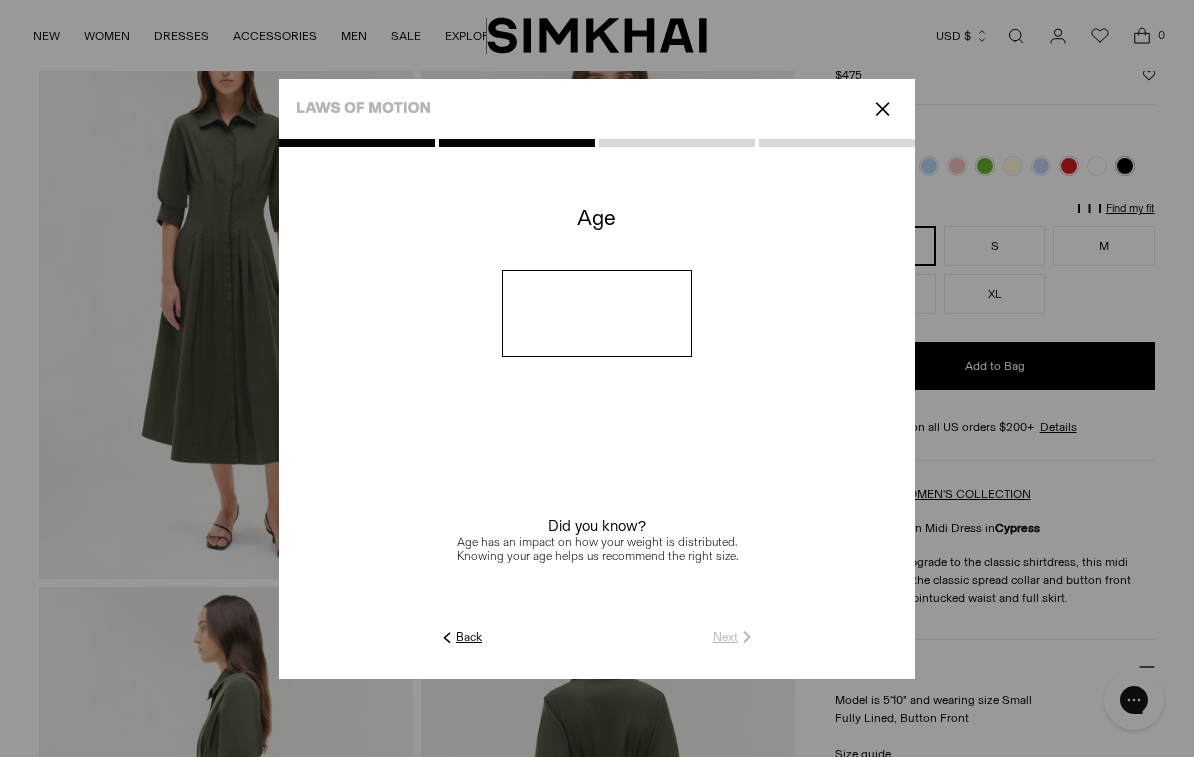 click at bounding box center [597, 313] 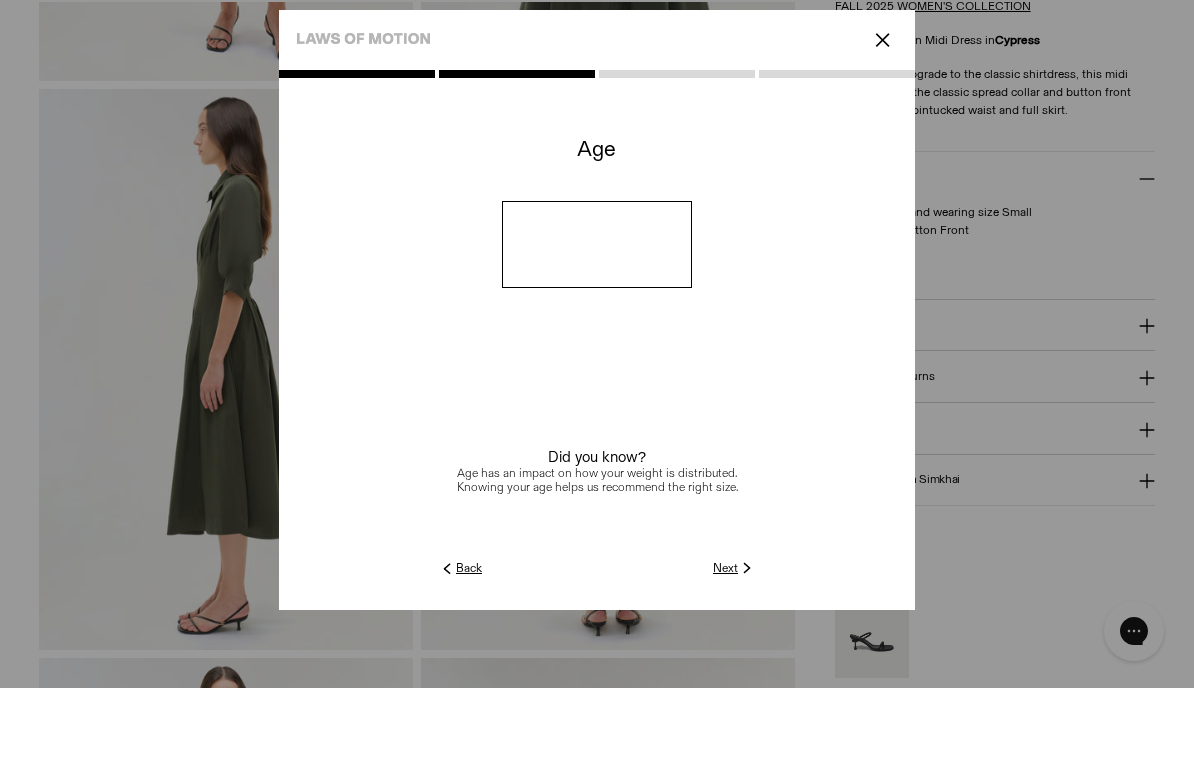 scroll, scrollTop: 523, scrollLeft: 0, axis: vertical 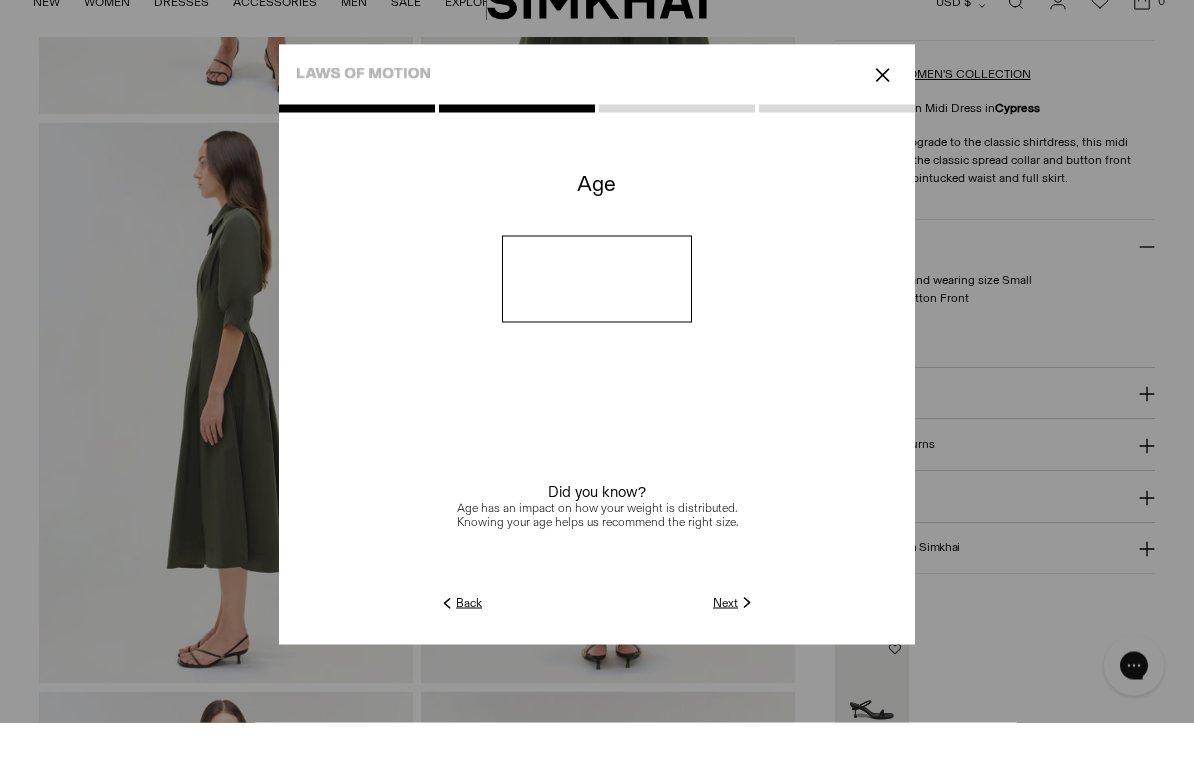 type on "**" 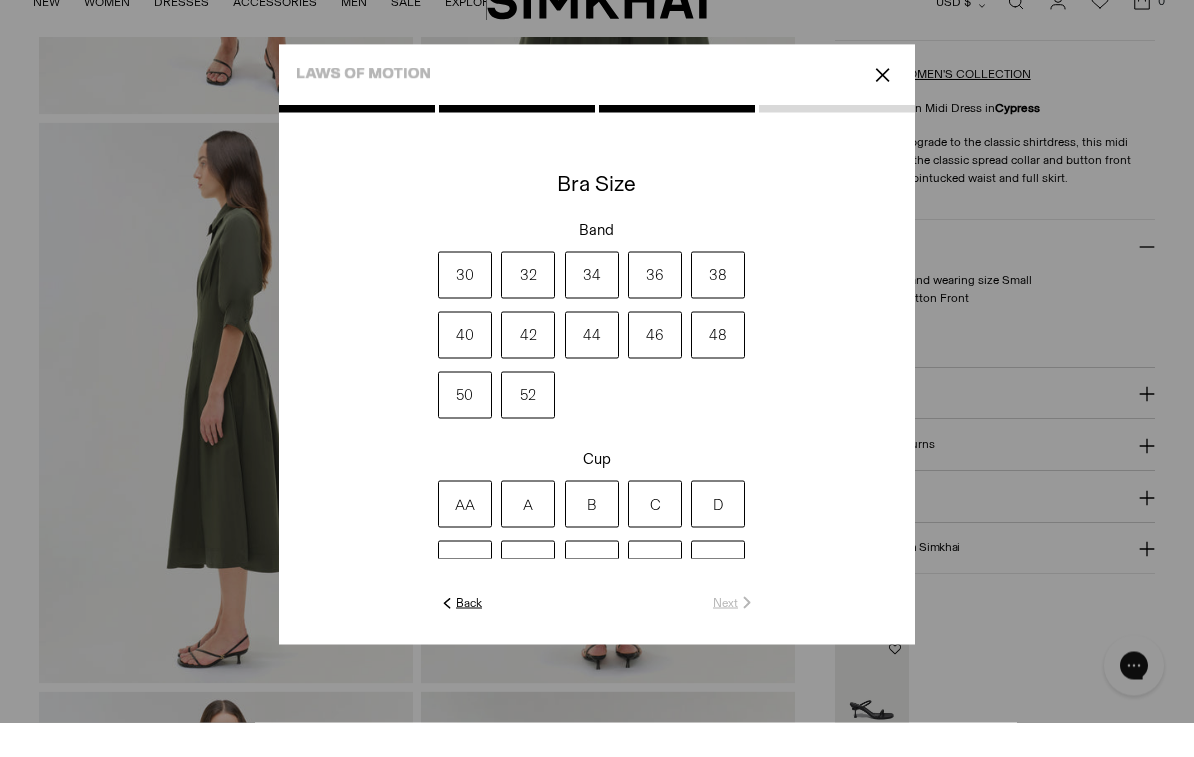 scroll, scrollTop: 558, scrollLeft: 0, axis: vertical 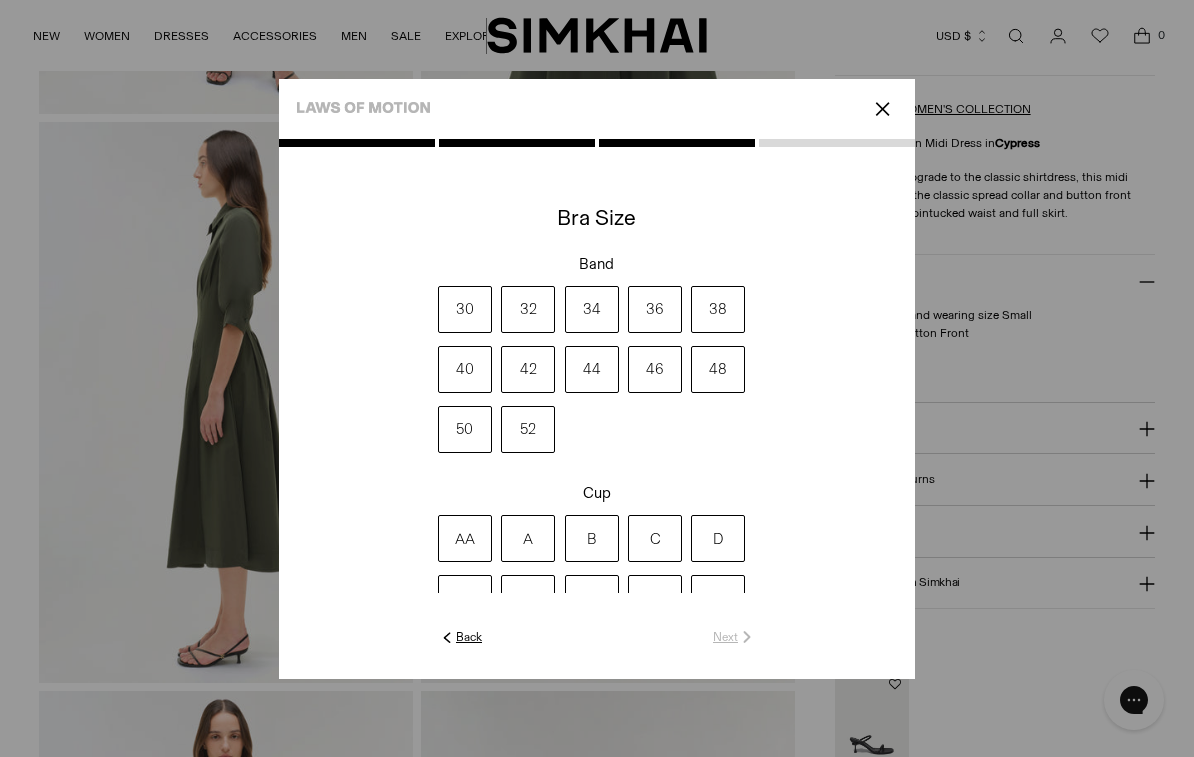click on "32" at bounding box center (528, 309) 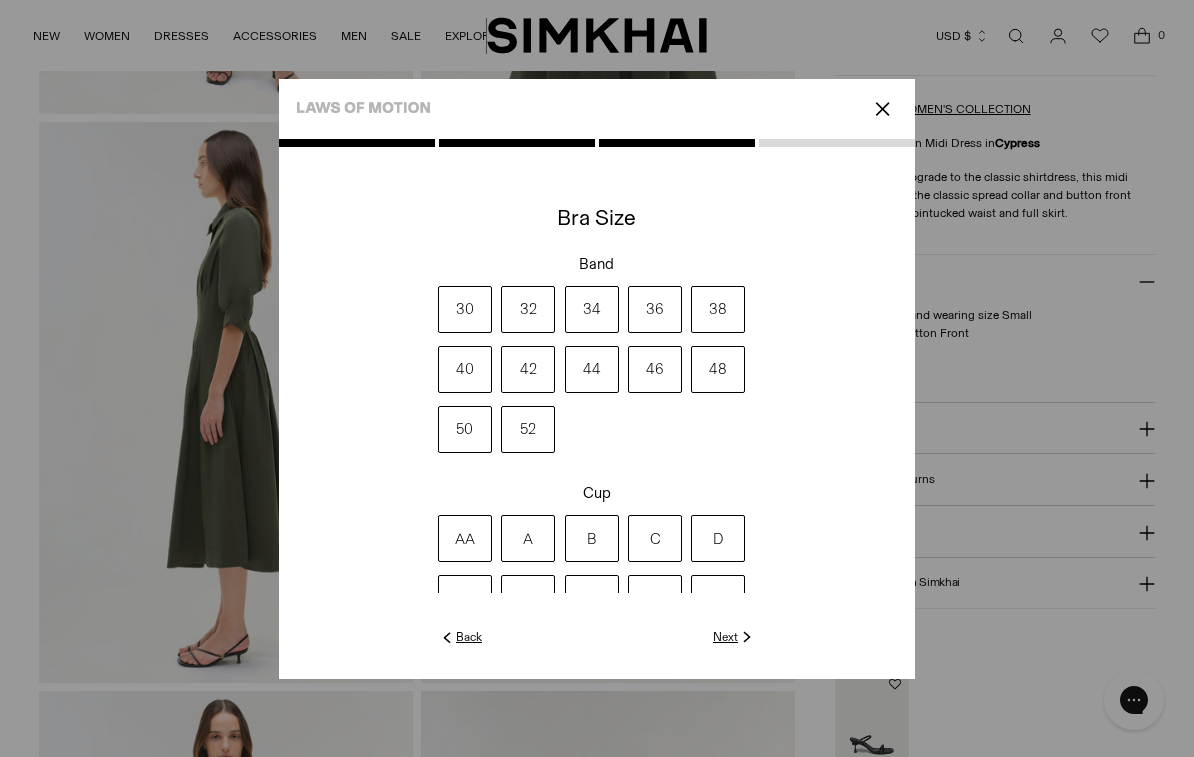 click on "Next" 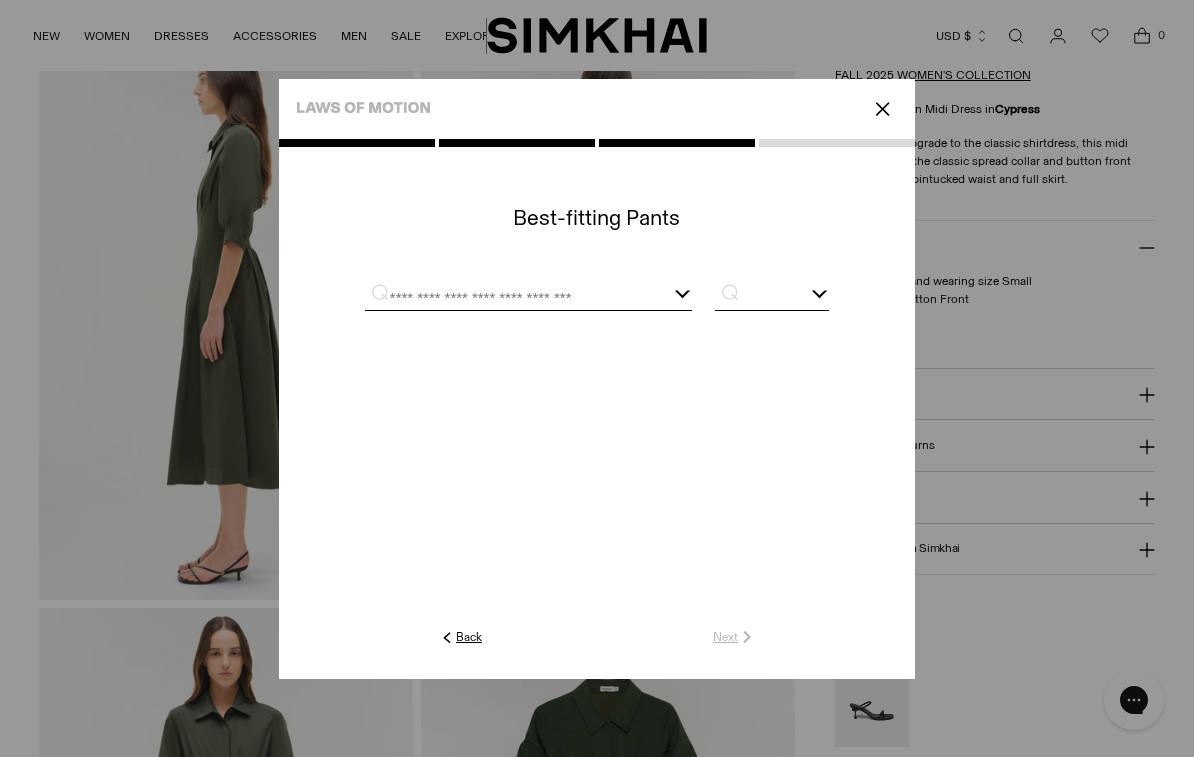scroll, scrollTop: 639, scrollLeft: 0, axis: vertical 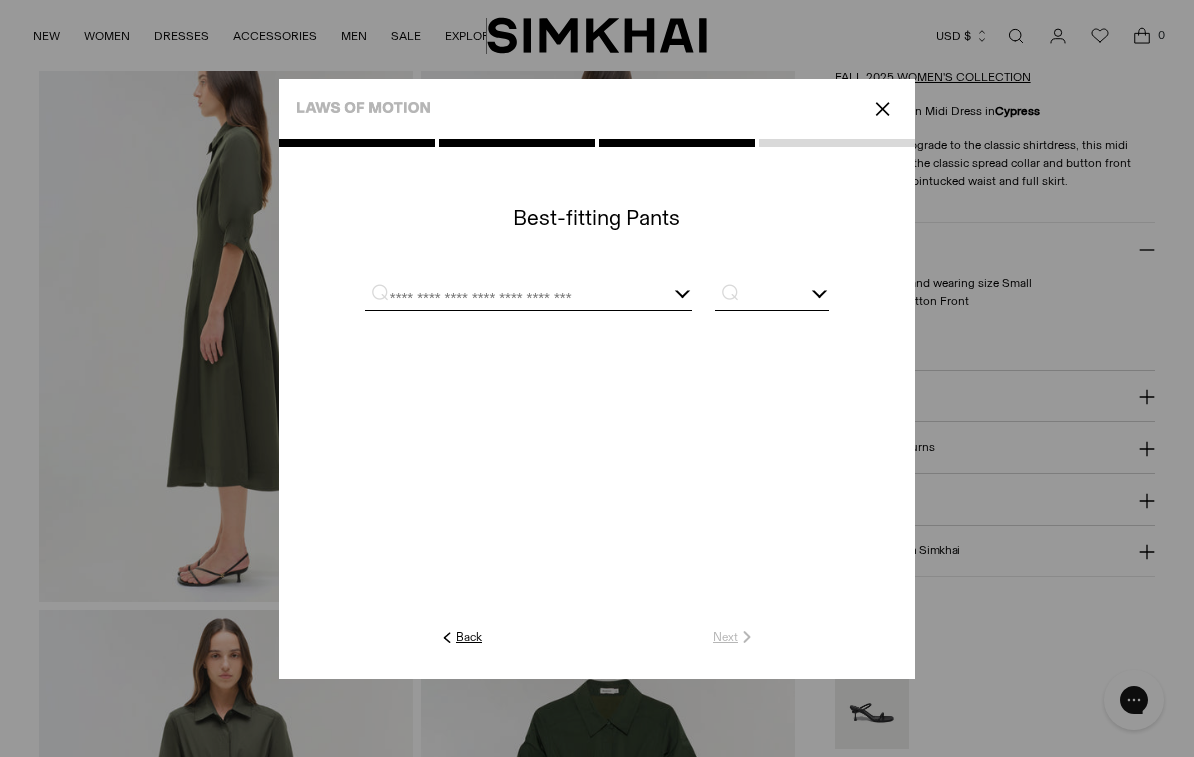 click at bounding box center (528, 297) 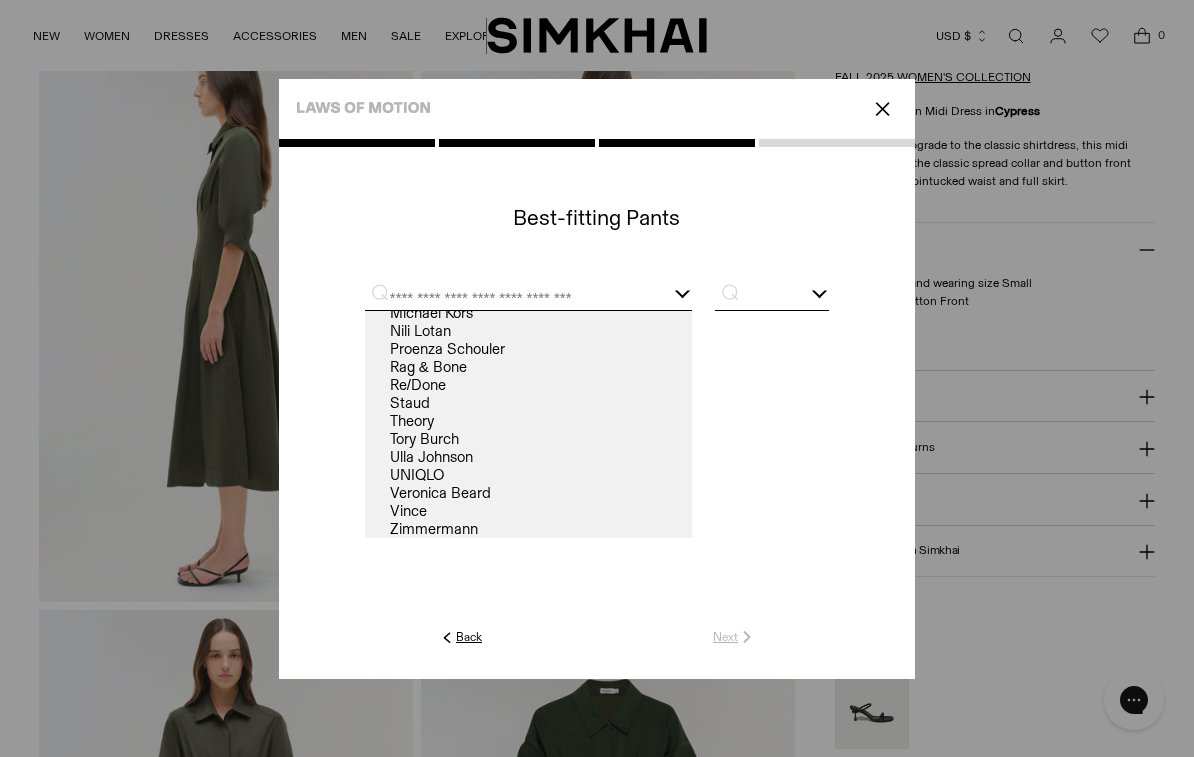 scroll, scrollTop: 181, scrollLeft: 0, axis: vertical 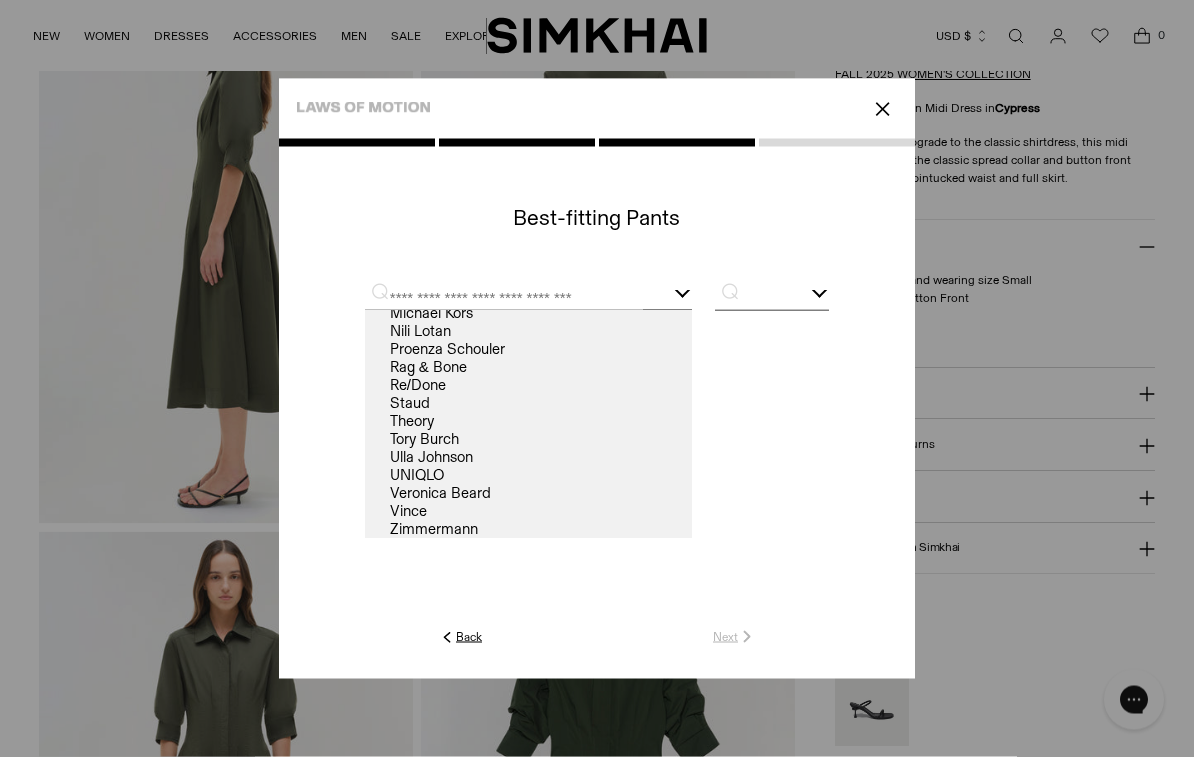 click at bounding box center [528, 297] 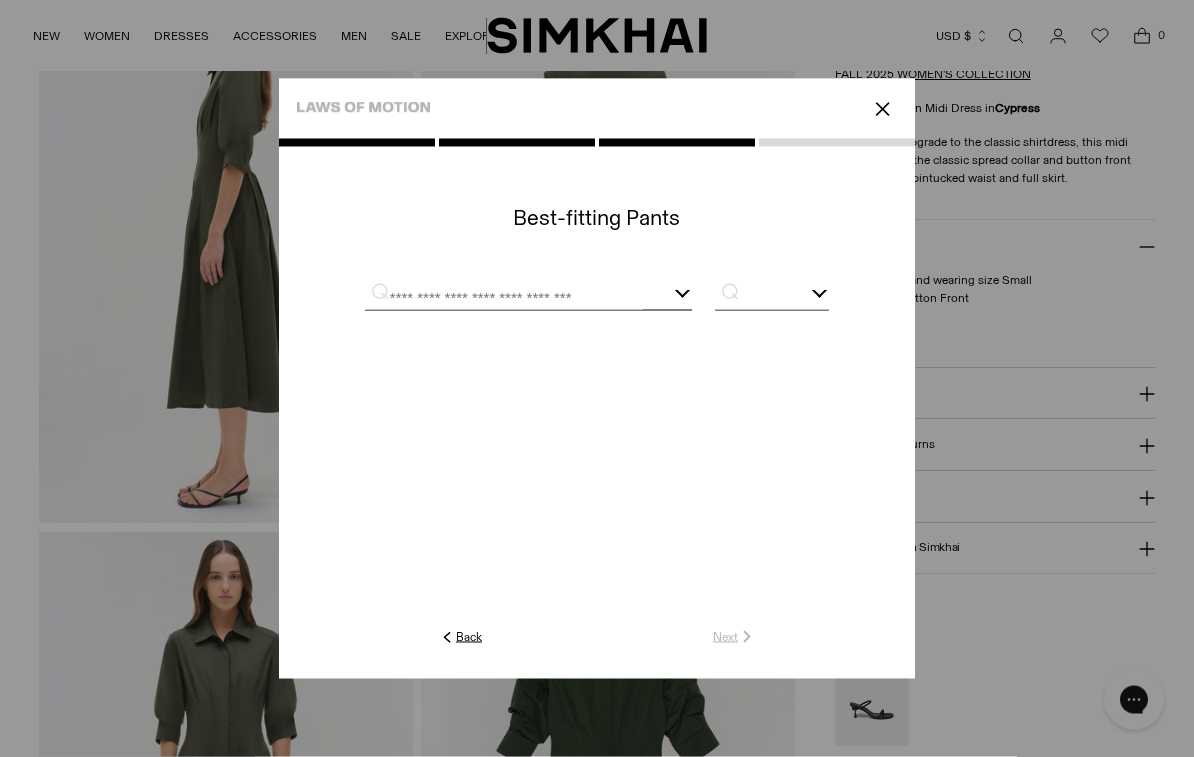 scroll, scrollTop: 718, scrollLeft: 0, axis: vertical 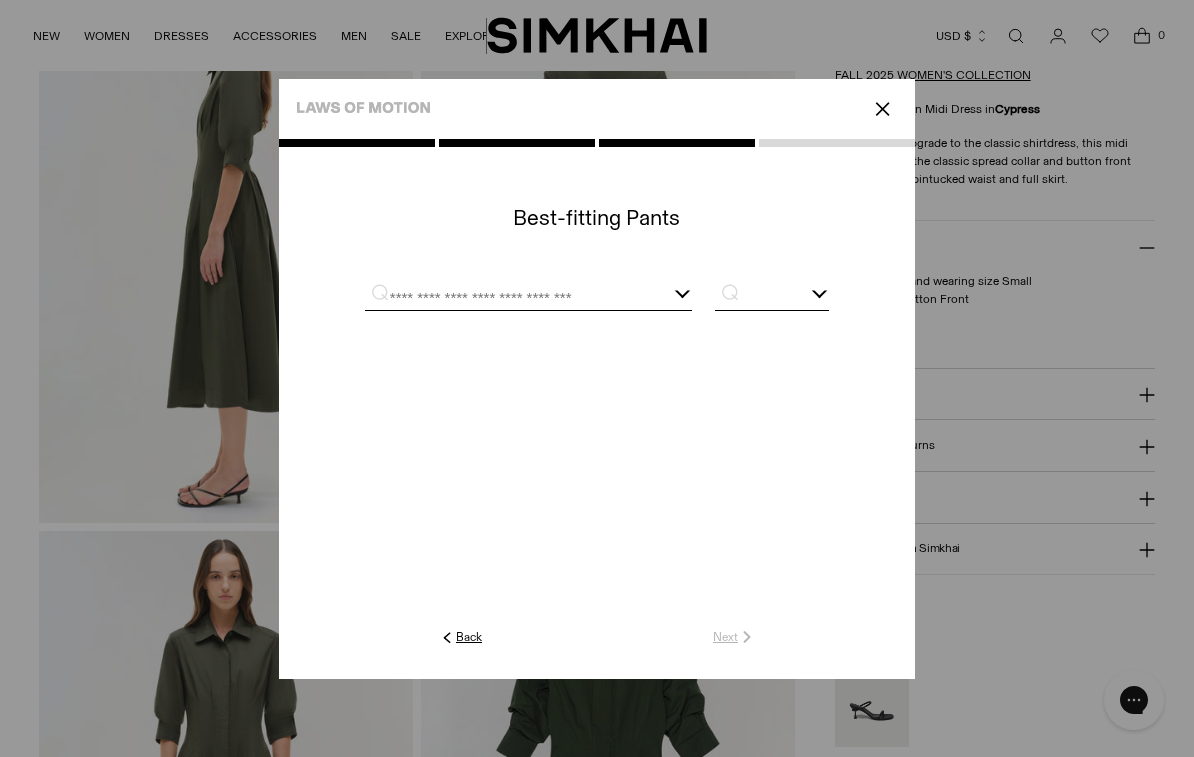 click at bounding box center [820, 291] 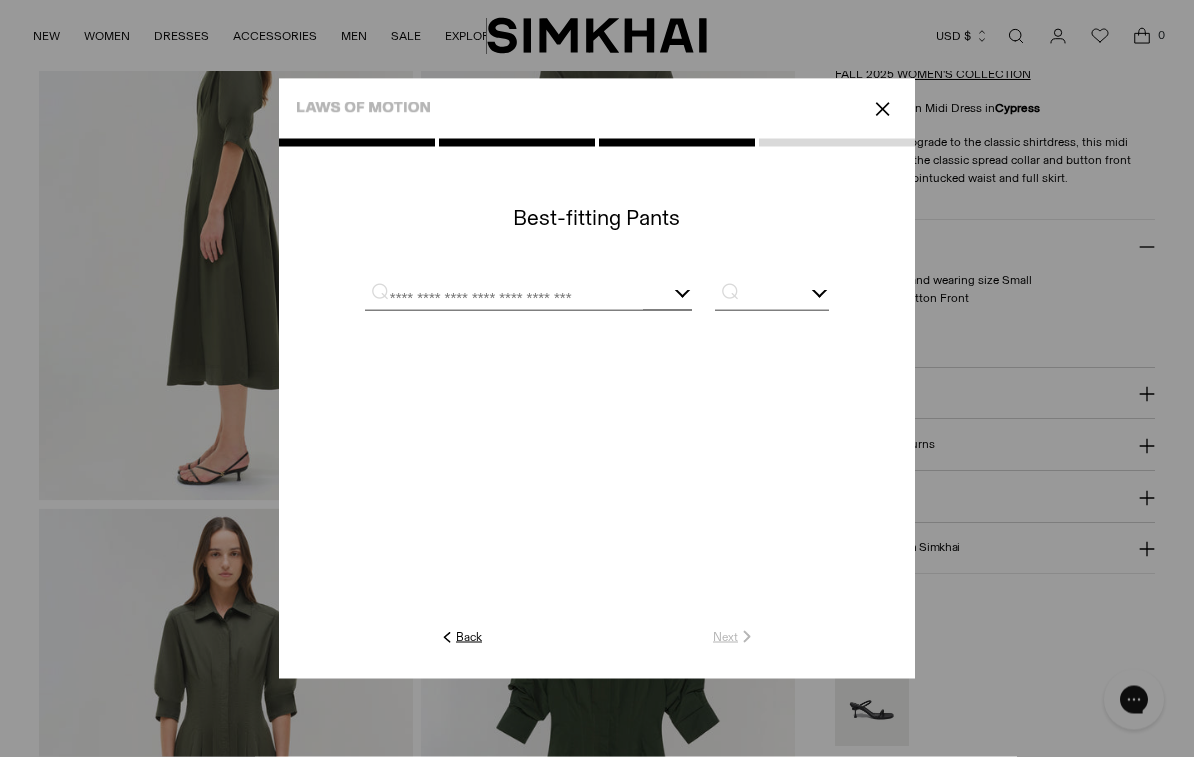 scroll, scrollTop: 760, scrollLeft: 0, axis: vertical 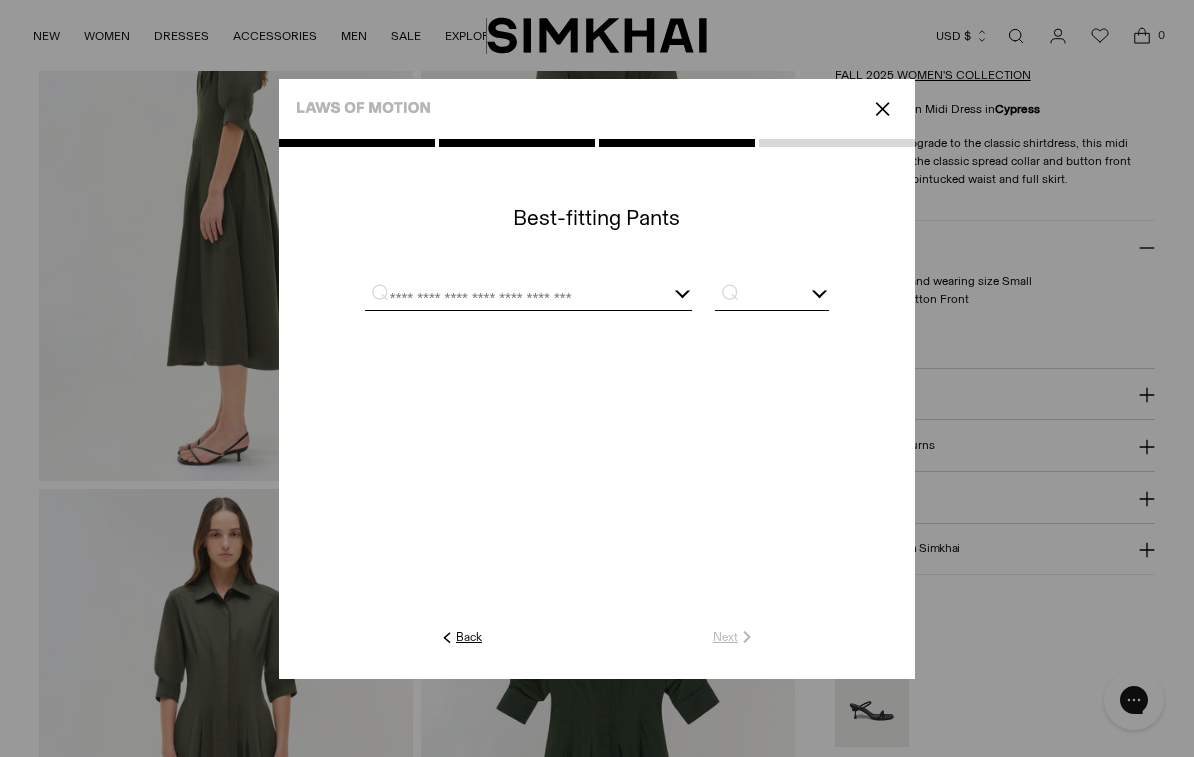 click 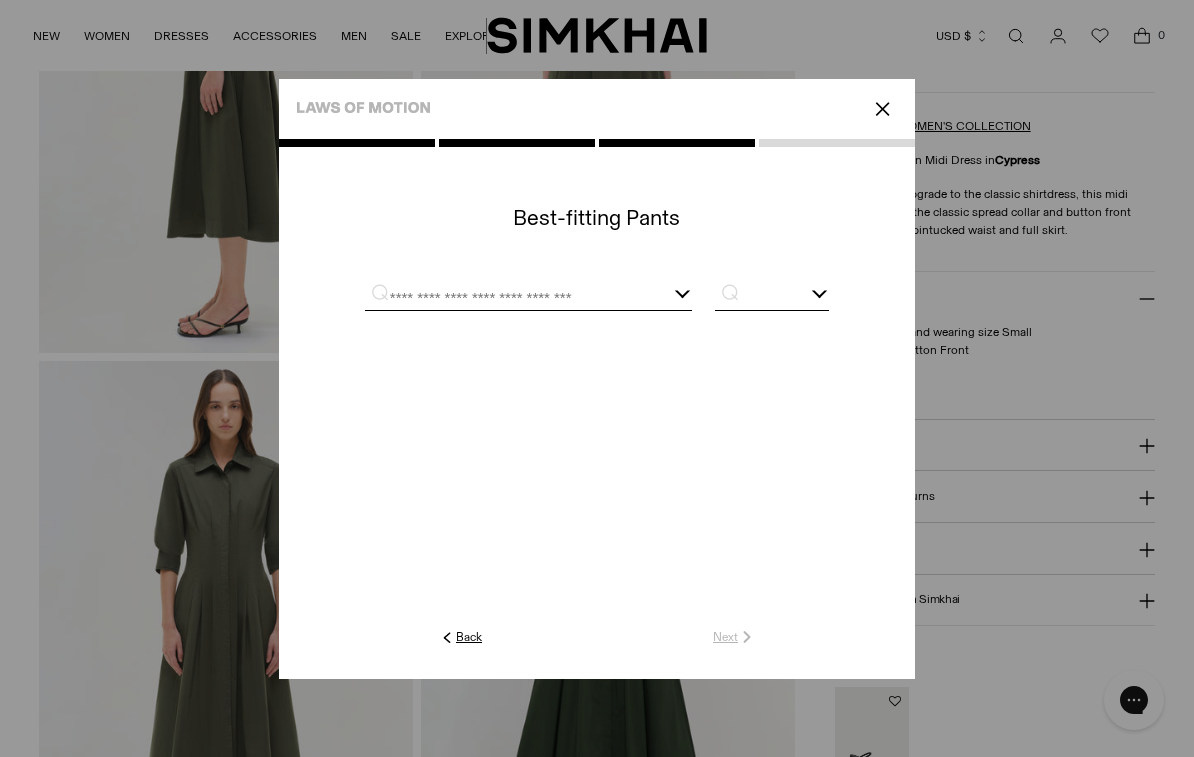 scroll, scrollTop: 887, scrollLeft: 0, axis: vertical 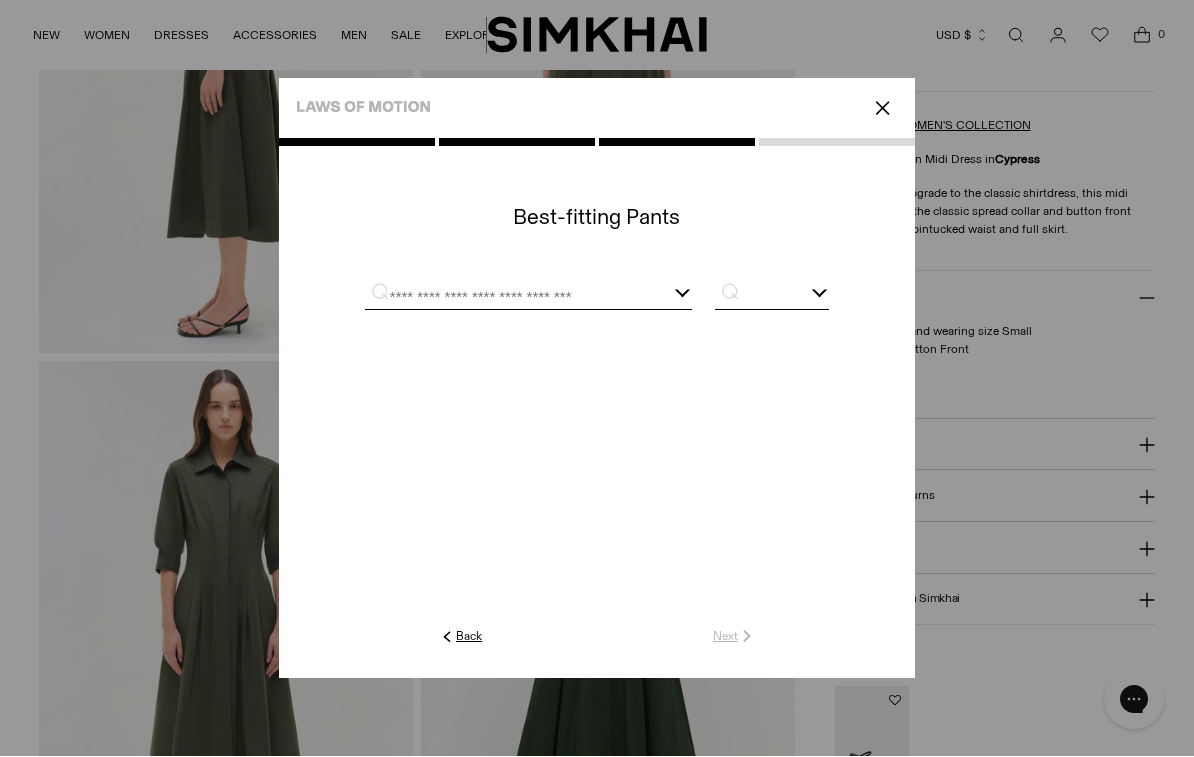 click at bounding box center (528, 297) 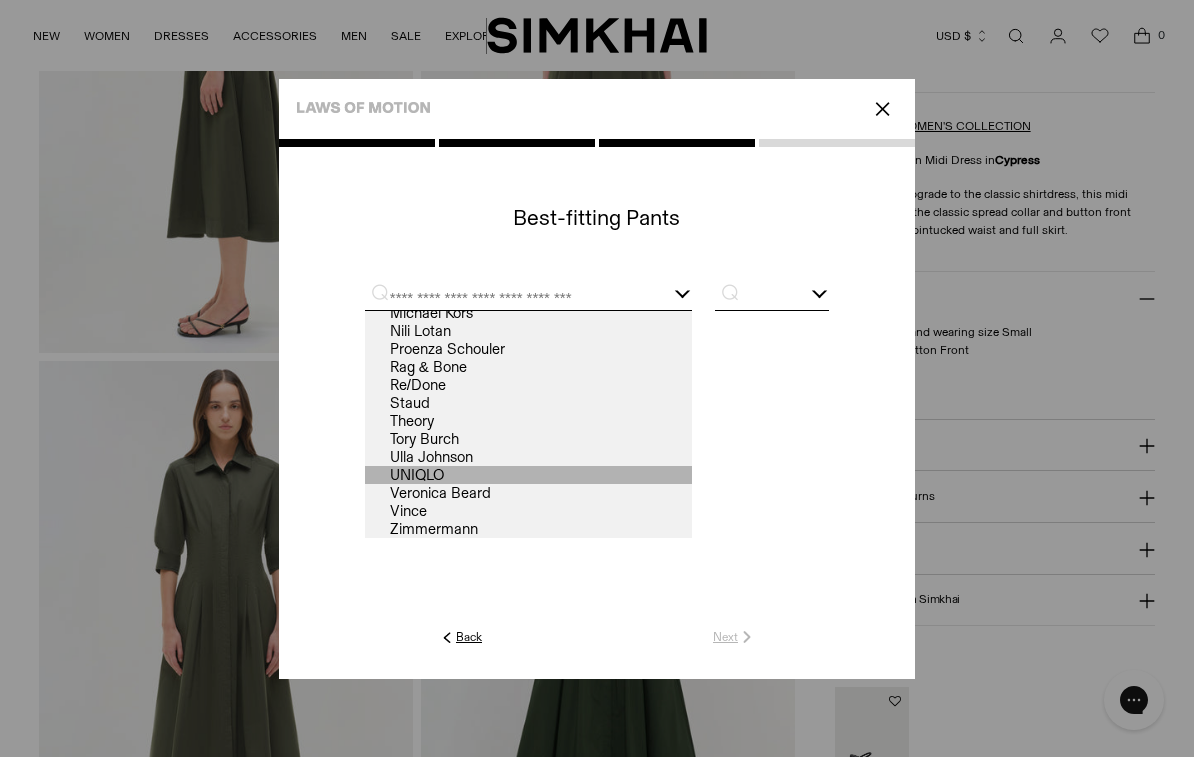 scroll, scrollTop: 181, scrollLeft: 0, axis: vertical 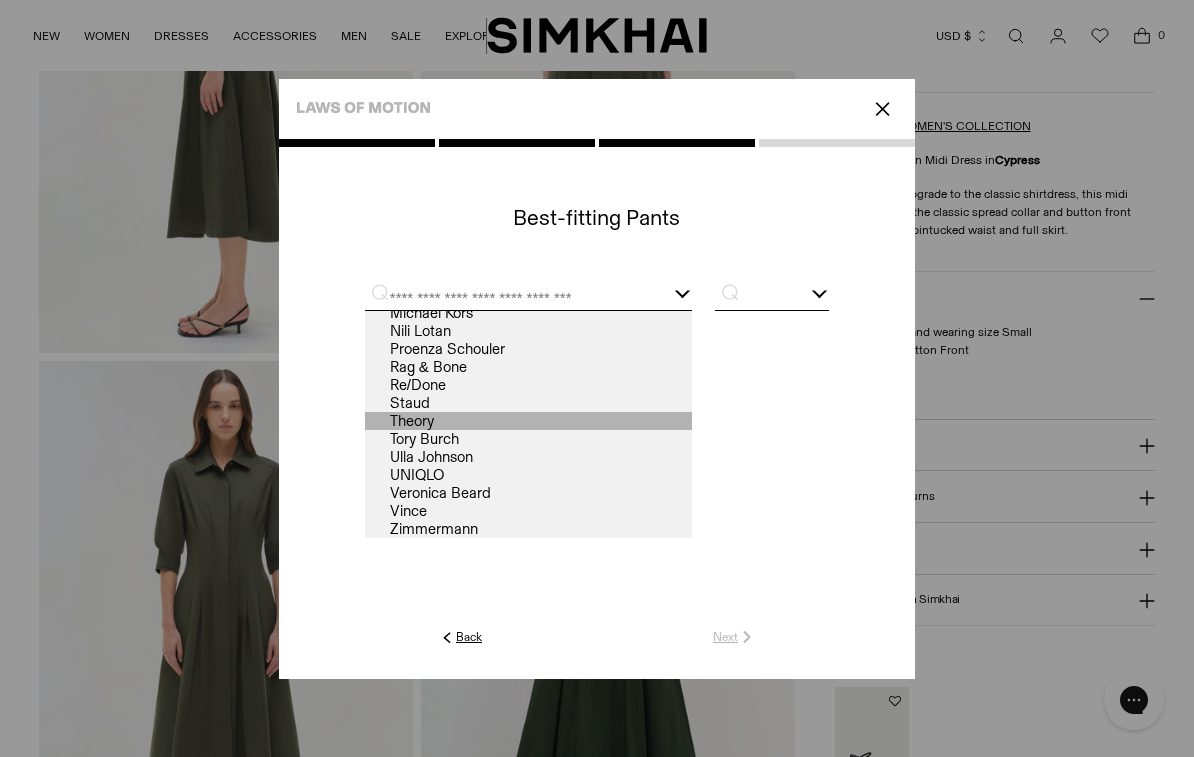 click on "Theory" at bounding box center (528, 421) 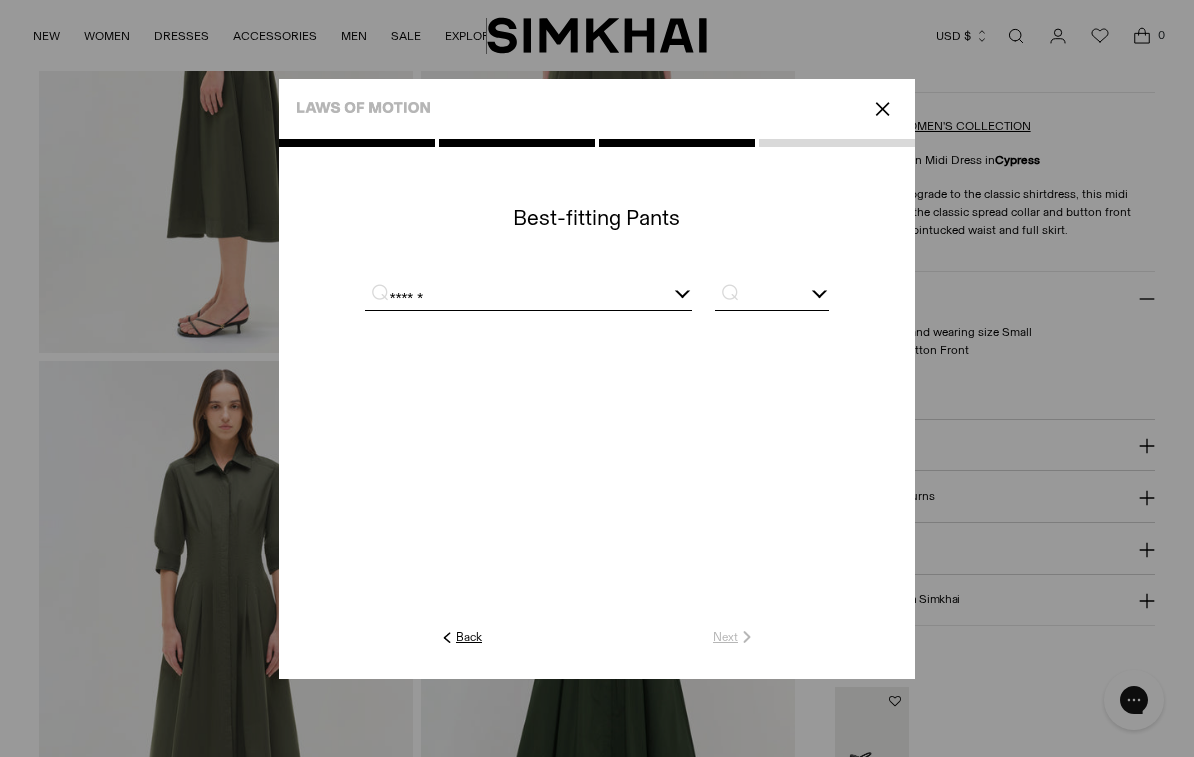click at bounding box center [820, 291] 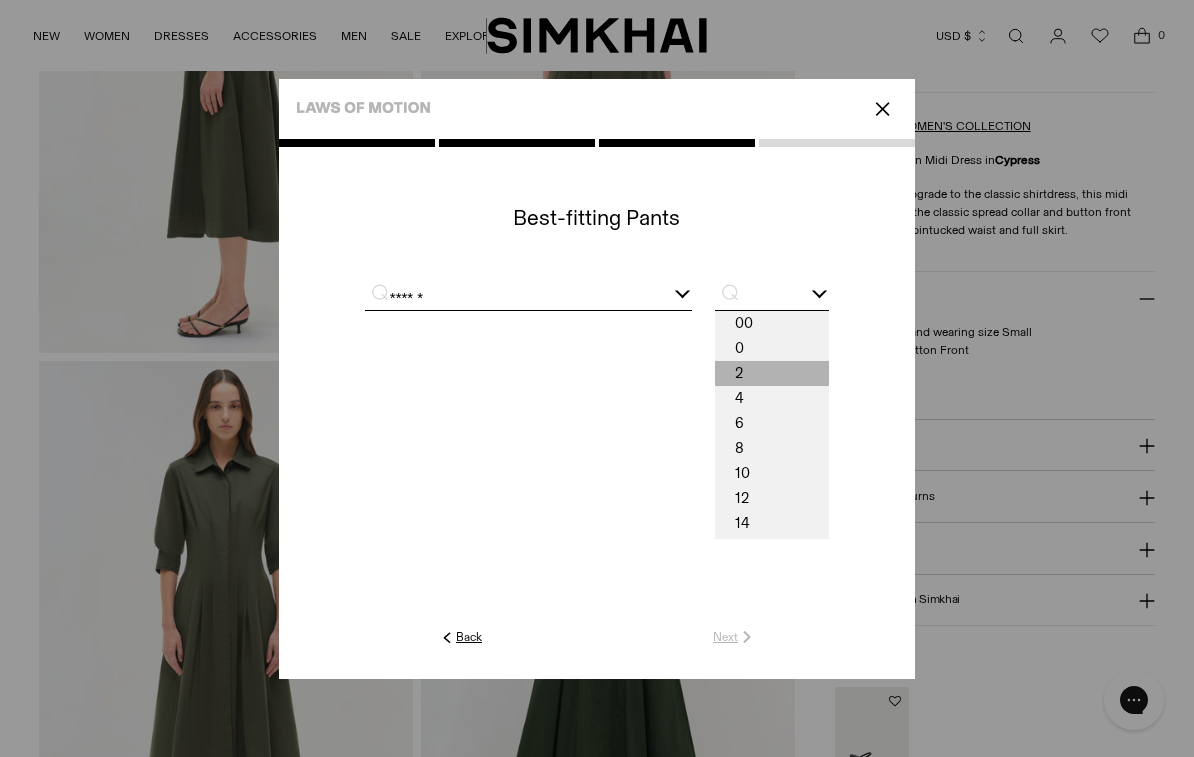 click on "2" at bounding box center (772, 373) 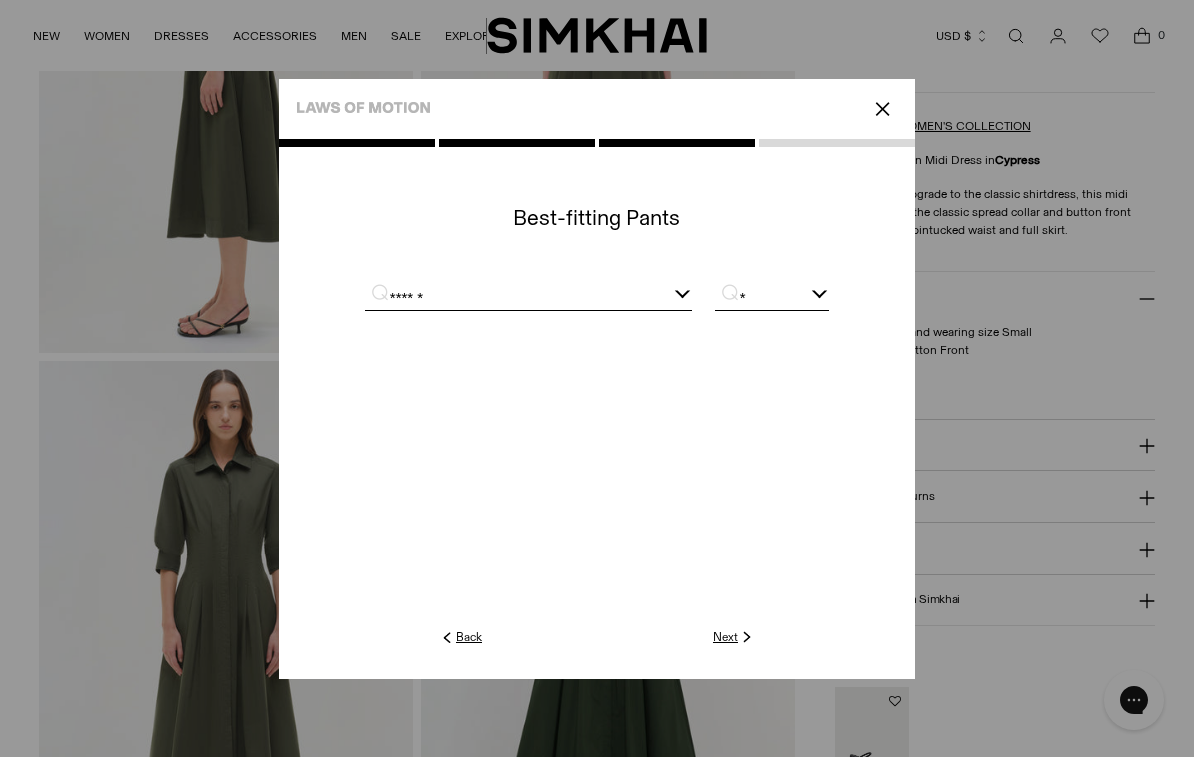 click on "Next" 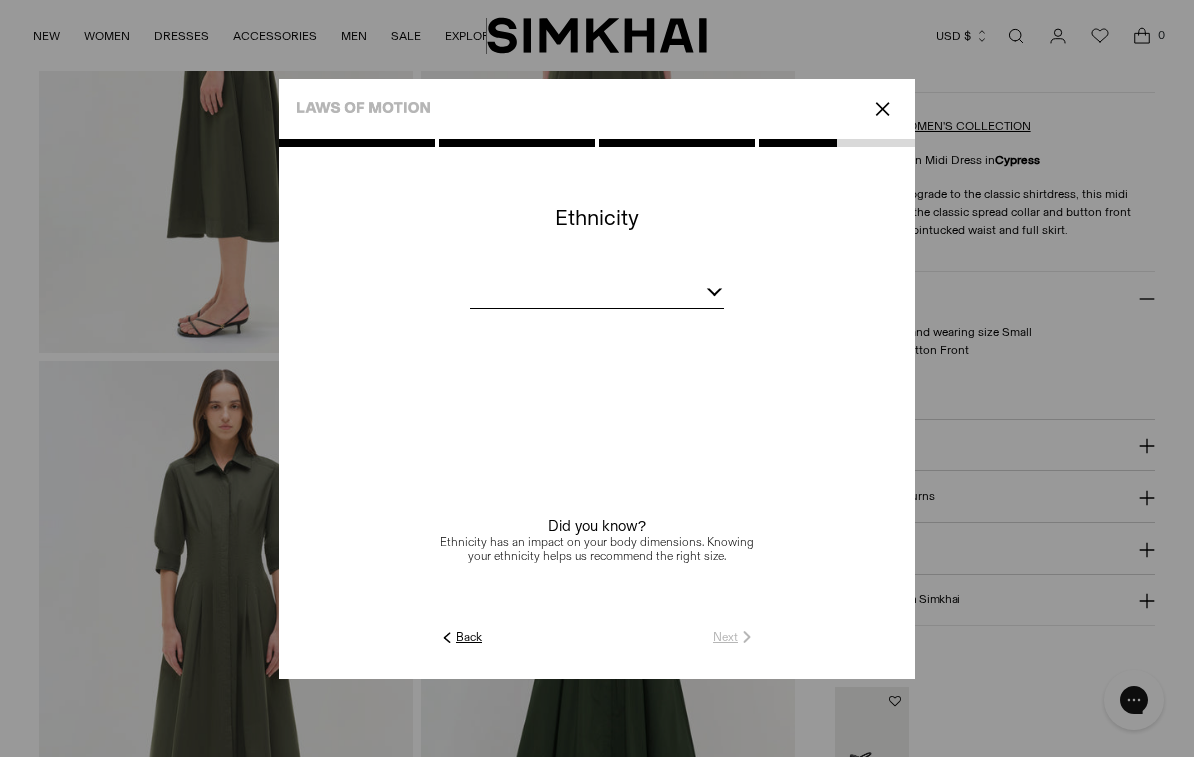 click at bounding box center [597, 295] 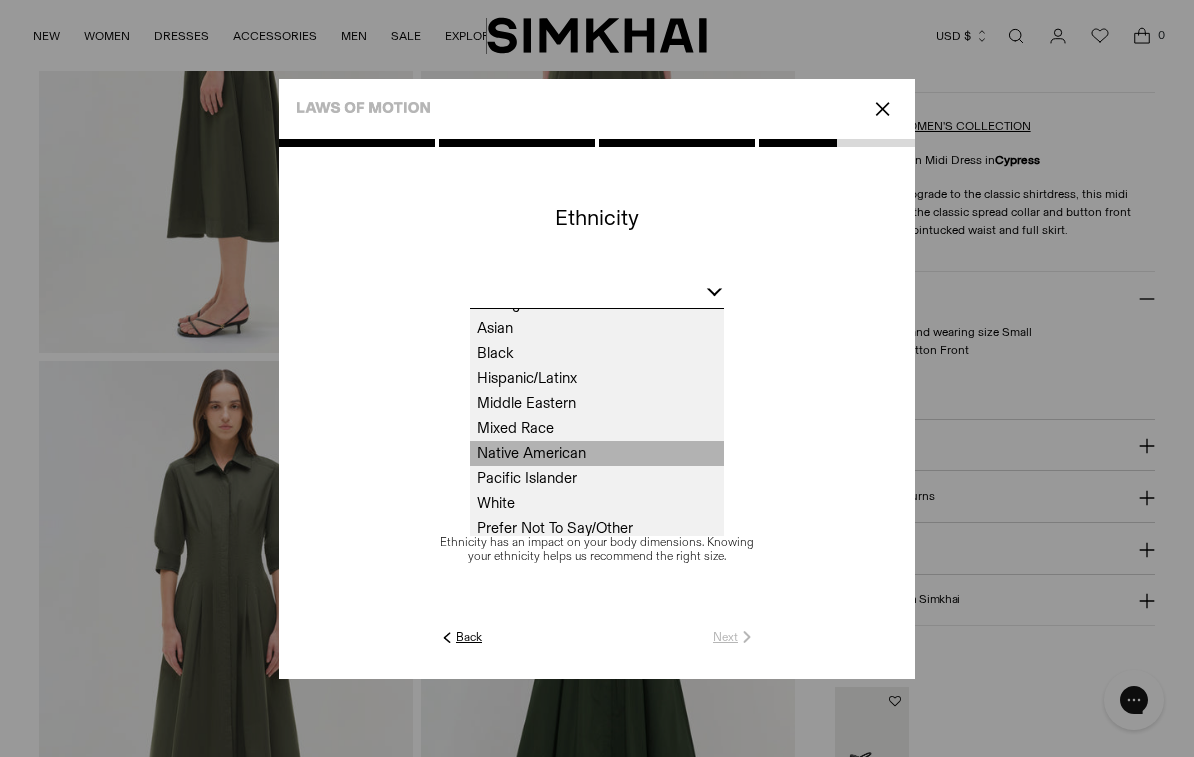 scroll, scrollTop: 13, scrollLeft: 0, axis: vertical 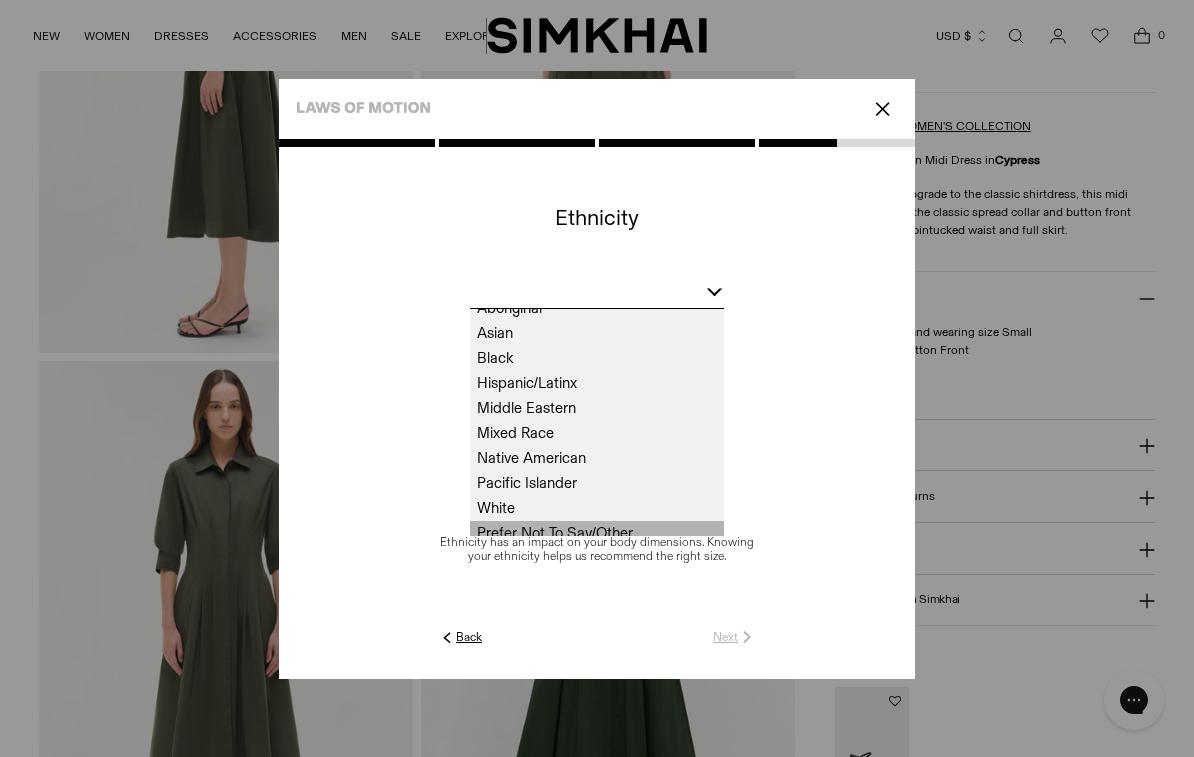 click on "Prefer Not To Say/Other" at bounding box center [597, 533] 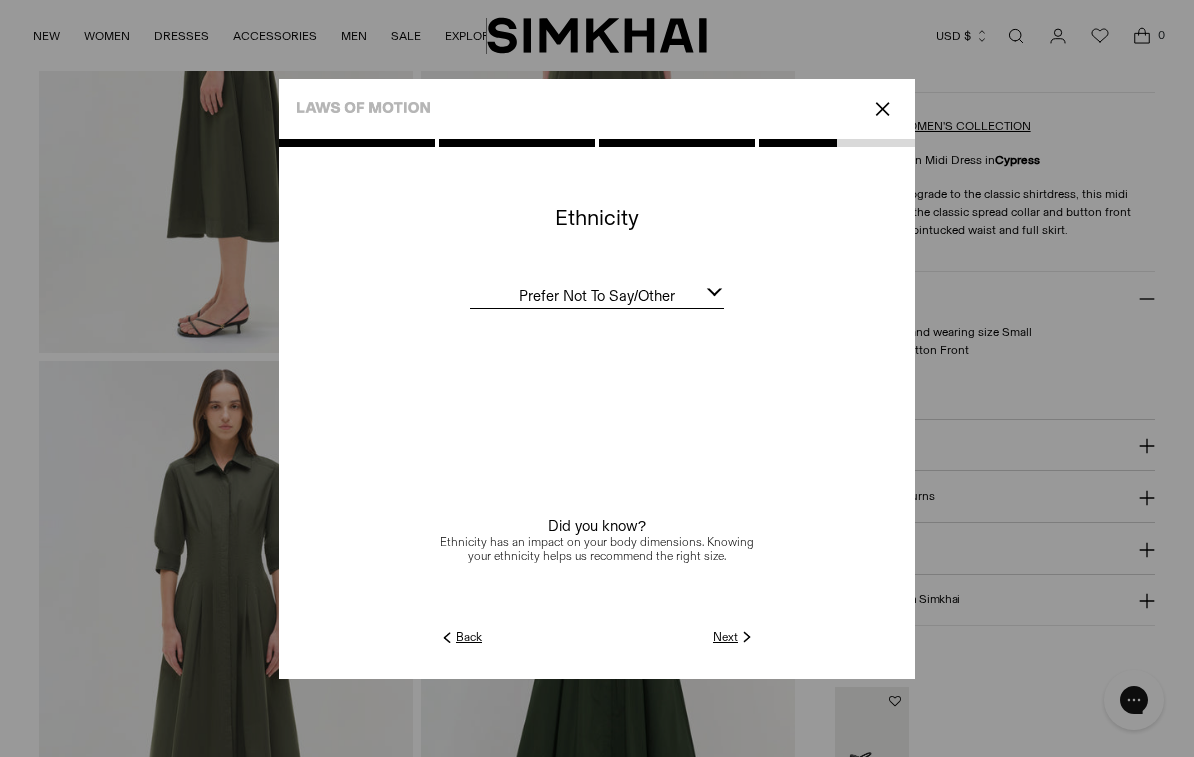 click on "Next" 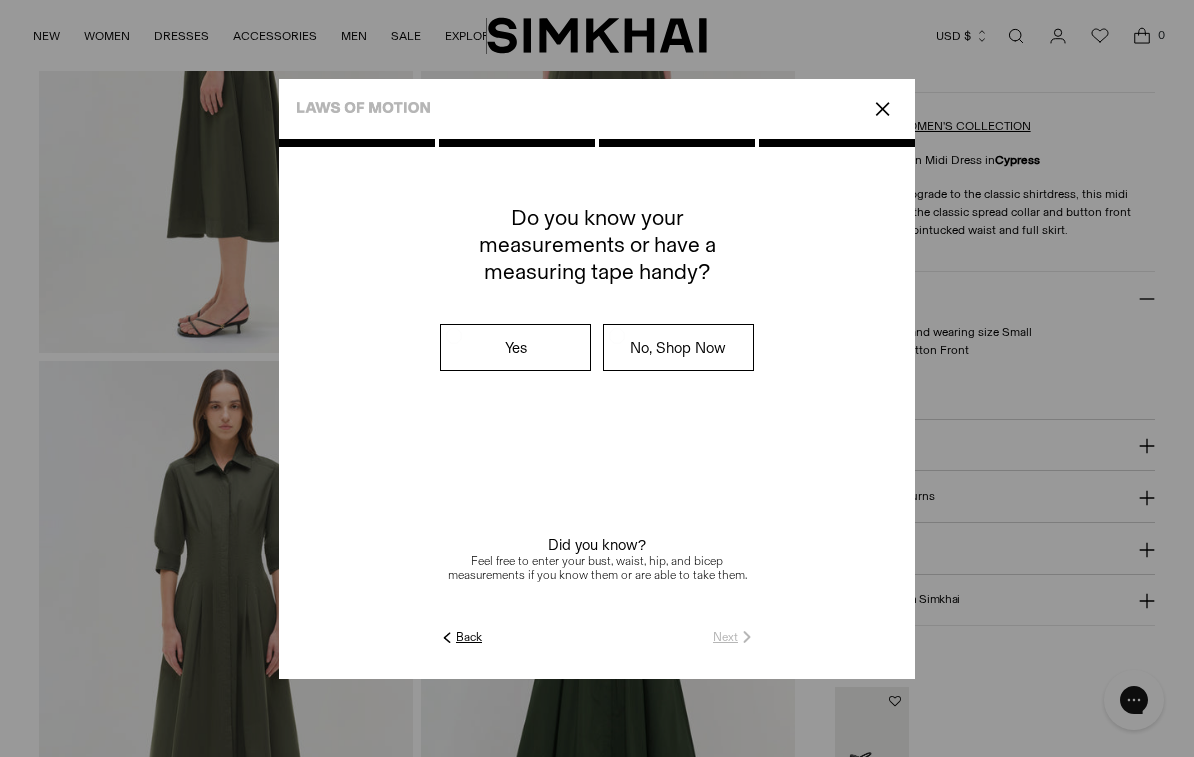click on "No, Shop Now" at bounding box center [678, 347] 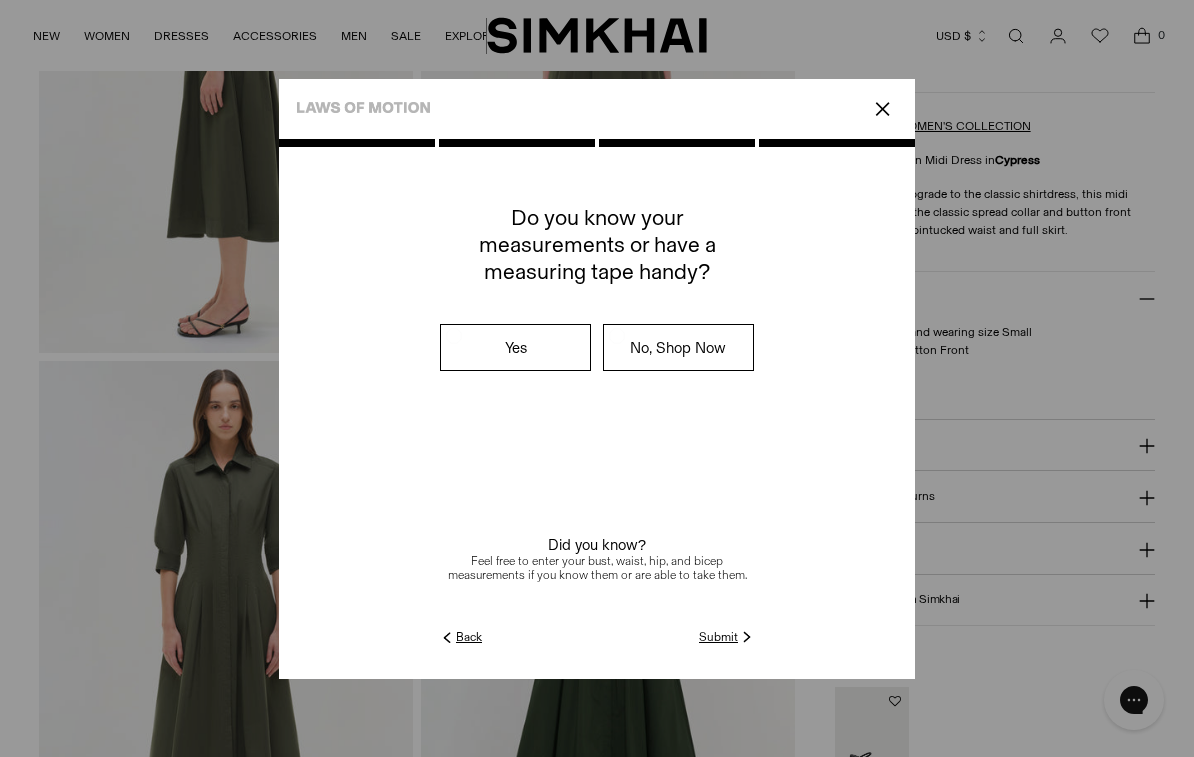 click on "Submit" 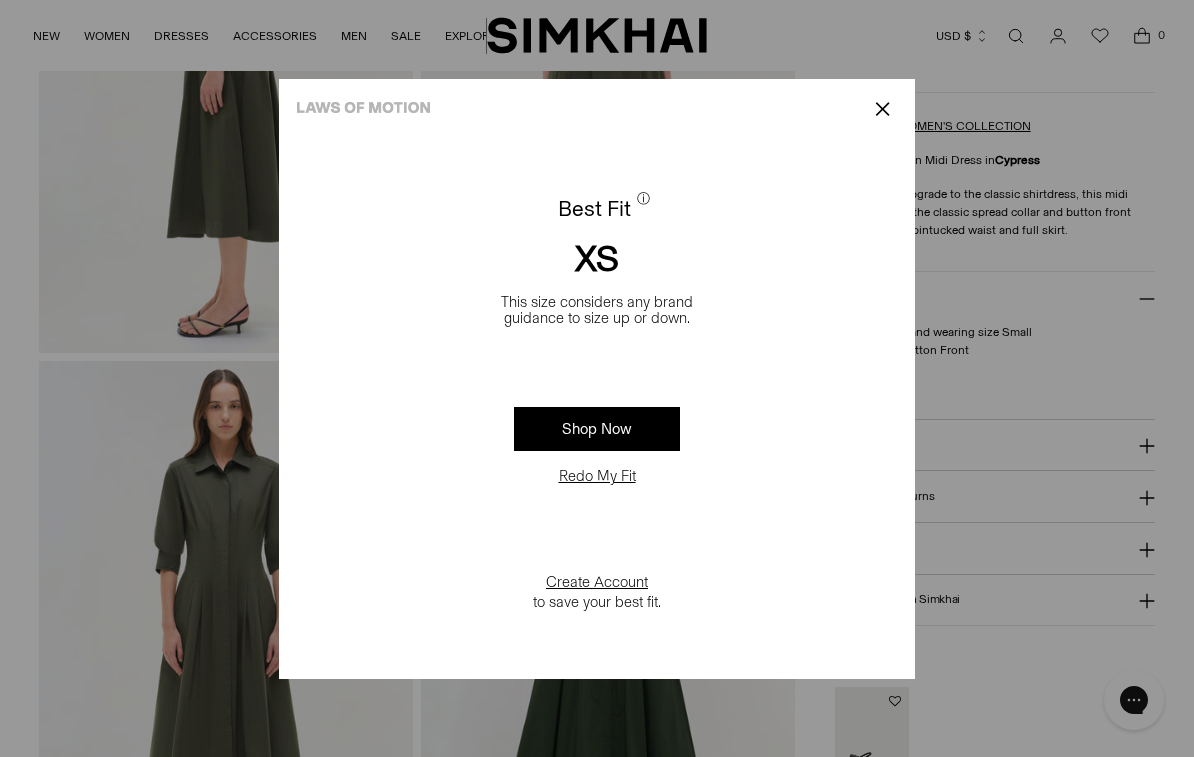 click on "✕" at bounding box center [882, 109] 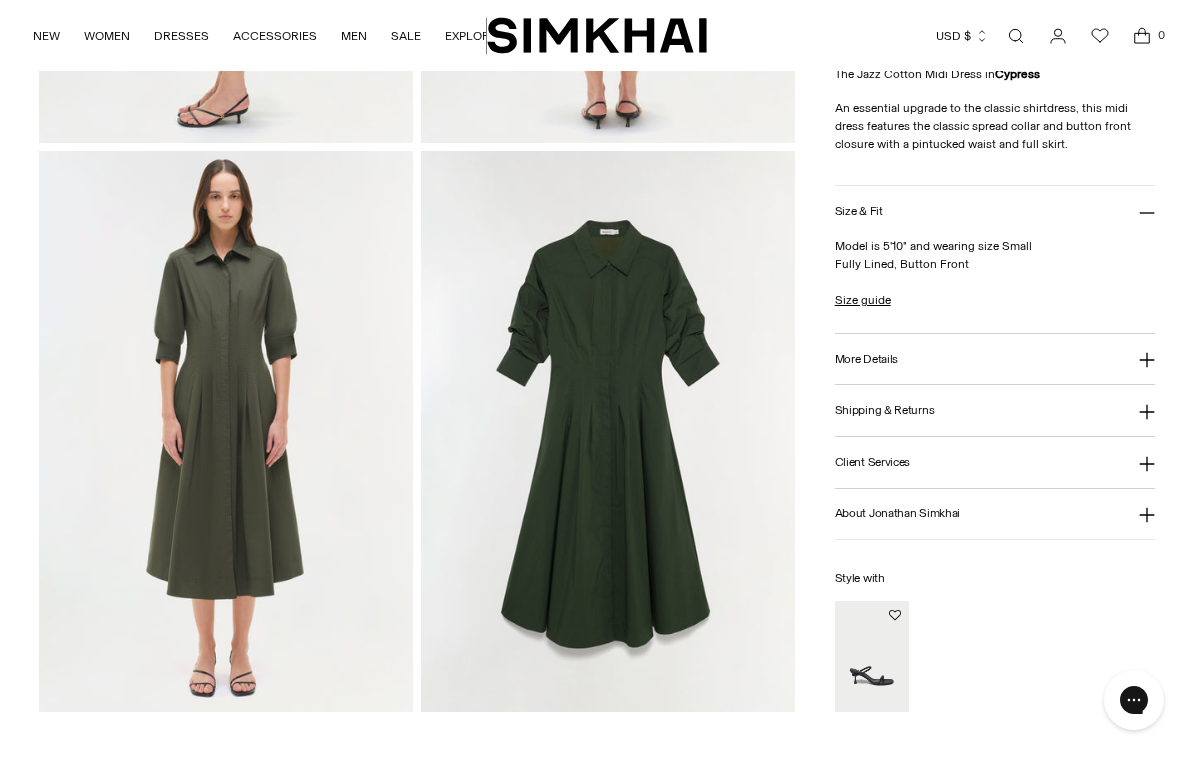 scroll, scrollTop: 1100, scrollLeft: 0, axis: vertical 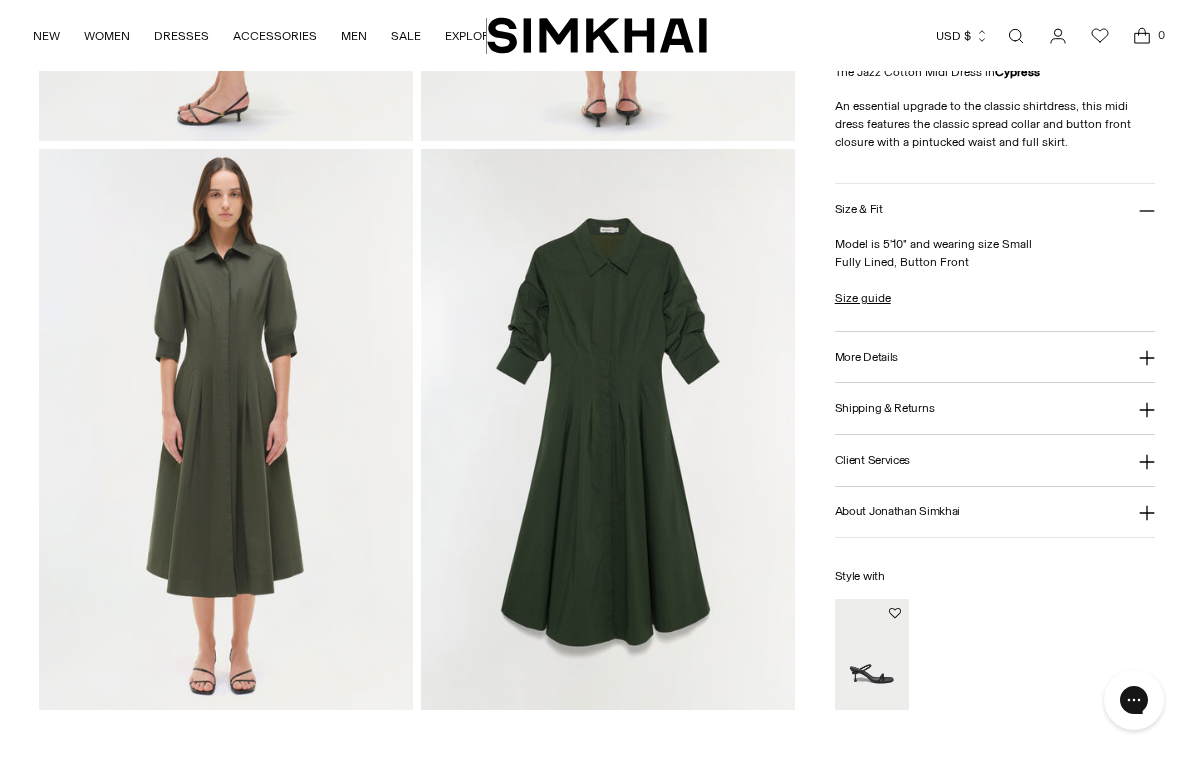click on "More Details" at bounding box center (866, 356) 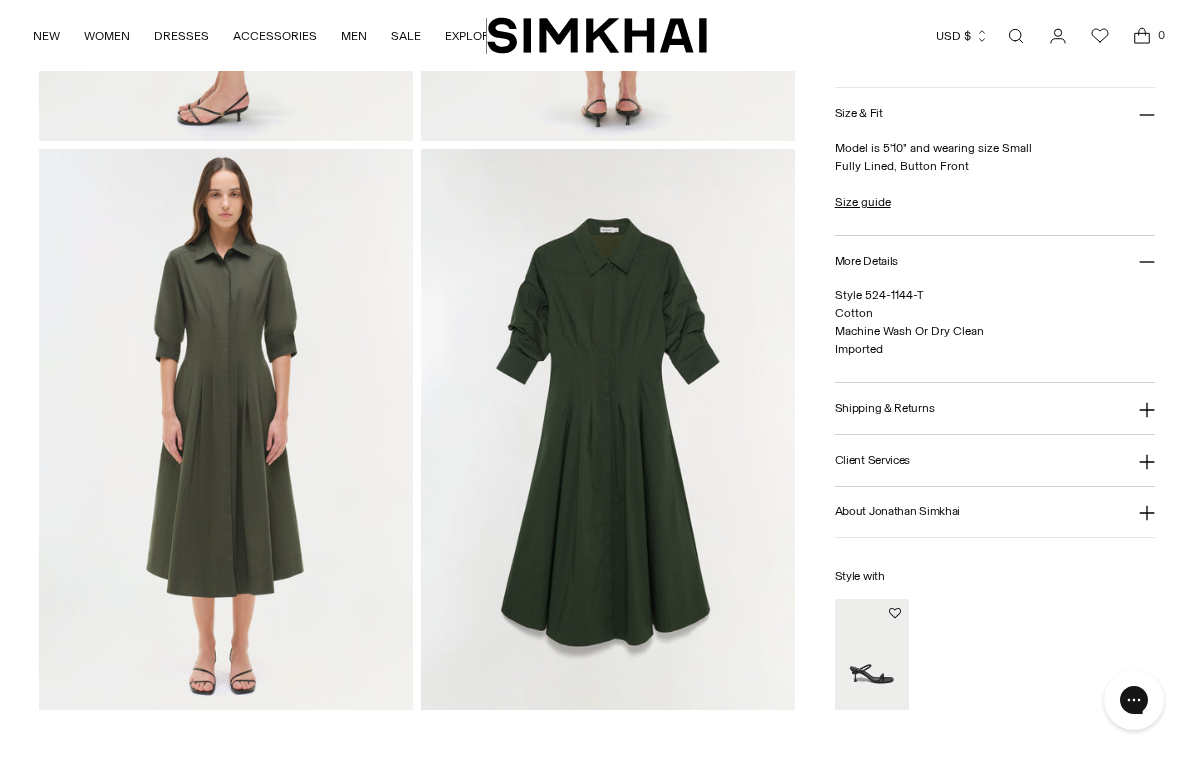 click on "About Jonathan Simkhai" at bounding box center (897, 511) 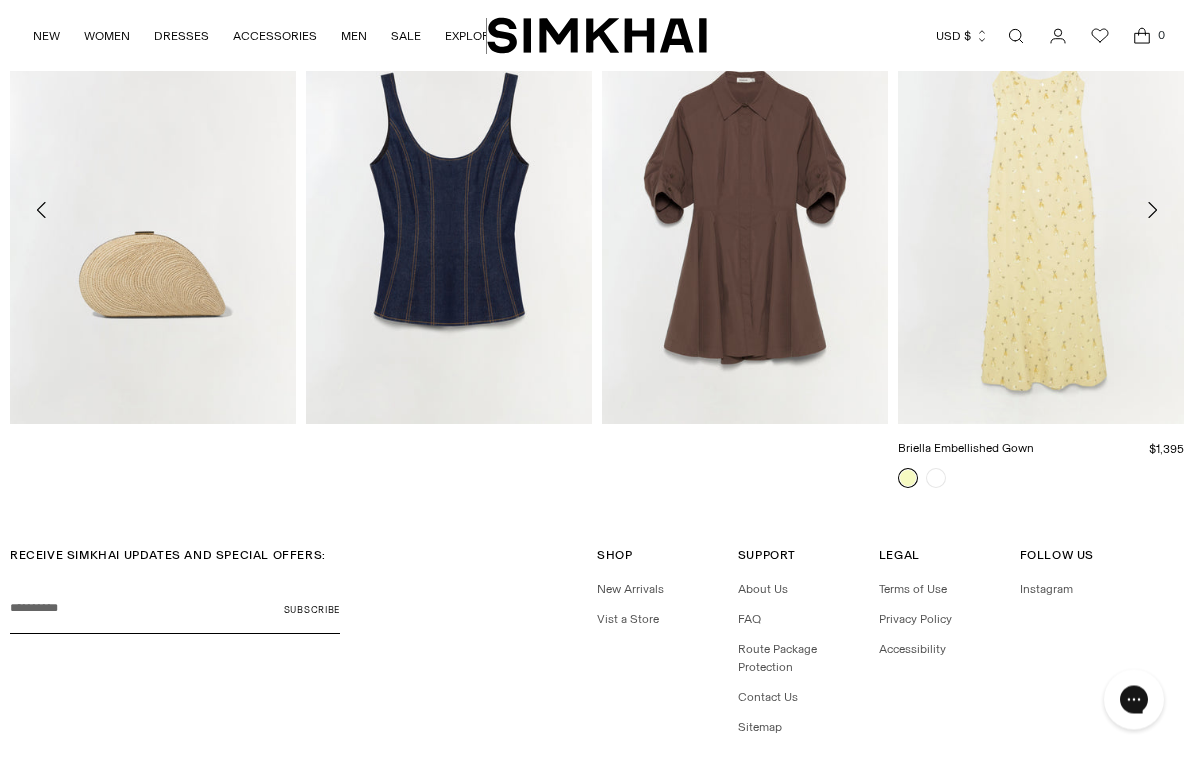 scroll, scrollTop: 1970, scrollLeft: 0, axis: vertical 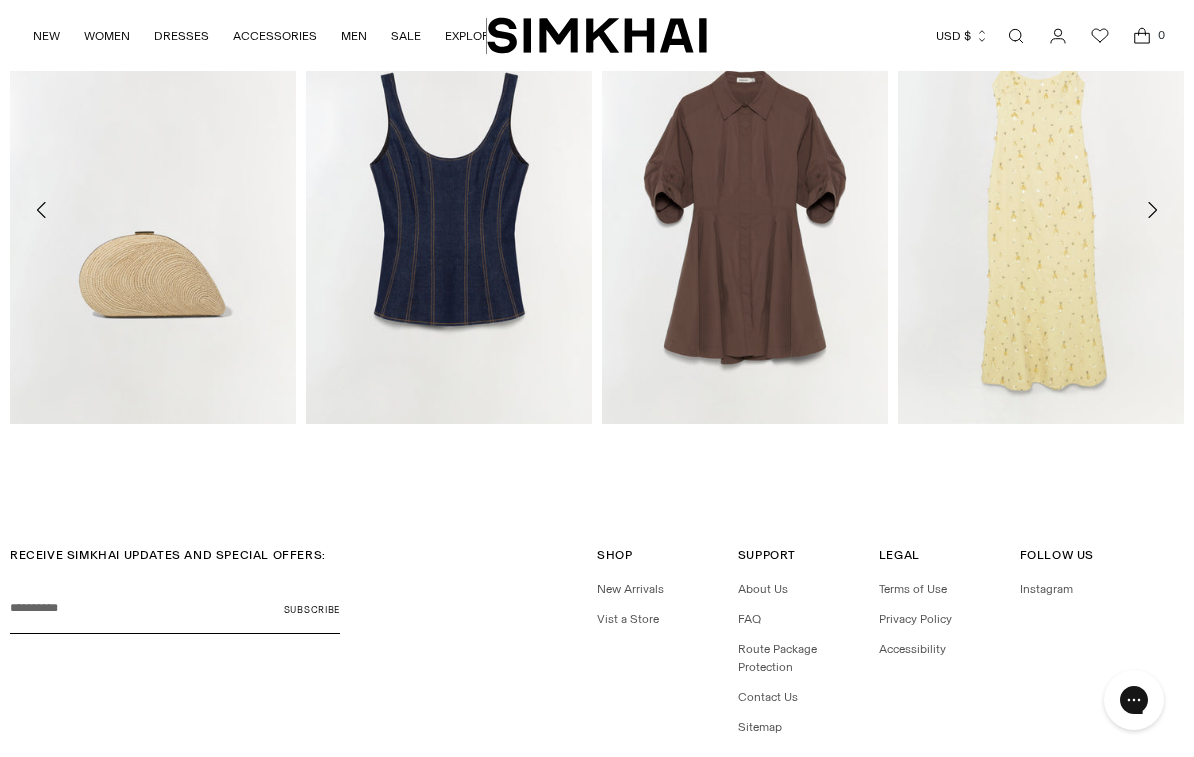 click 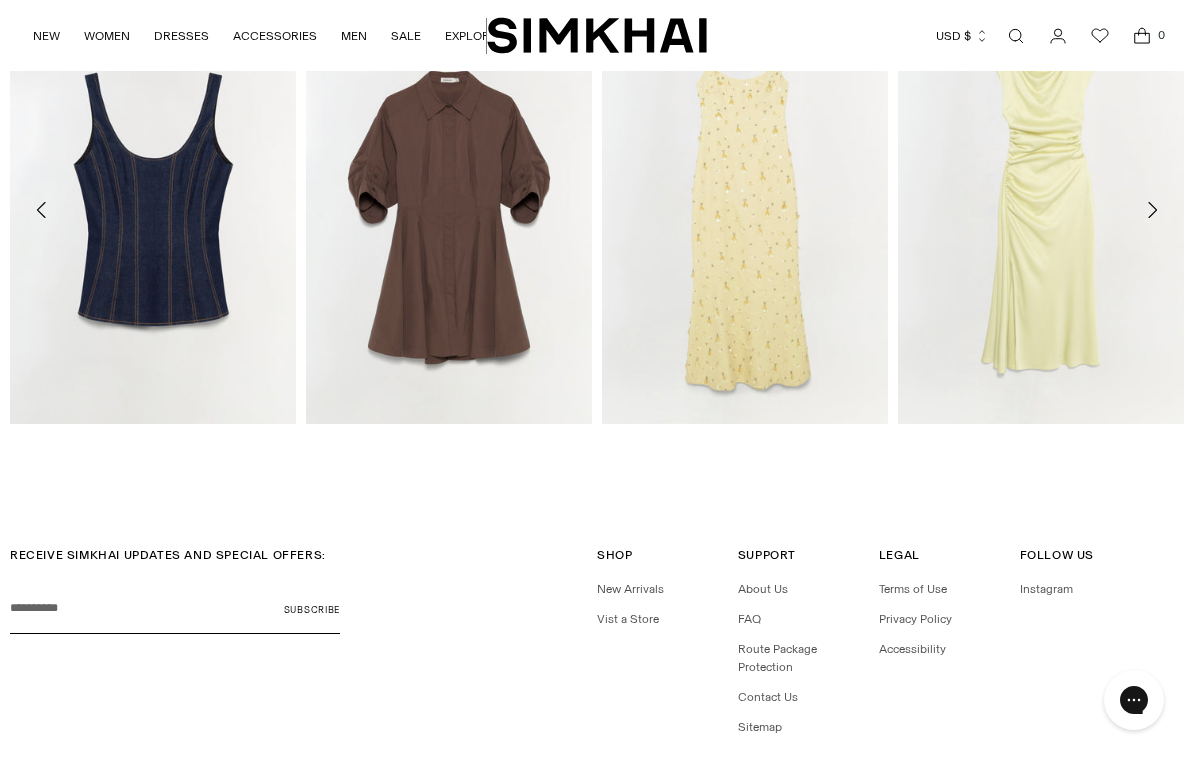 click 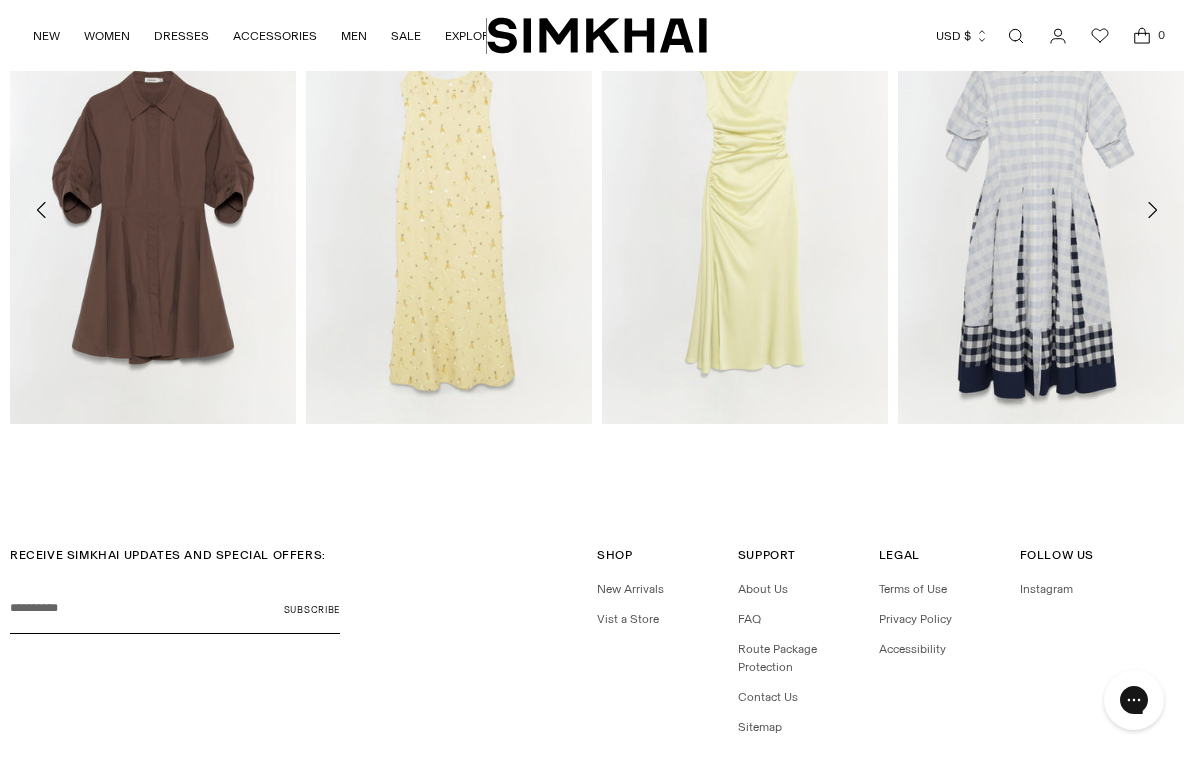 click 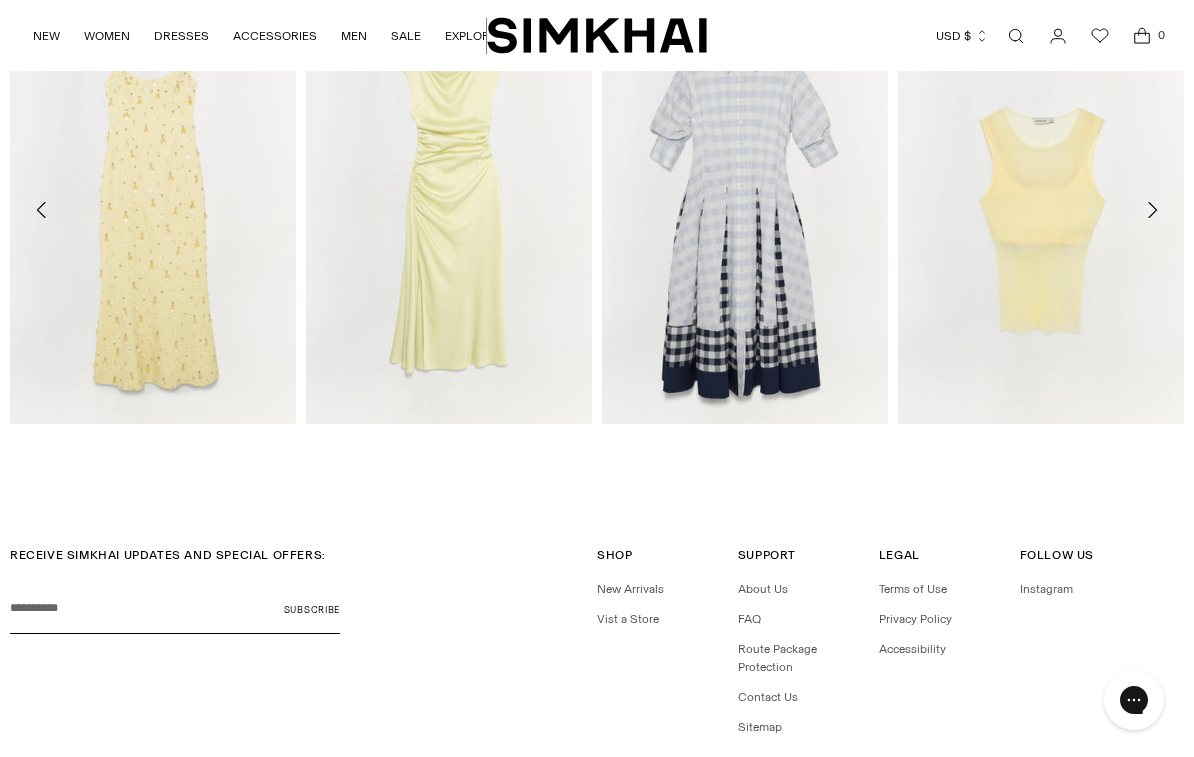 click 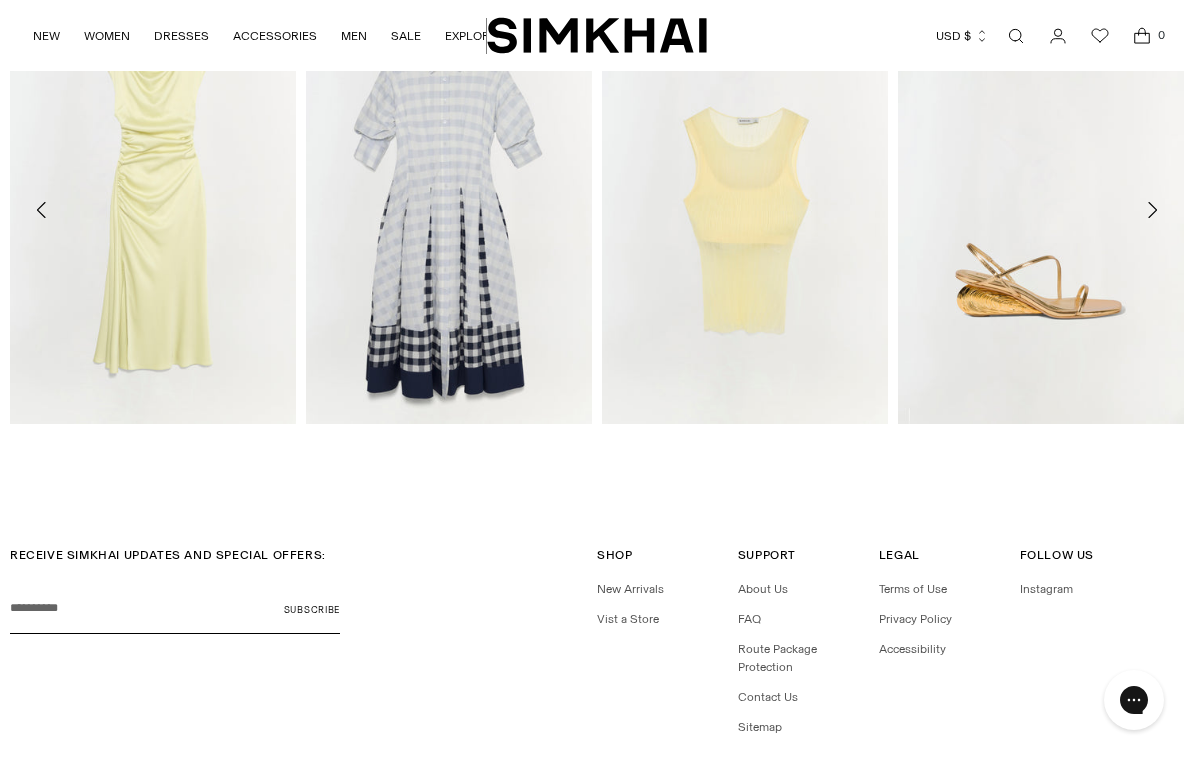 click 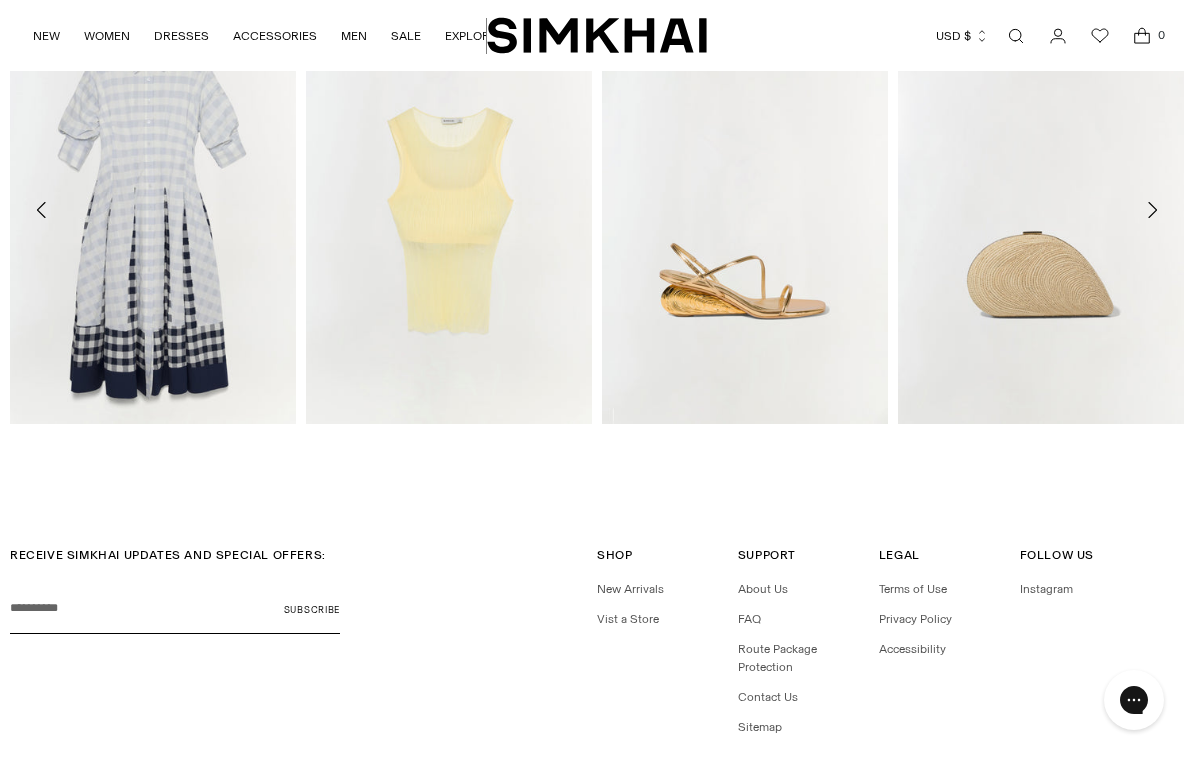 click at bounding box center [1152, 210] 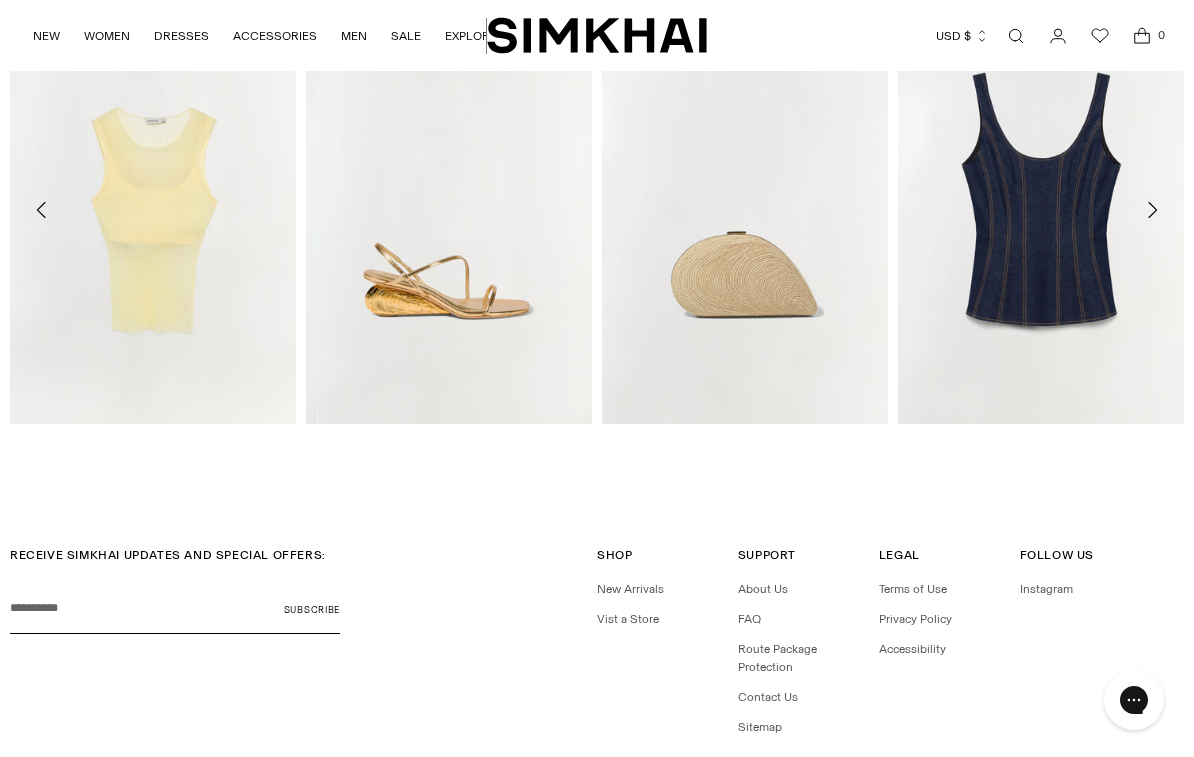 click at bounding box center (1152, 210) 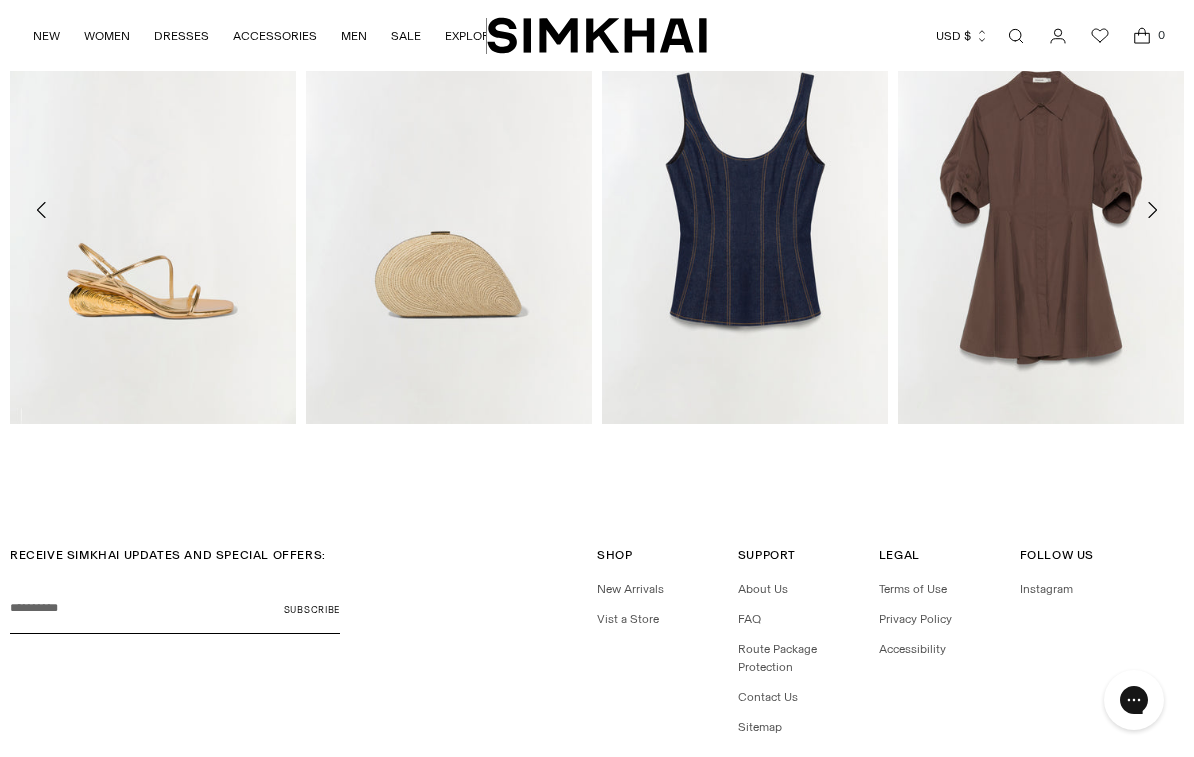 click at bounding box center [1152, 210] 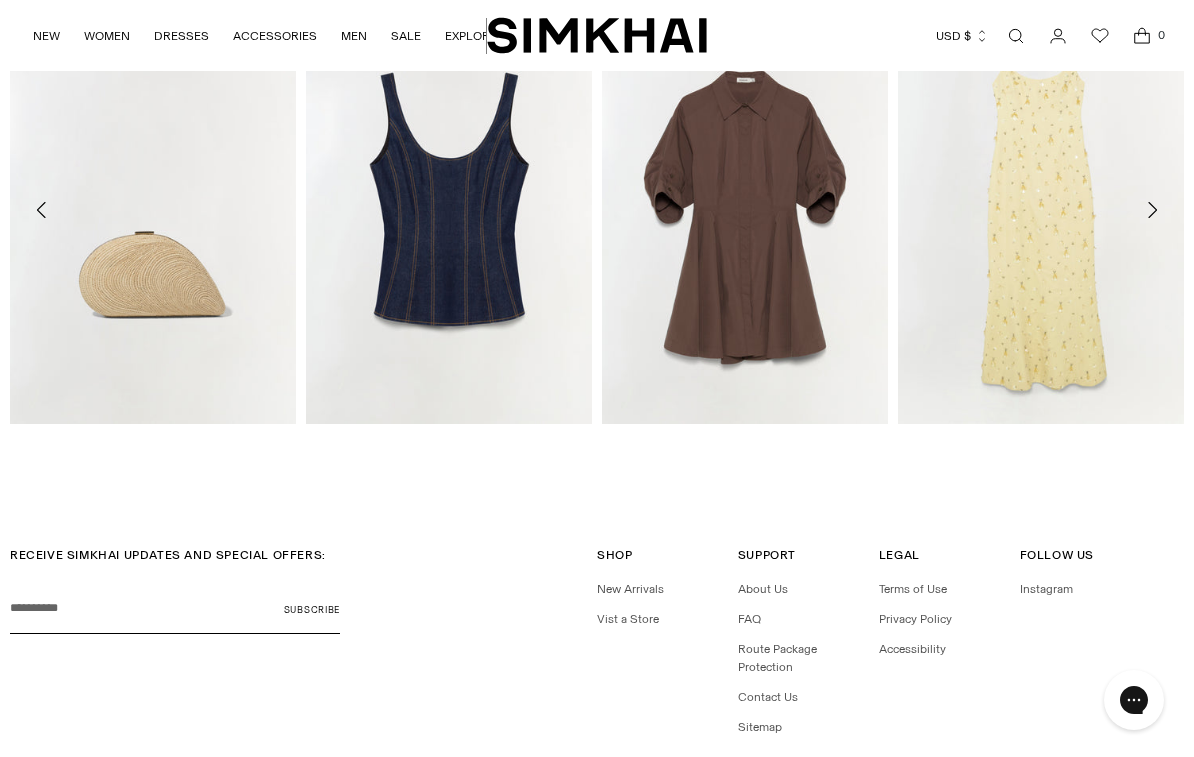 click at bounding box center [1152, 210] 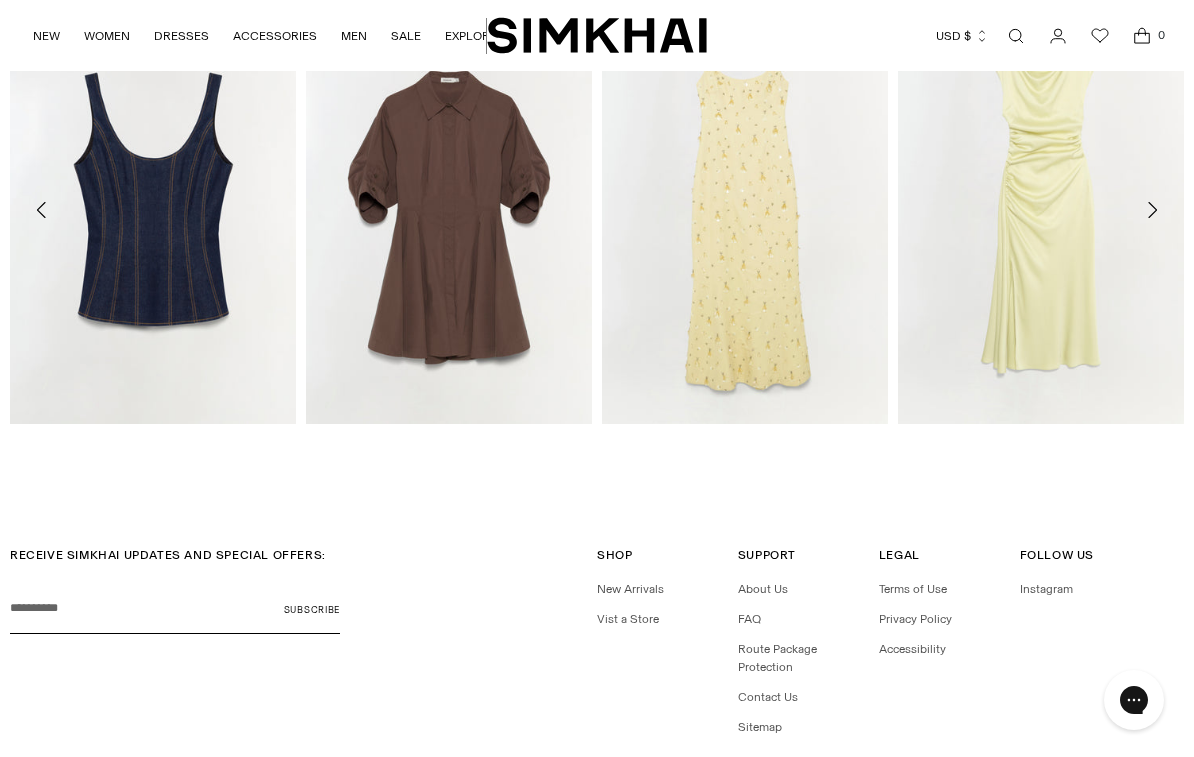 click at bounding box center (1152, 210) 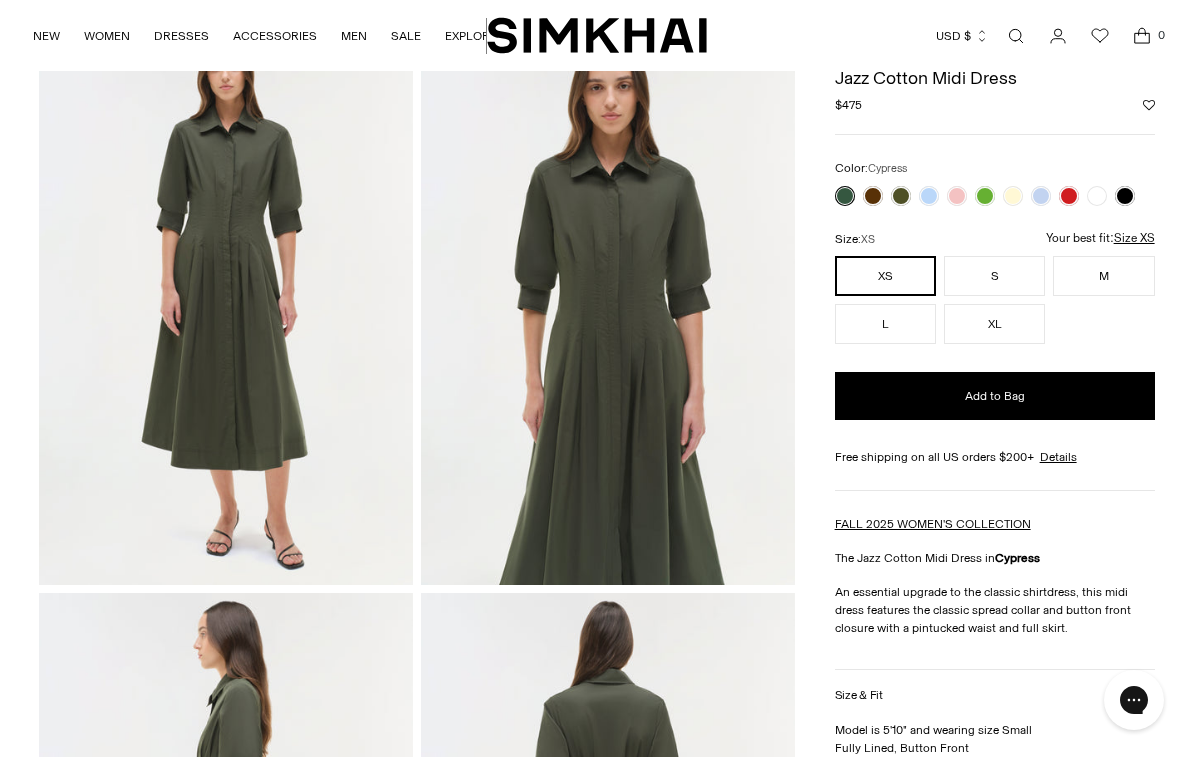 scroll, scrollTop: 0, scrollLeft: 0, axis: both 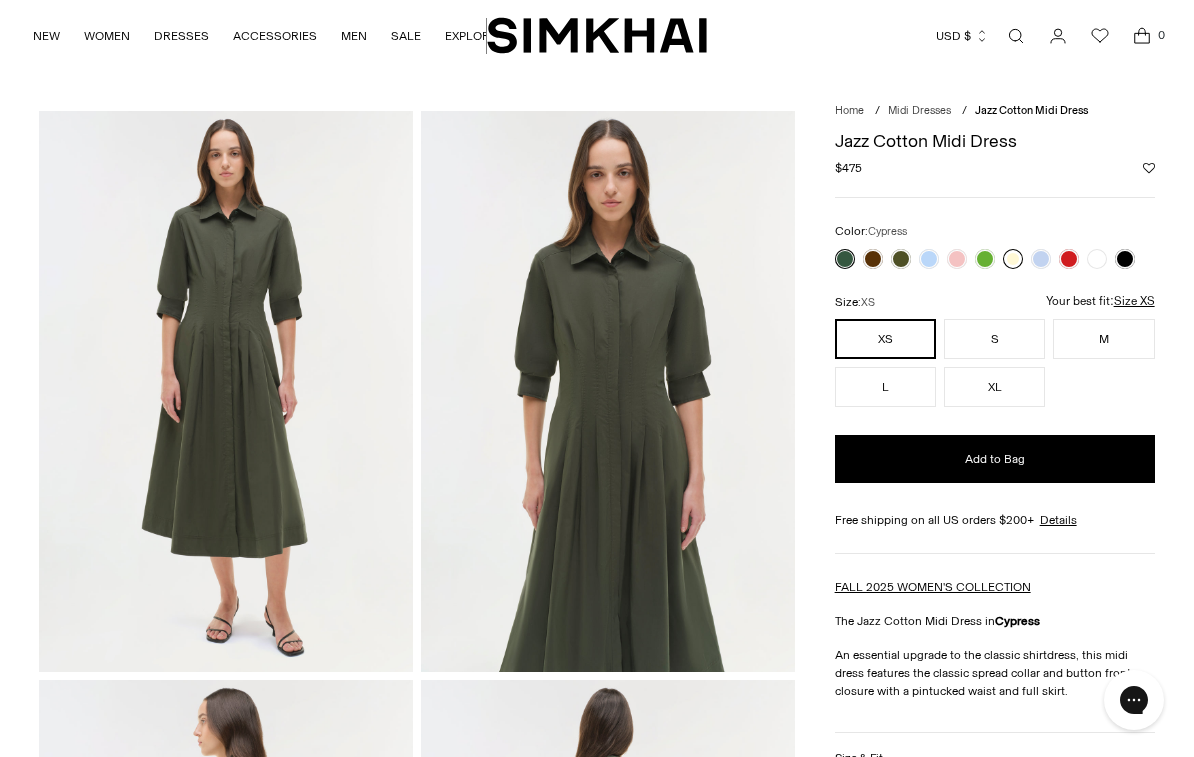 click at bounding box center [1013, 259] 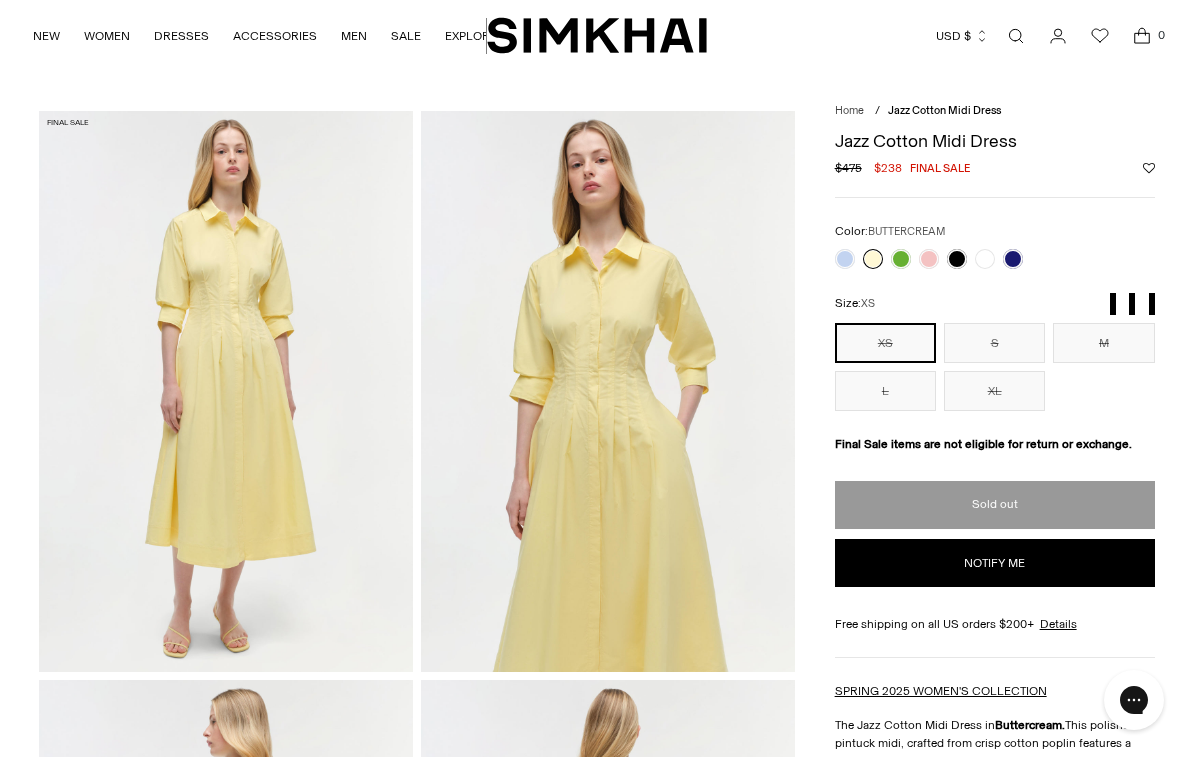 scroll, scrollTop: 0, scrollLeft: 0, axis: both 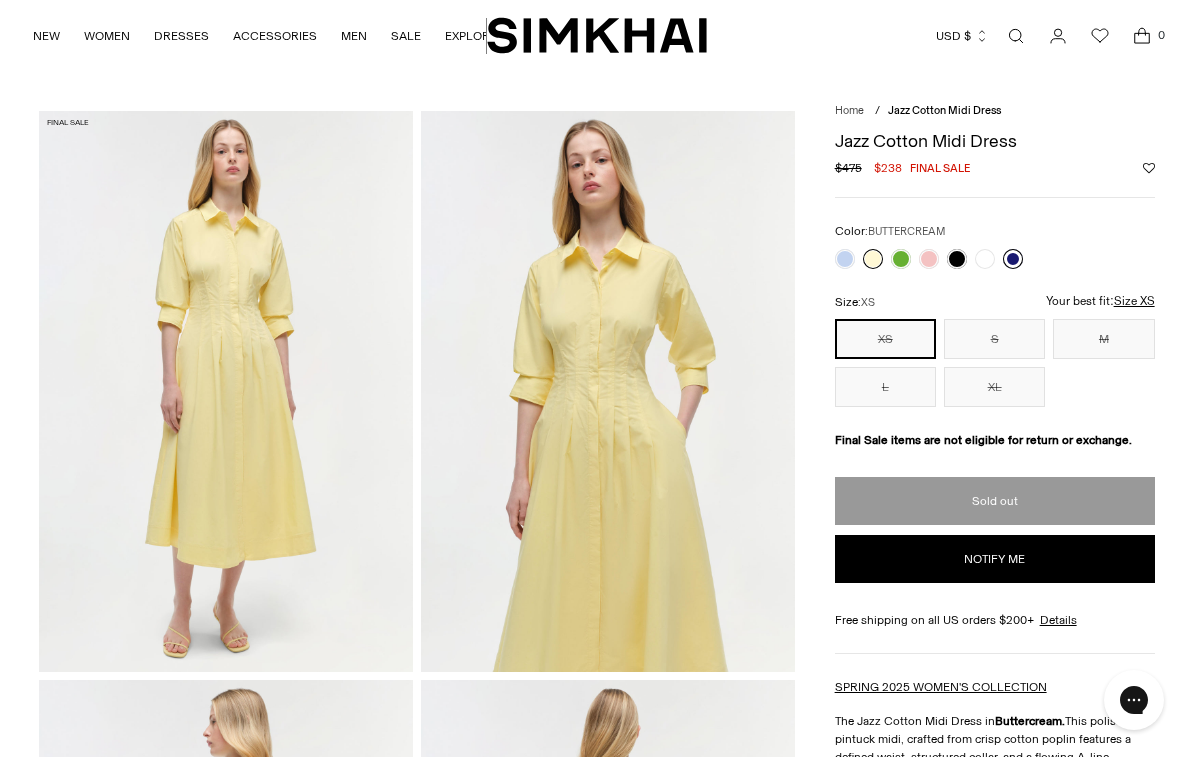 click at bounding box center [1013, 259] 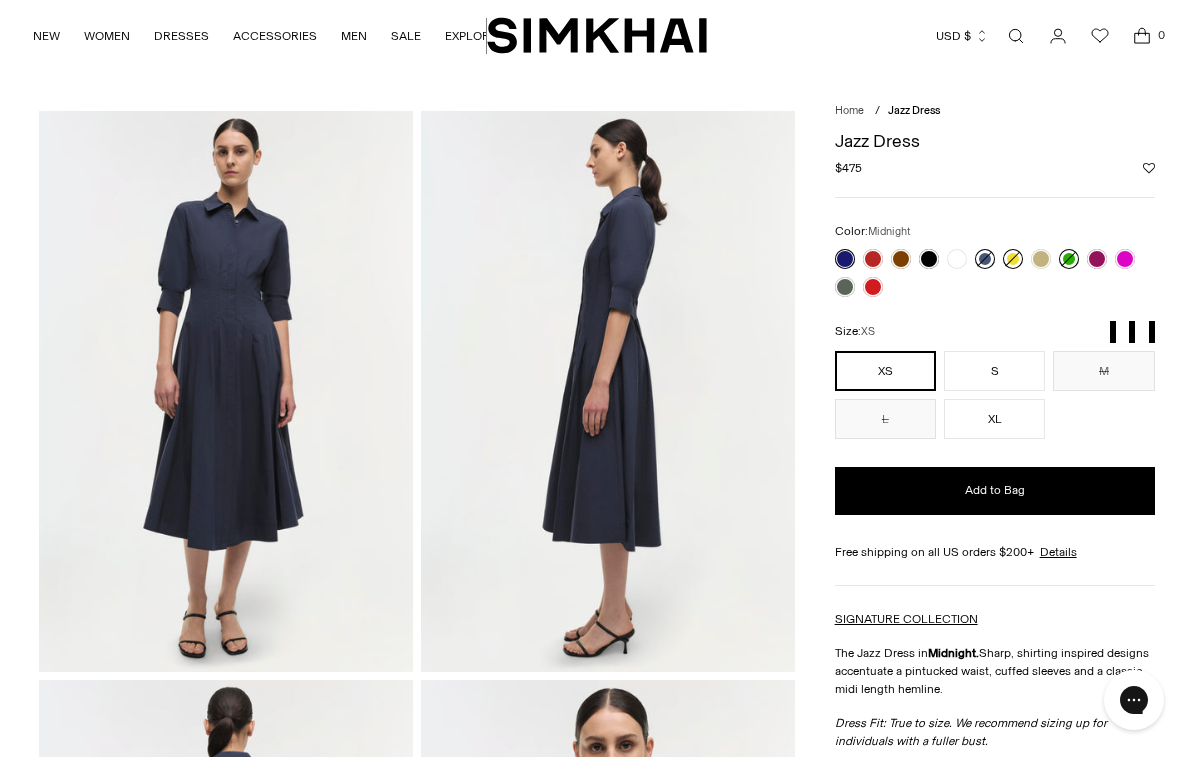 scroll, scrollTop: 0, scrollLeft: 0, axis: both 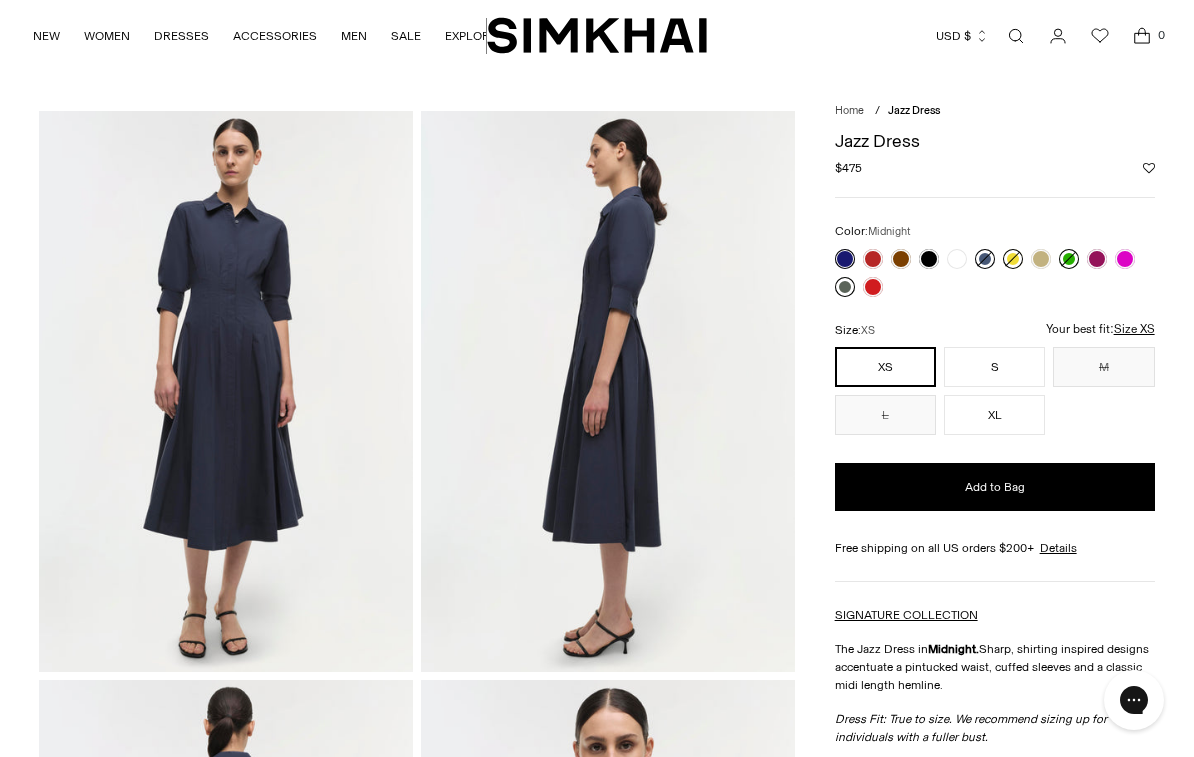 click at bounding box center [845, 287] 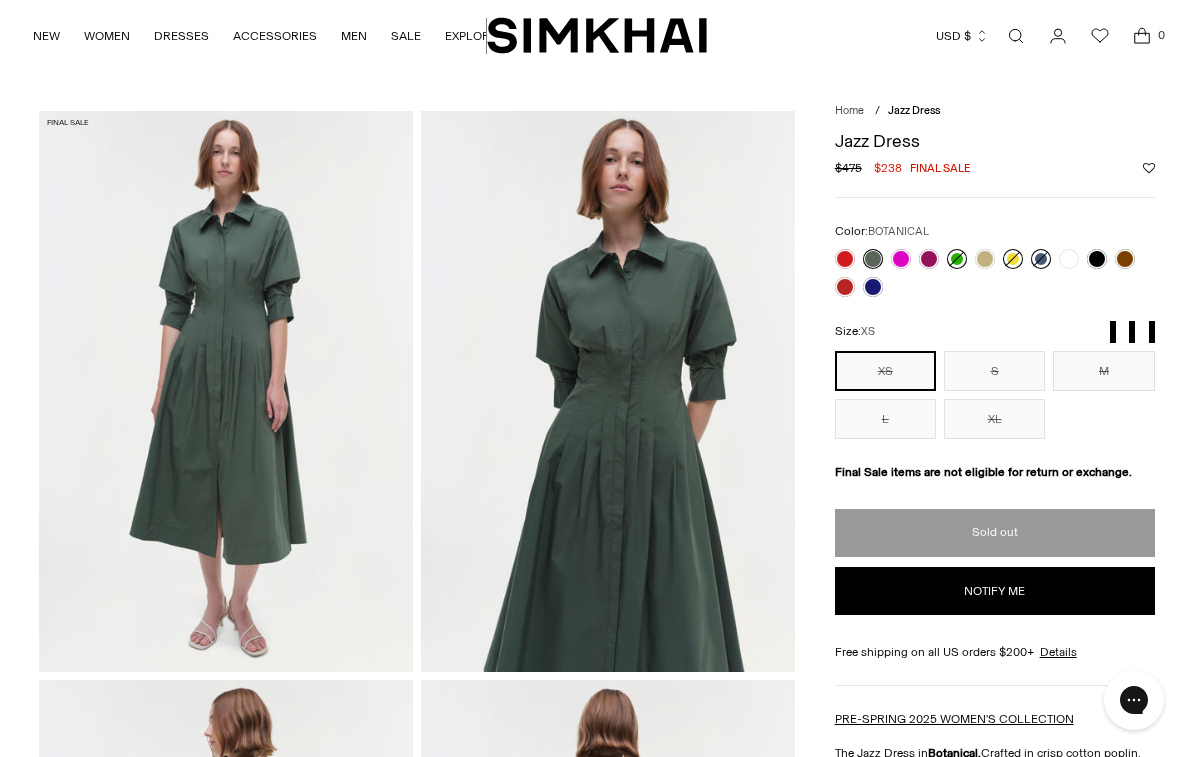 scroll, scrollTop: 0, scrollLeft: 0, axis: both 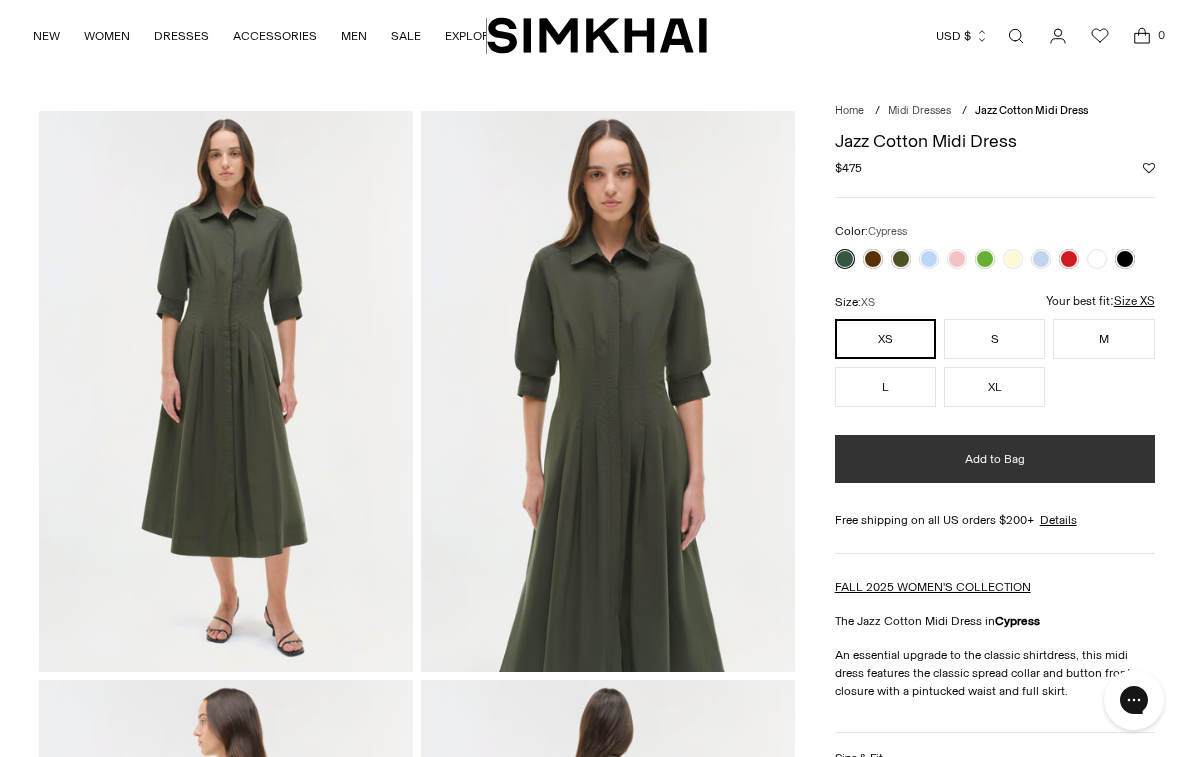 click on "Add to Bag" at bounding box center [995, 459] 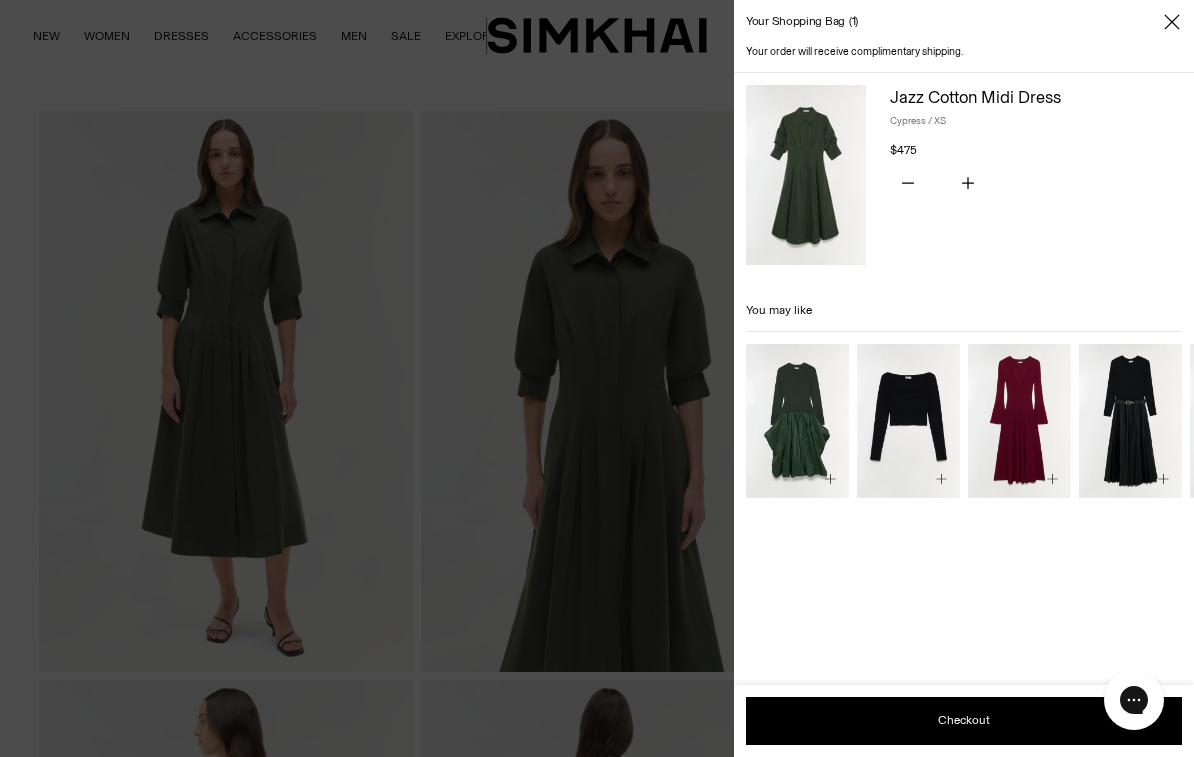 click 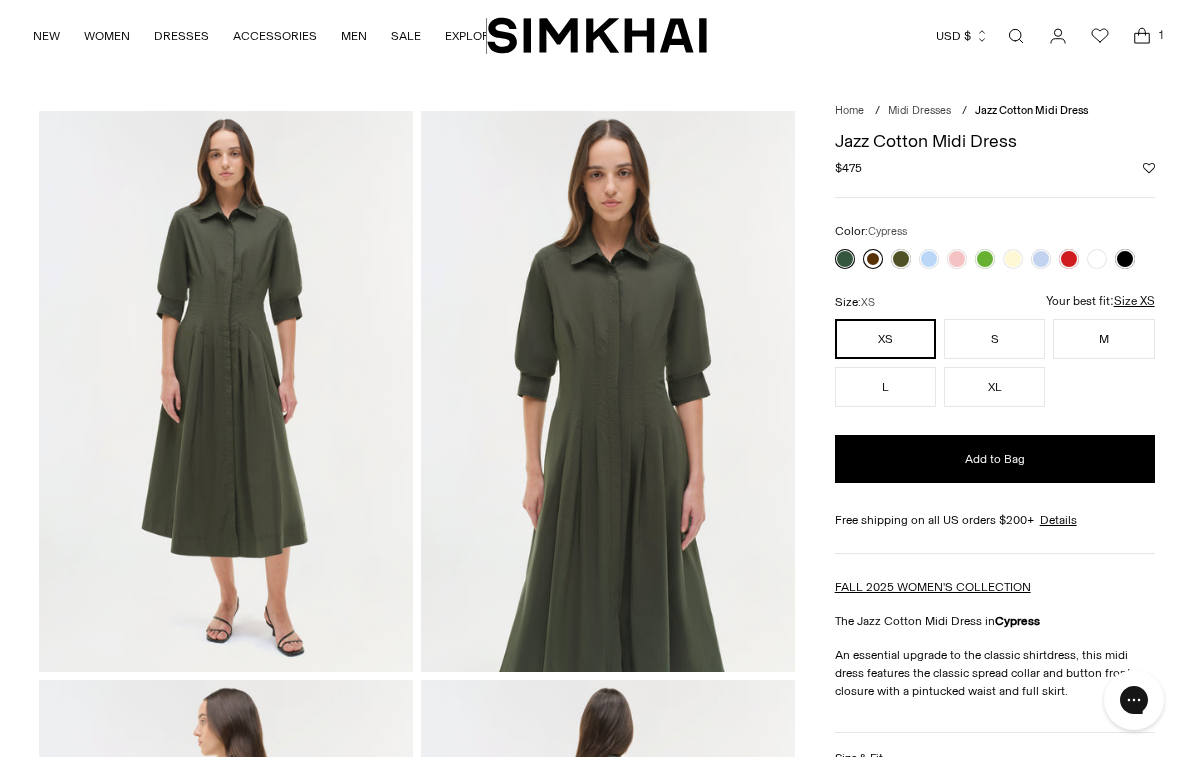 click at bounding box center [873, 259] 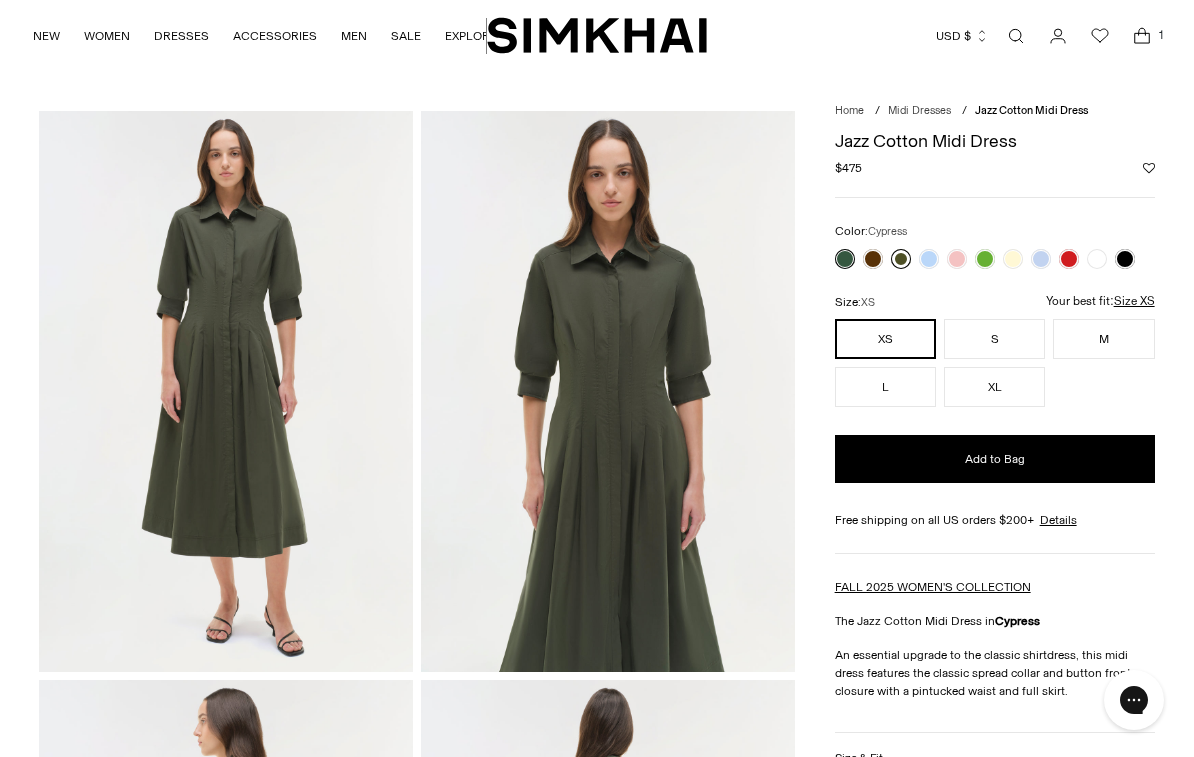 click at bounding box center [901, 259] 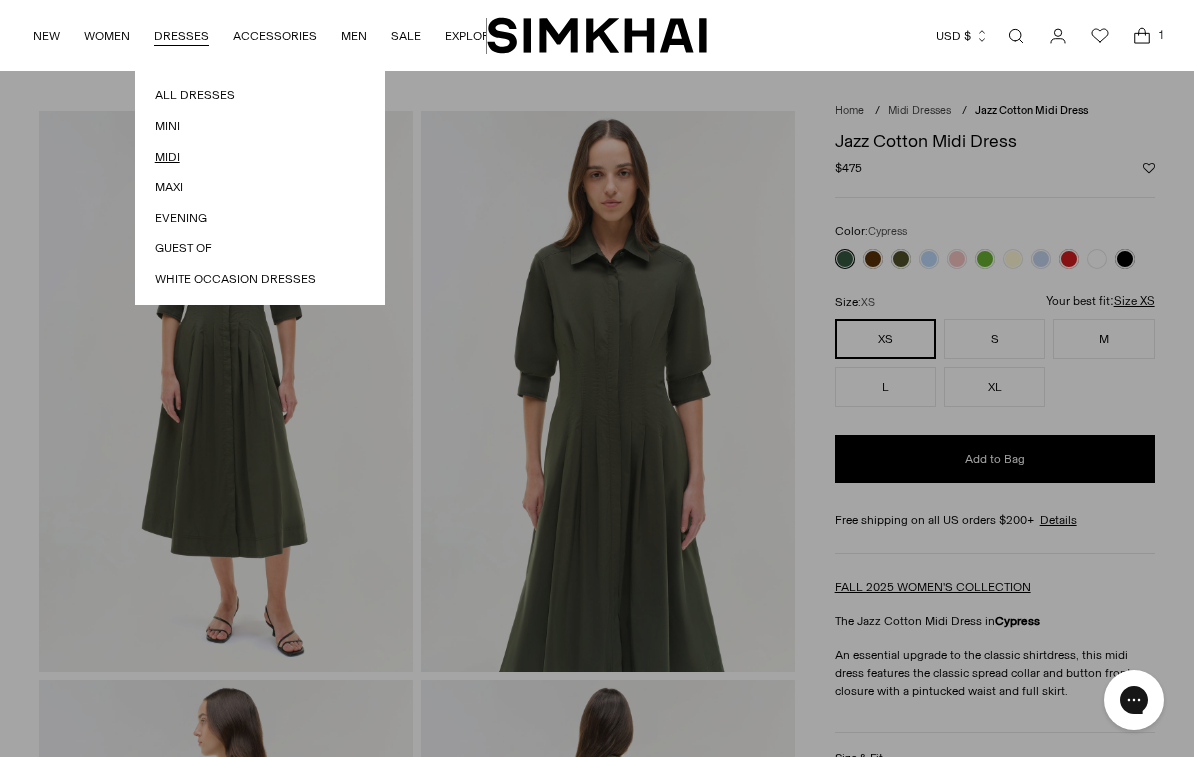 click on "Midi" at bounding box center (260, 157) 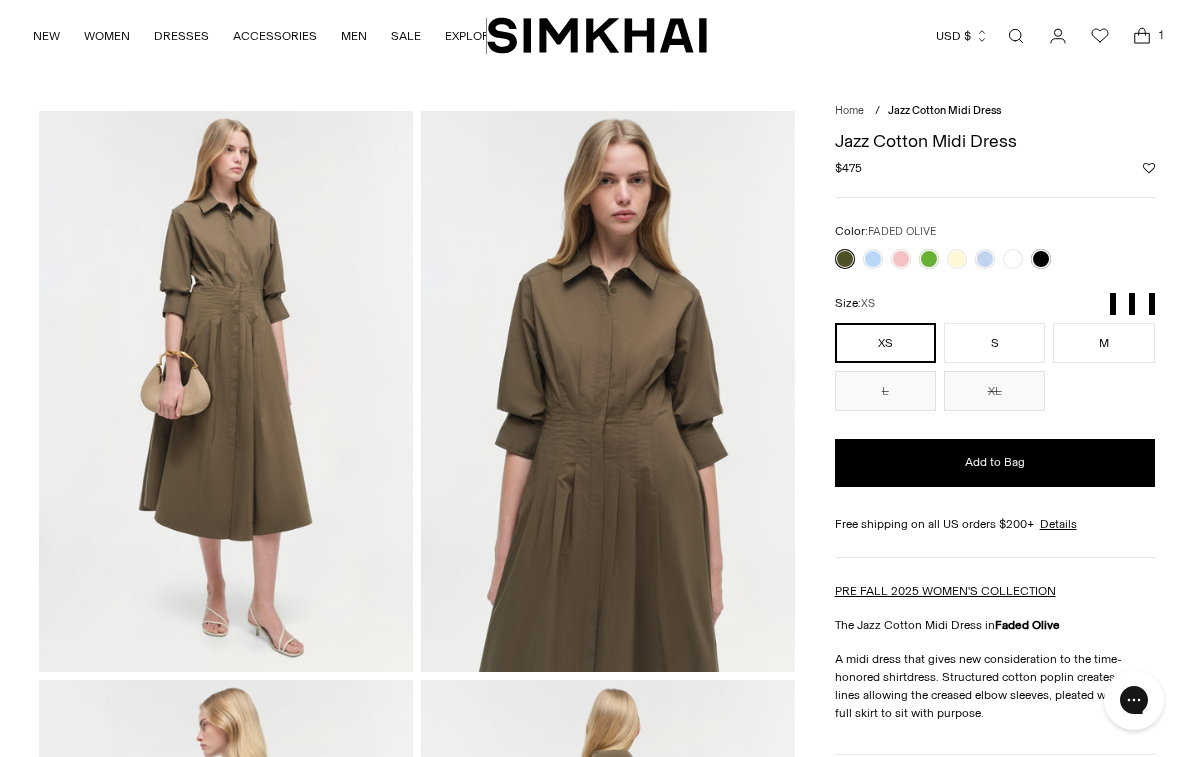 scroll, scrollTop: 0, scrollLeft: 0, axis: both 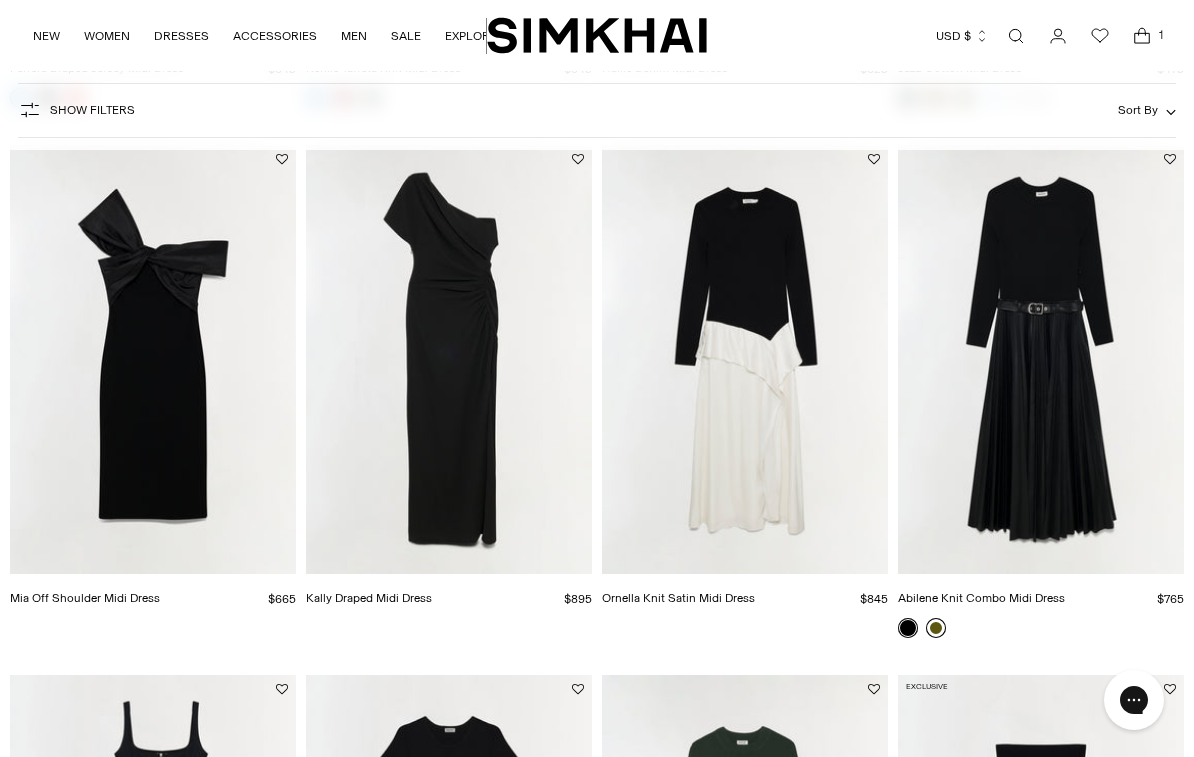 click at bounding box center [936, 628] 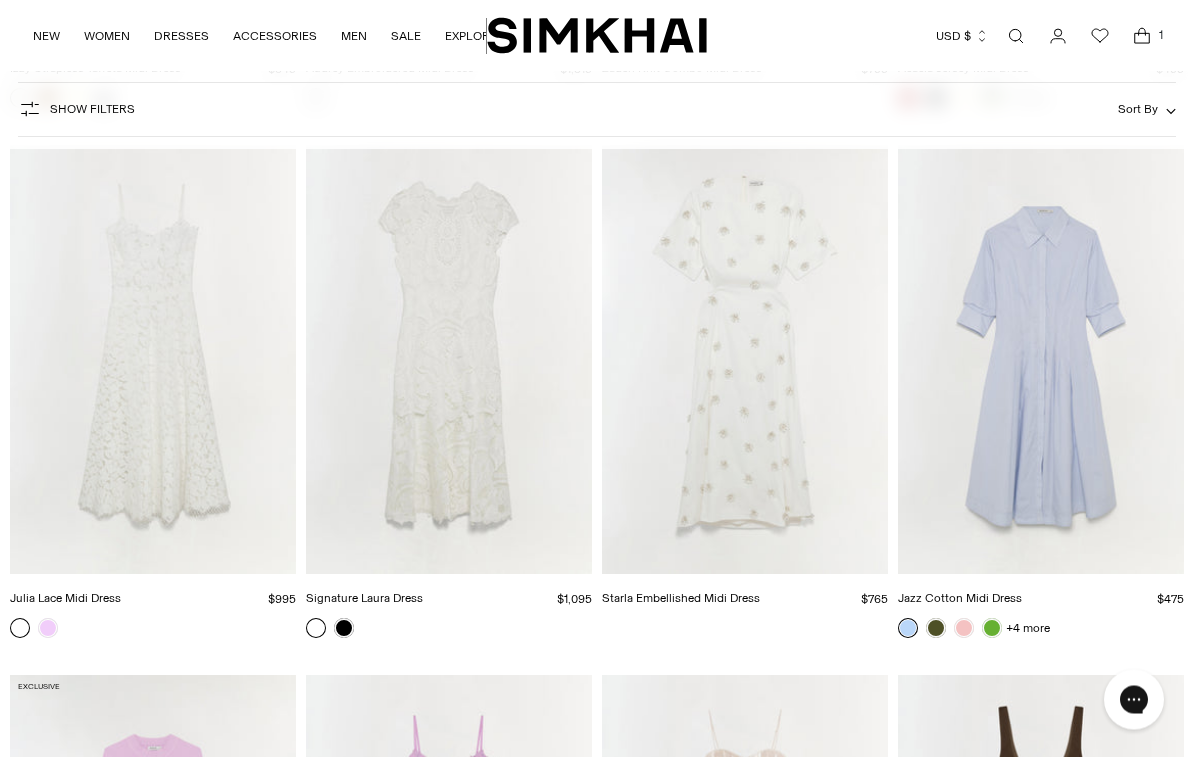 scroll, scrollTop: 3788, scrollLeft: 0, axis: vertical 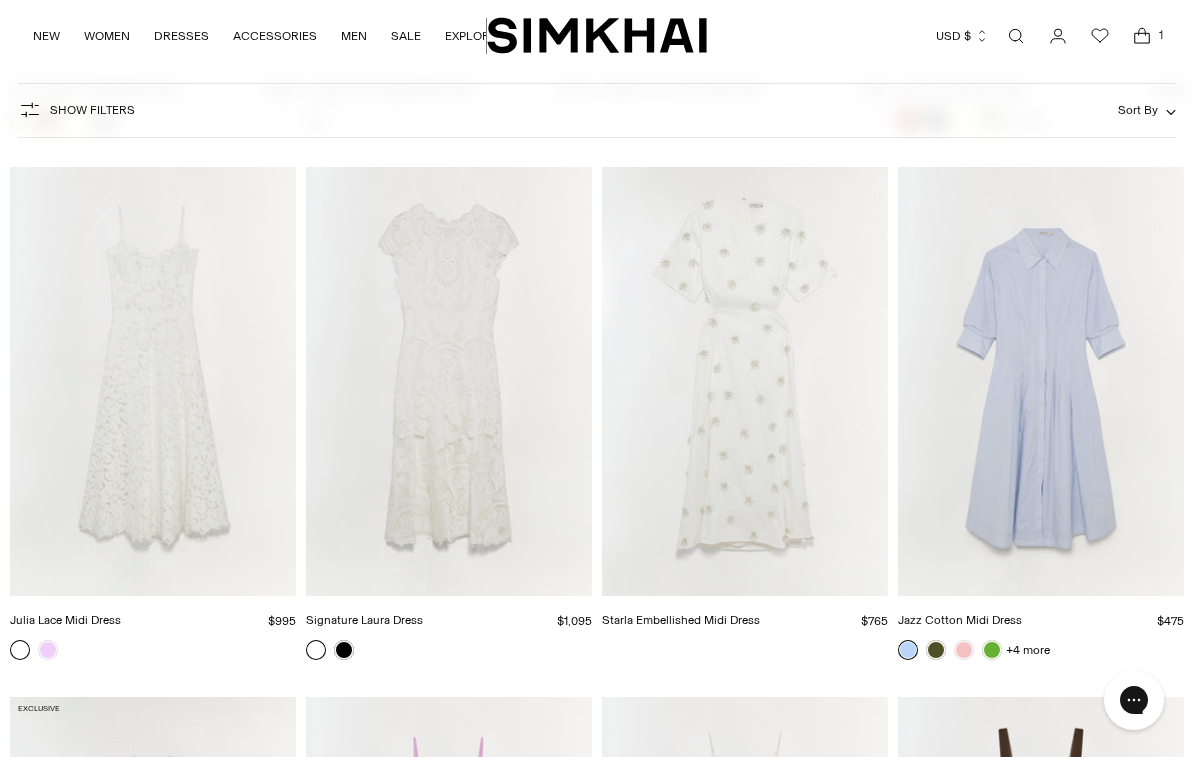 click at bounding box center [153, 381] 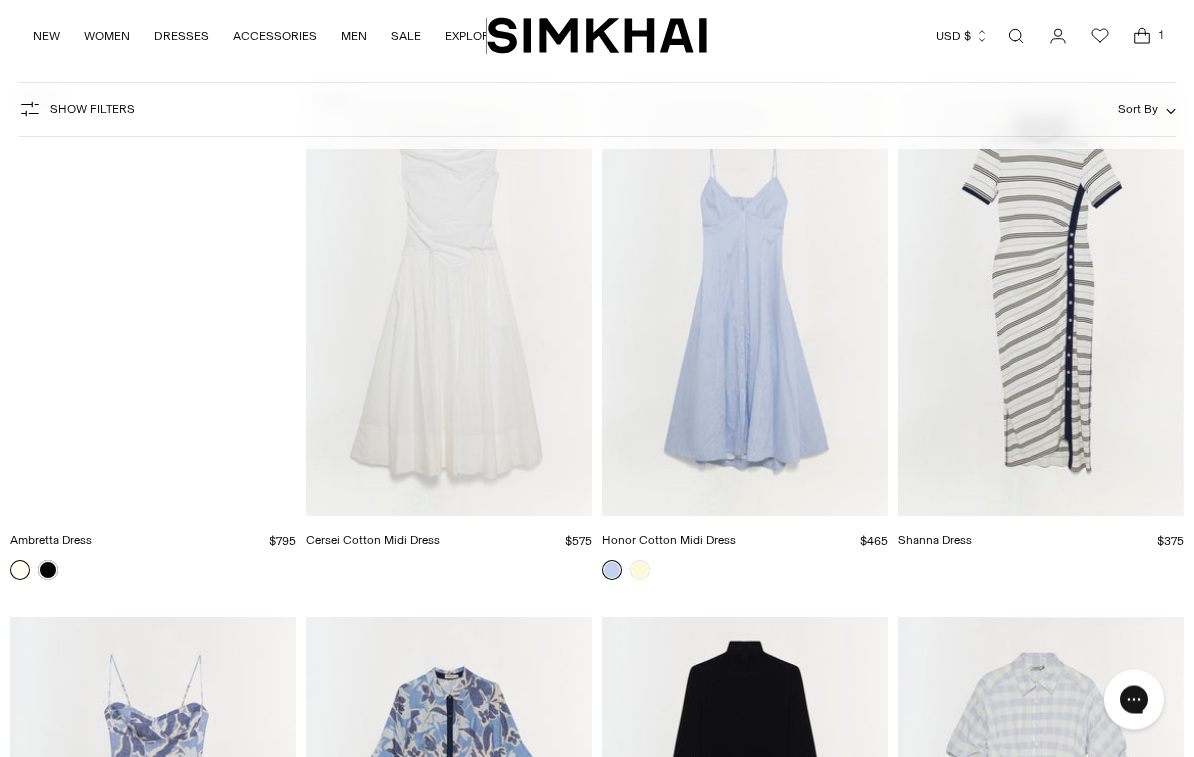 scroll, scrollTop: 10758, scrollLeft: 0, axis: vertical 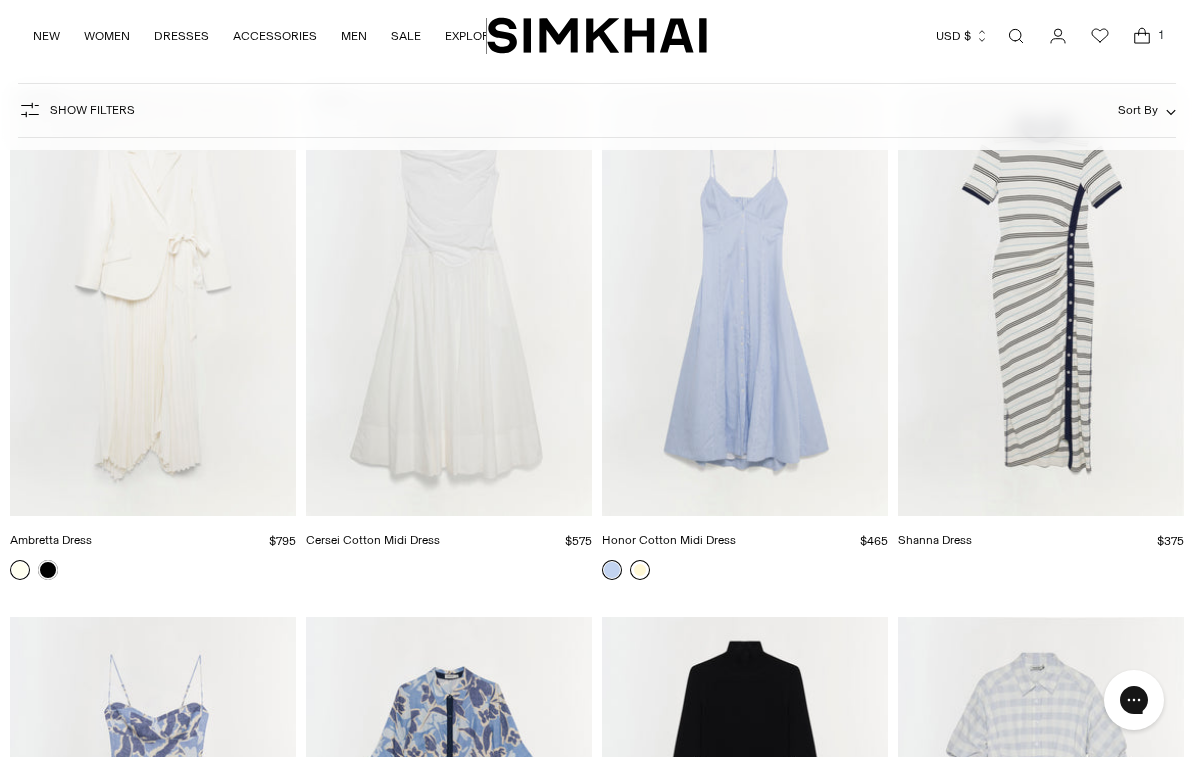 click at bounding box center (640, 570) 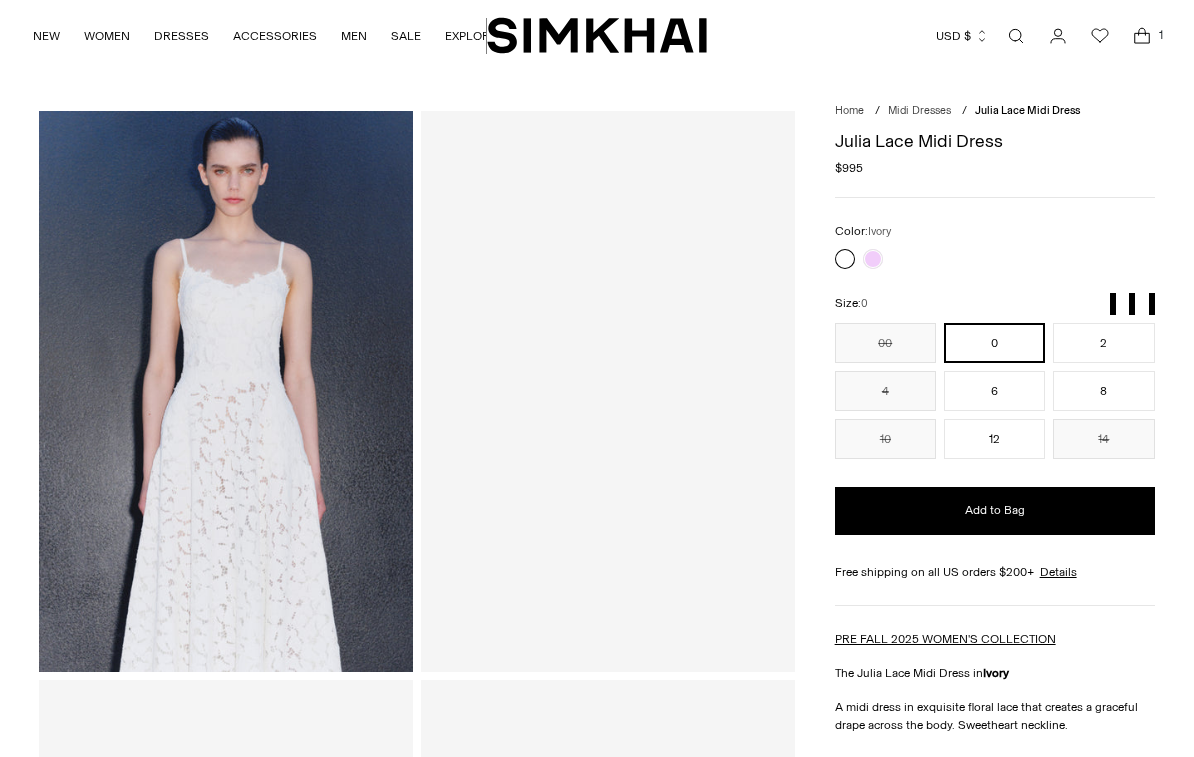 scroll, scrollTop: 0, scrollLeft: 0, axis: both 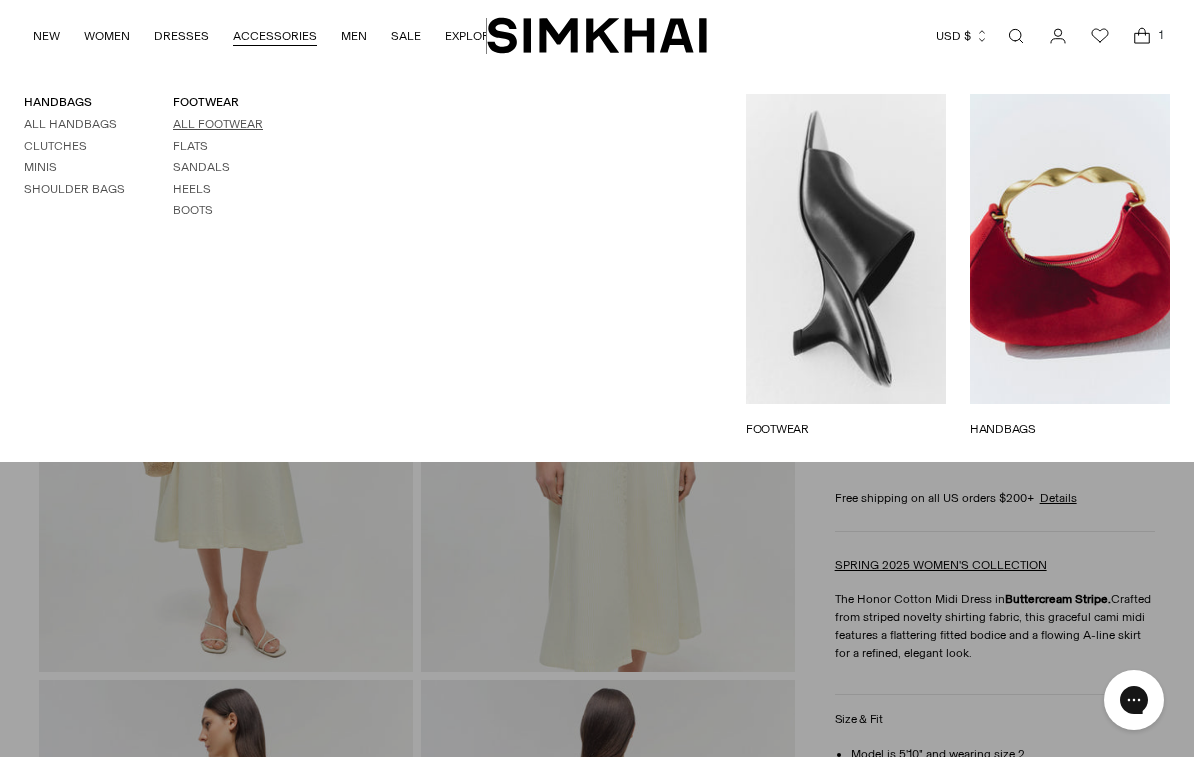 click on "All Footwear" at bounding box center [218, 124] 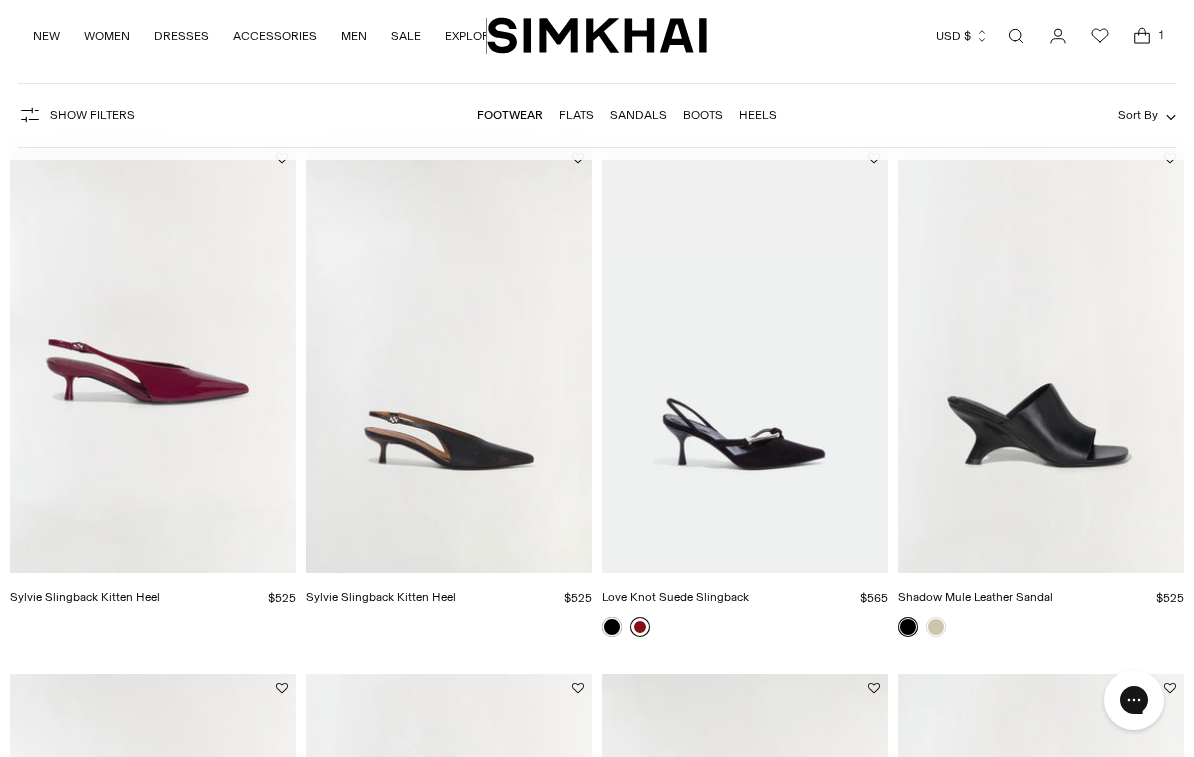 scroll, scrollTop: 0, scrollLeft: 0, axis: both 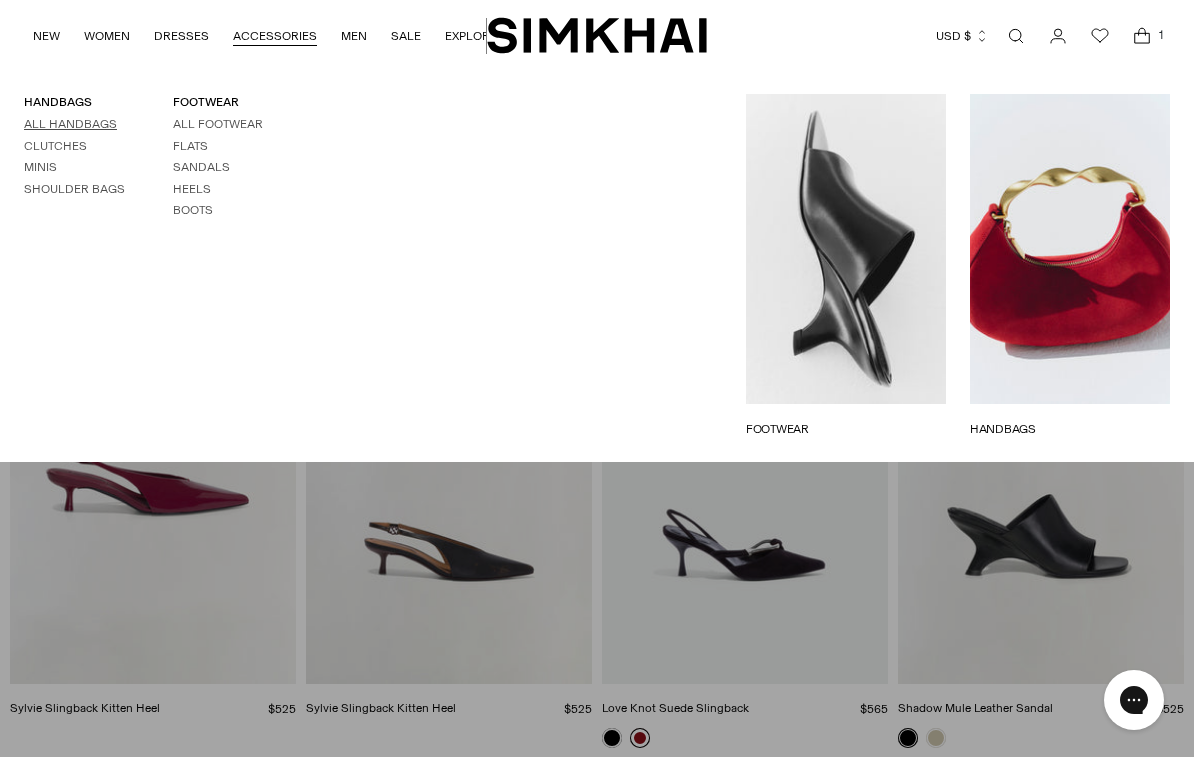 click on "All Handbags" at bounding box center (70, 124) 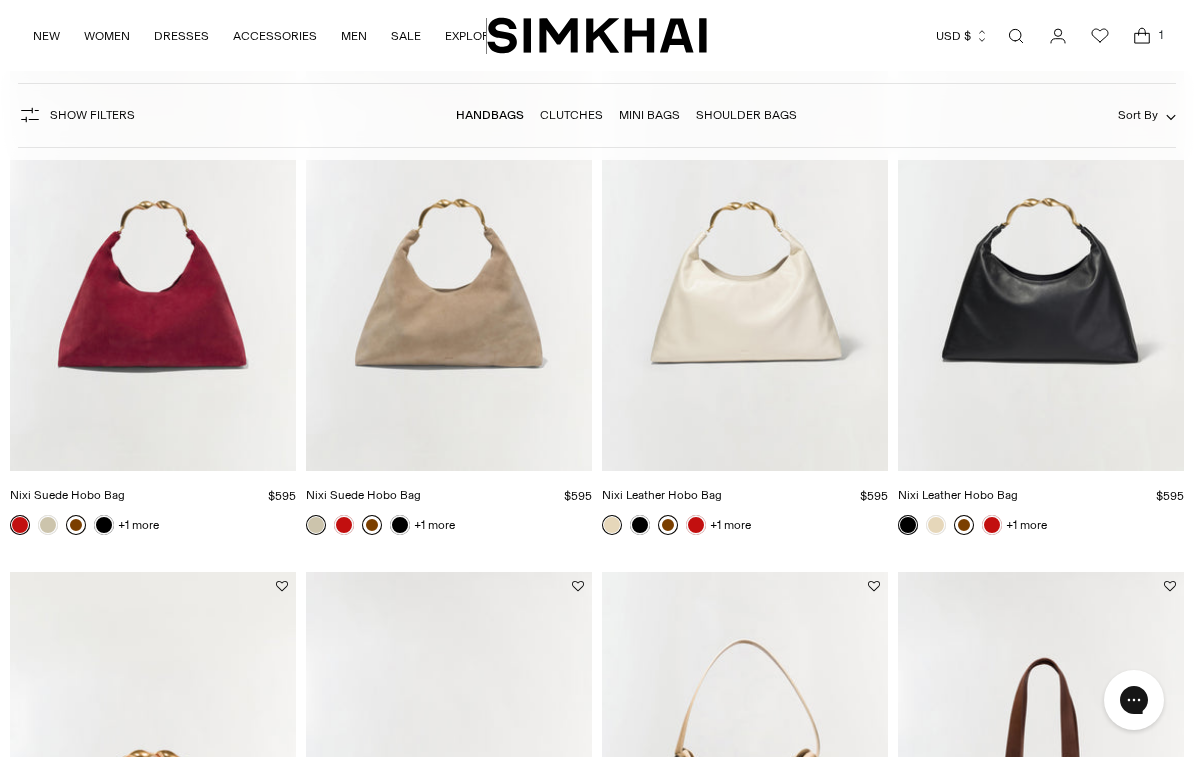 scroll, scrollTop: 215, scrollLeft: 0, axis: vertical 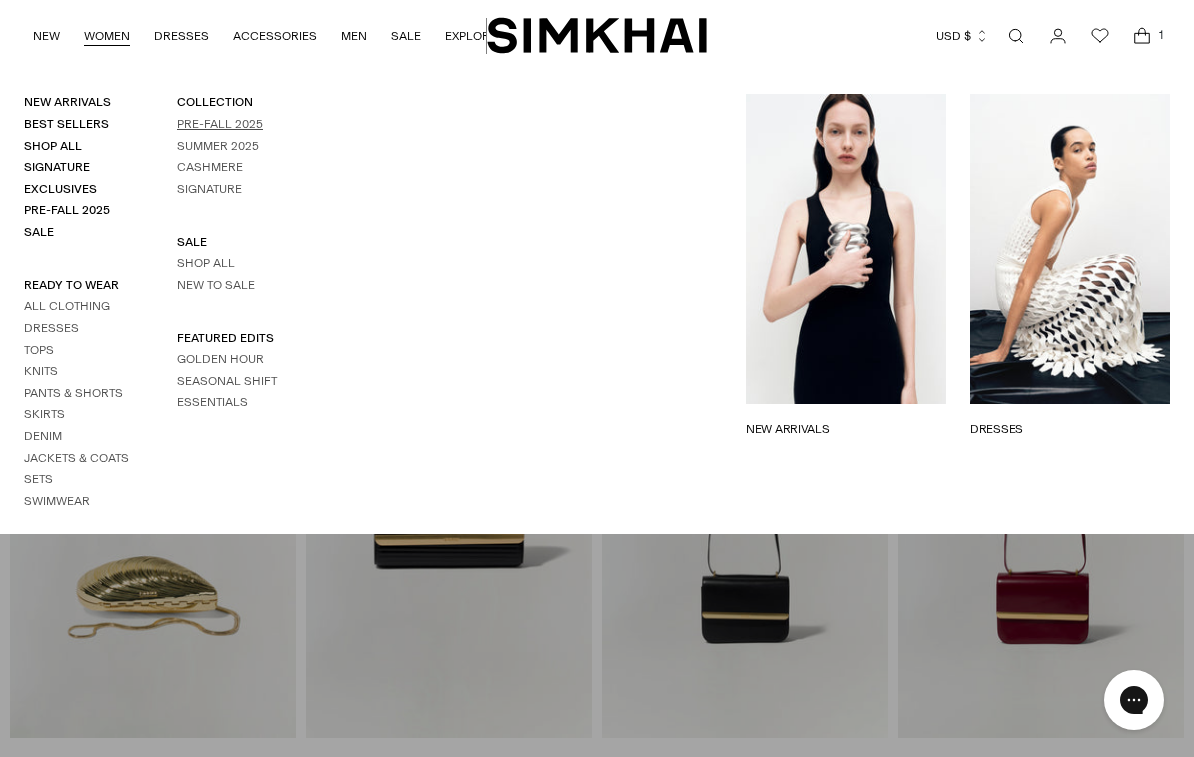 click on "Pre-Fall 2025" at bounding box center (220, 124) 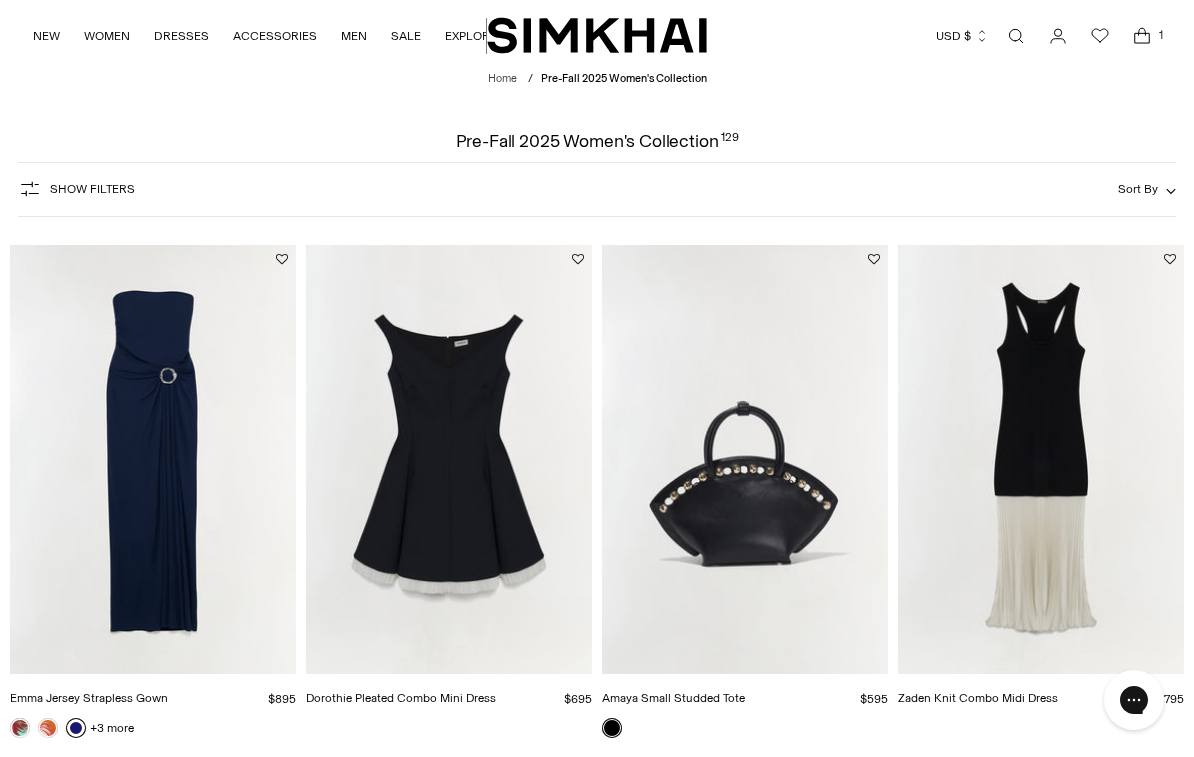 scroll, scrollTop: 0, scrollLeft: 0, axis: both 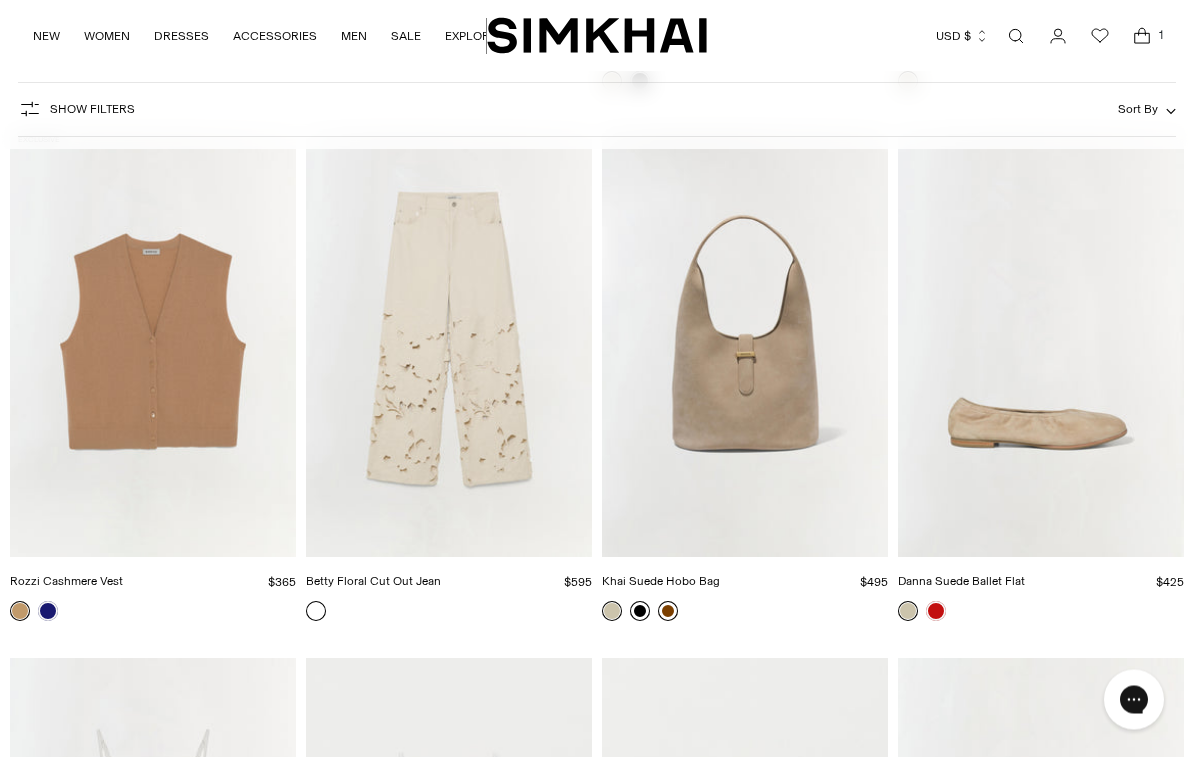 click at bounding box center [449, 343] 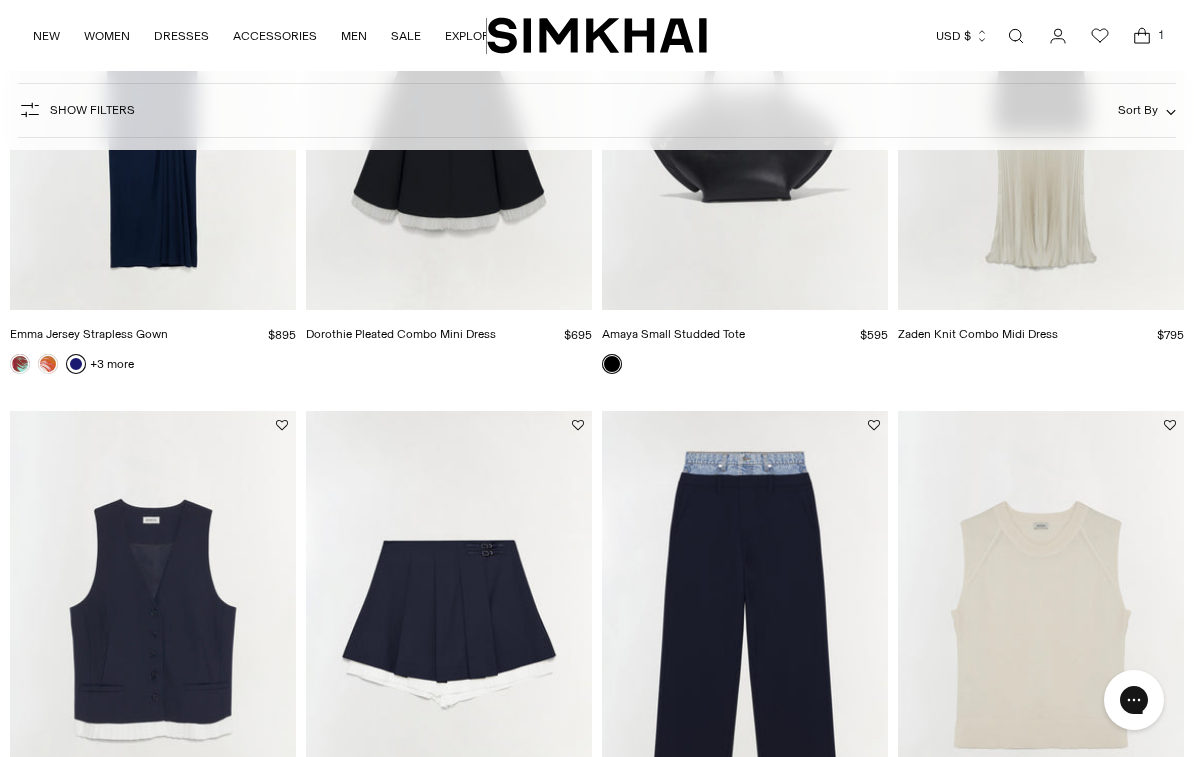 scroll, scrollTop: 0, scrollLeft: 0, axis: both 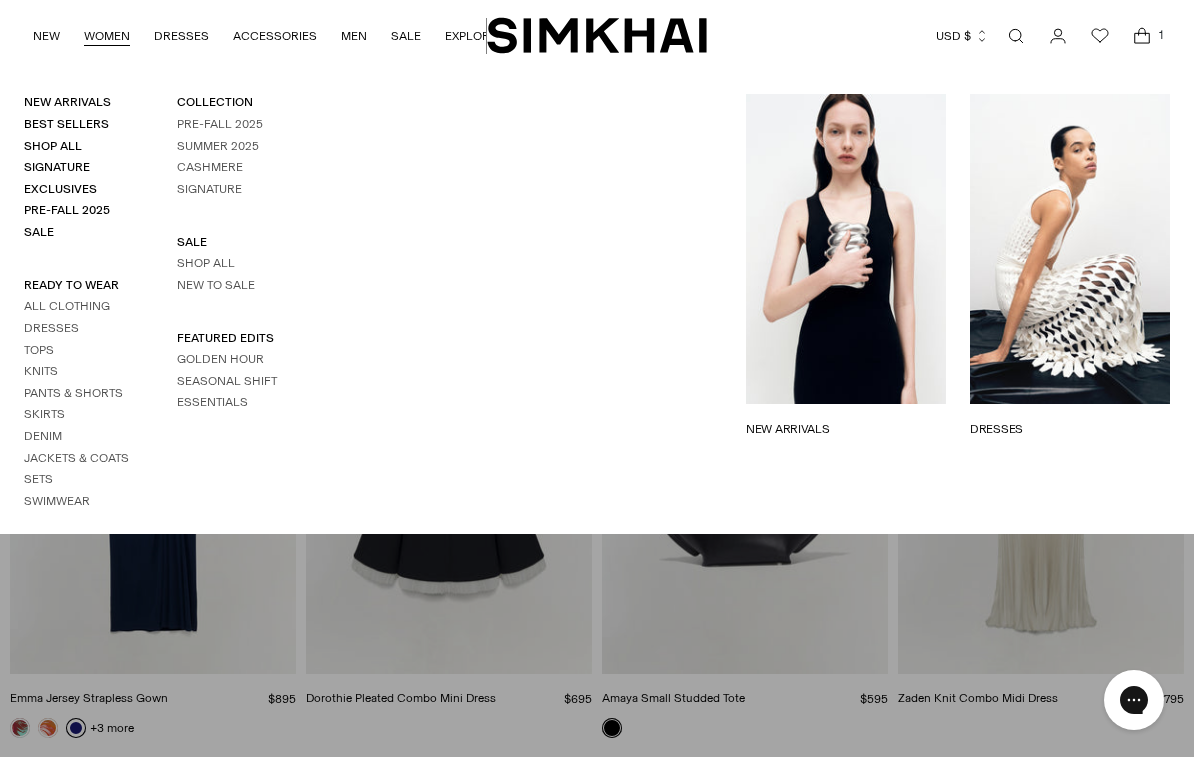 click on "Tops" at bounding box center [76, 350] 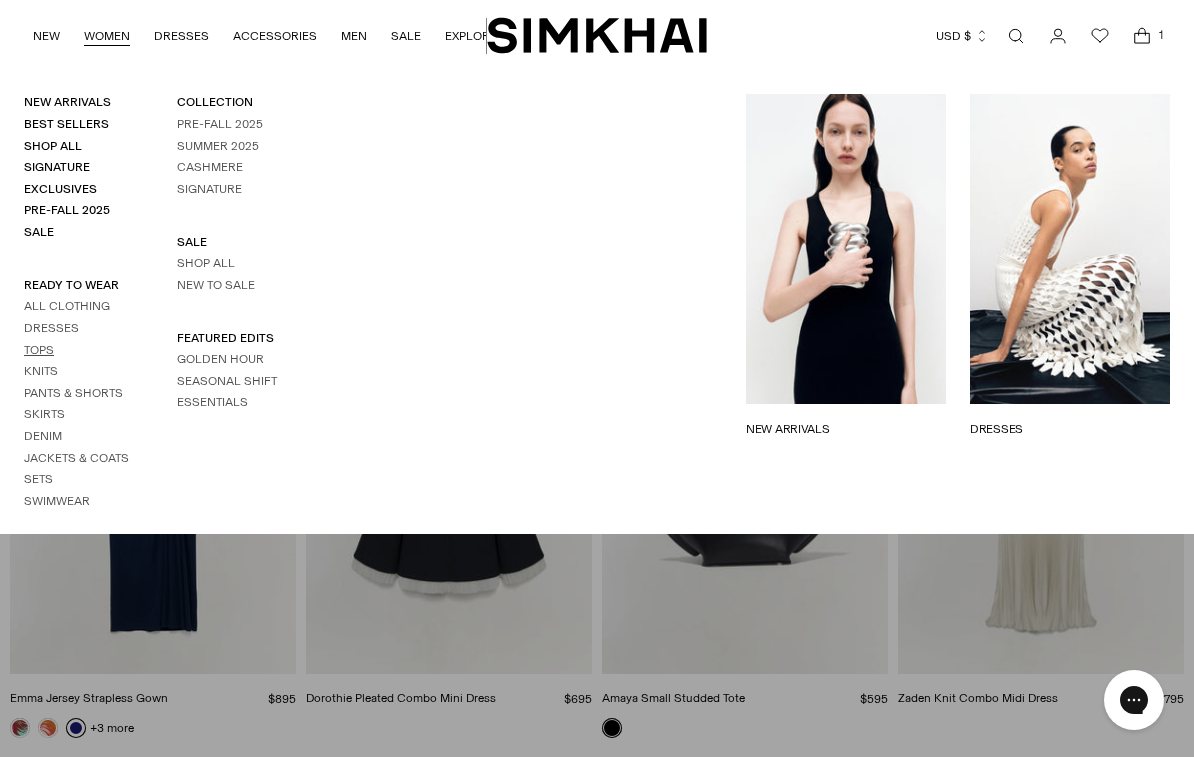 click on "Tops" at bounding box center [39, 350] 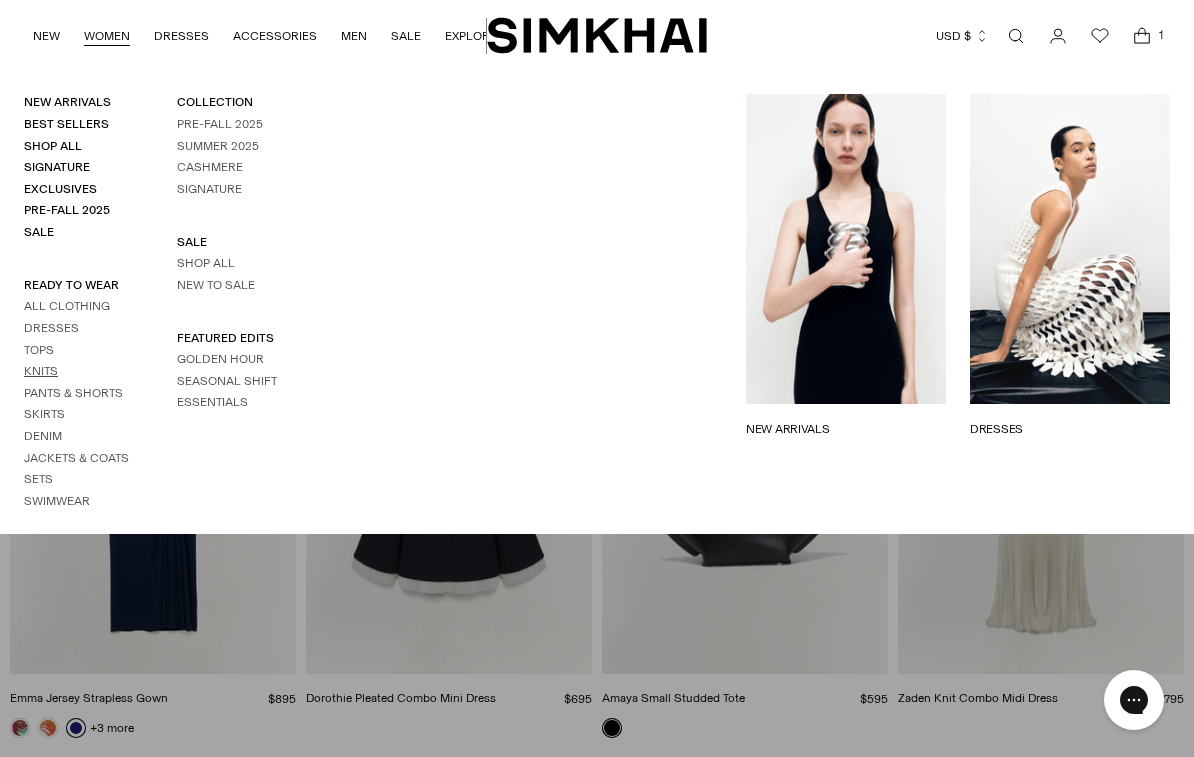 click on "Knits" at bounding box center [41, 371] 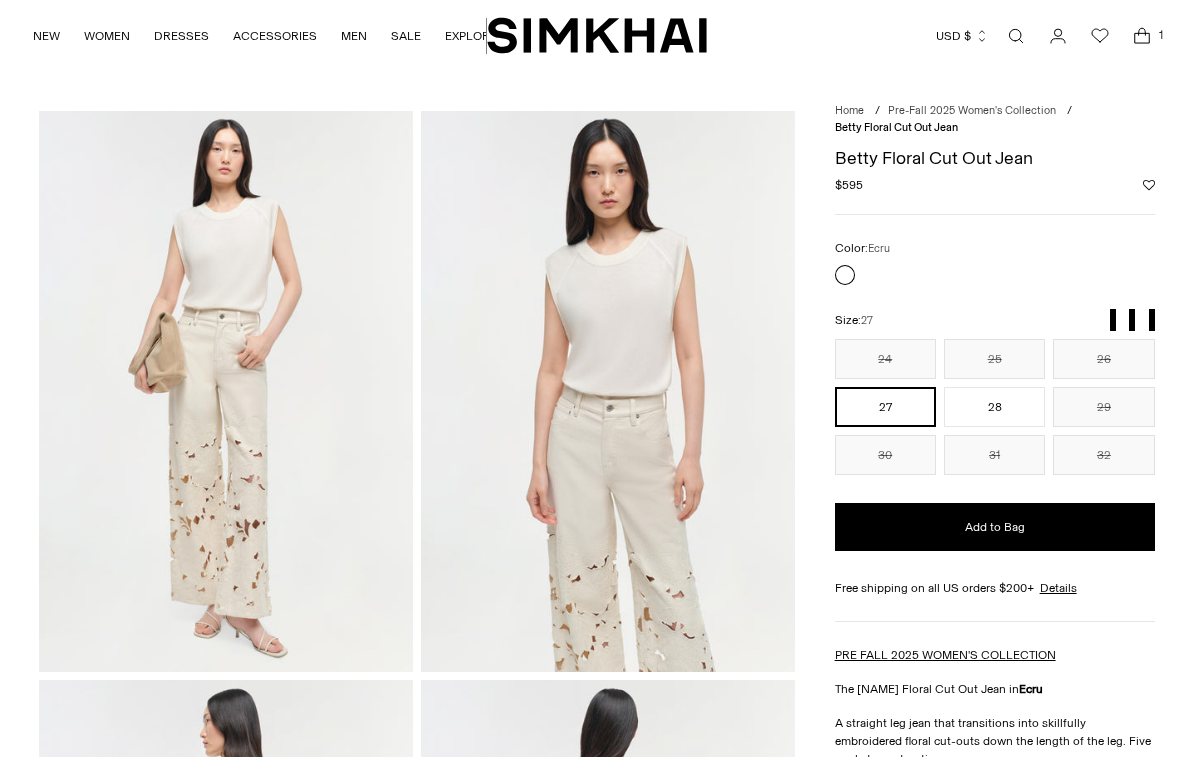 scroll, scrollTop: 0, scrollLeft: 0, axis: both 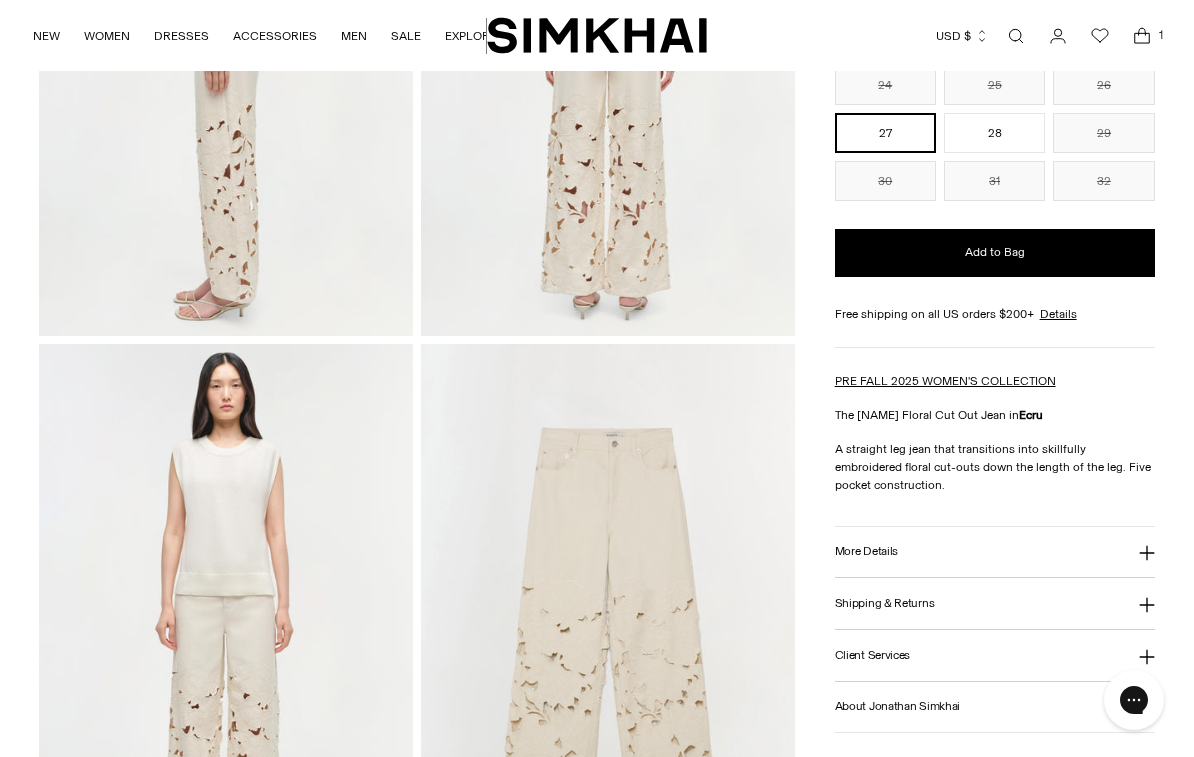 click on "More Details" at bounding box center (866, 551) 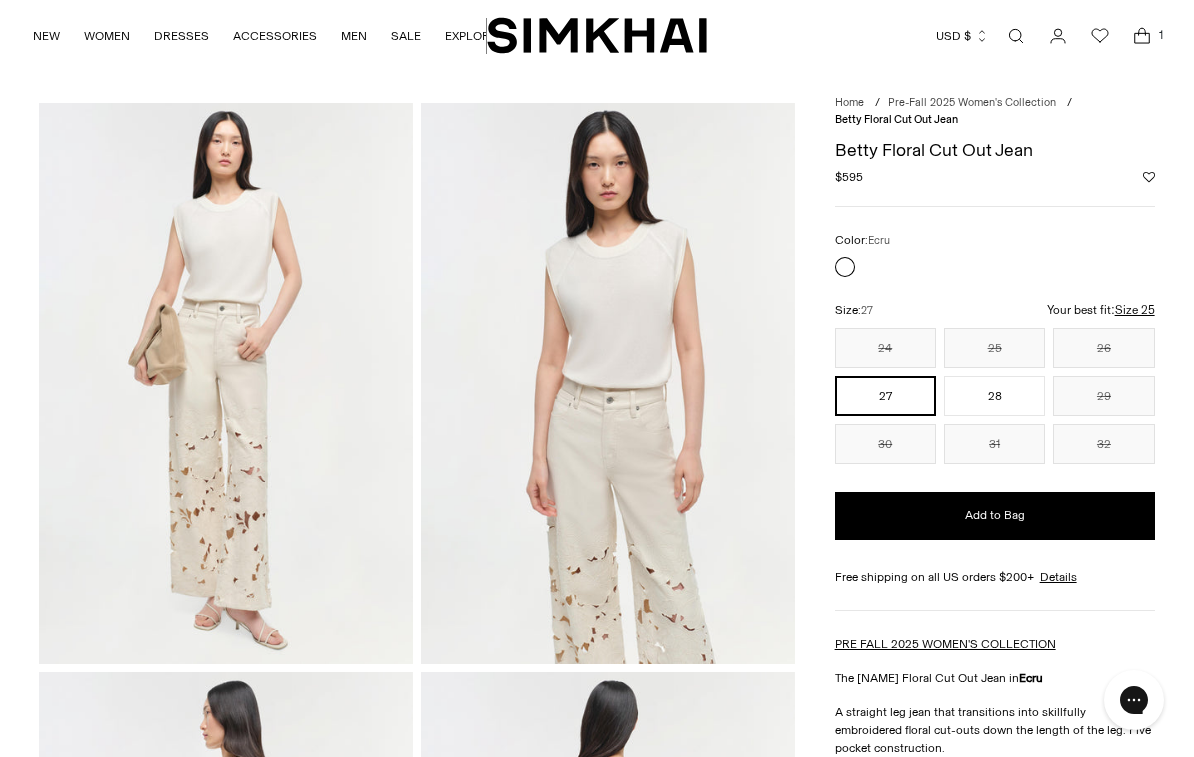 scroll, scrollTop: 15, scrollLeft: 0, axis: vertical 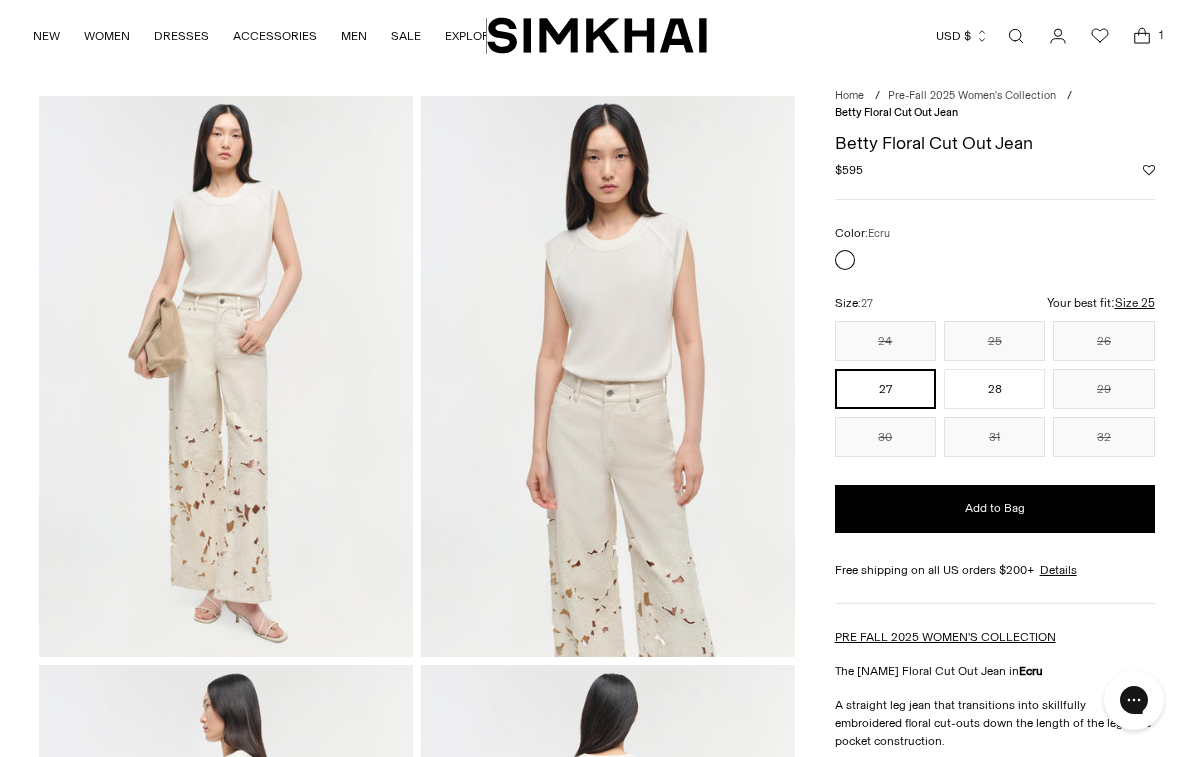 click at bounding box center (608, 376) 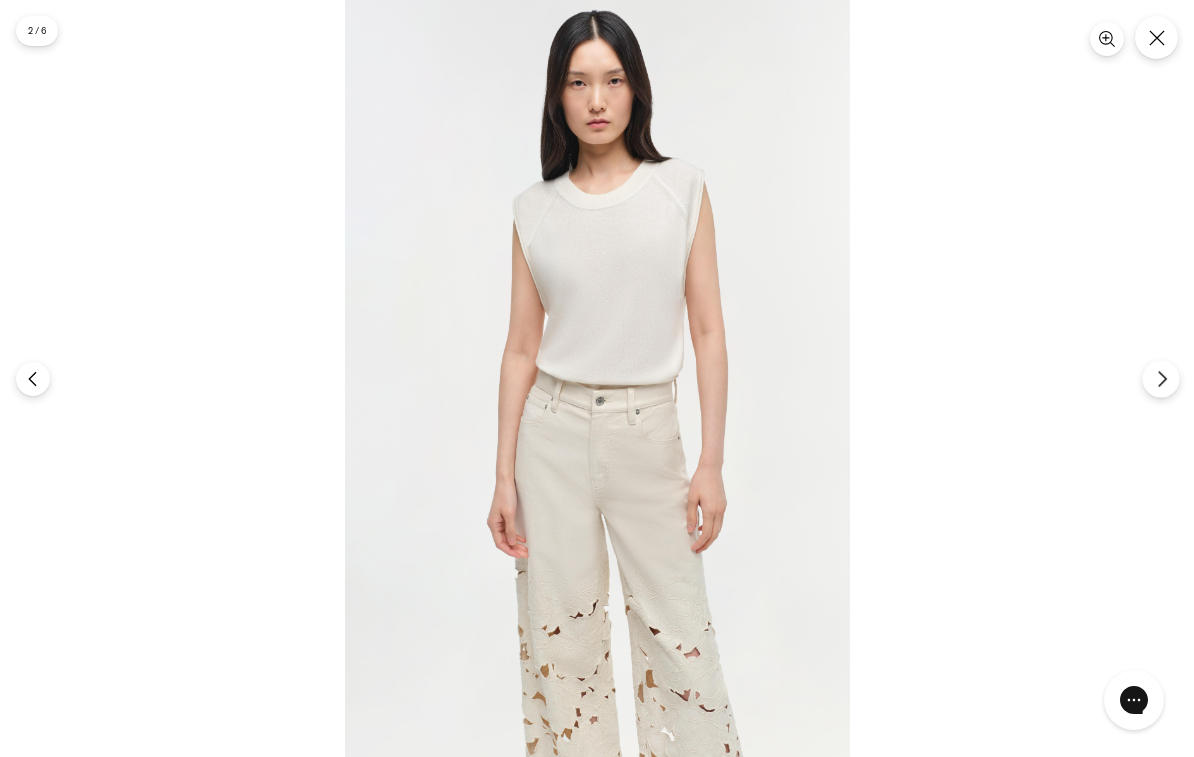click 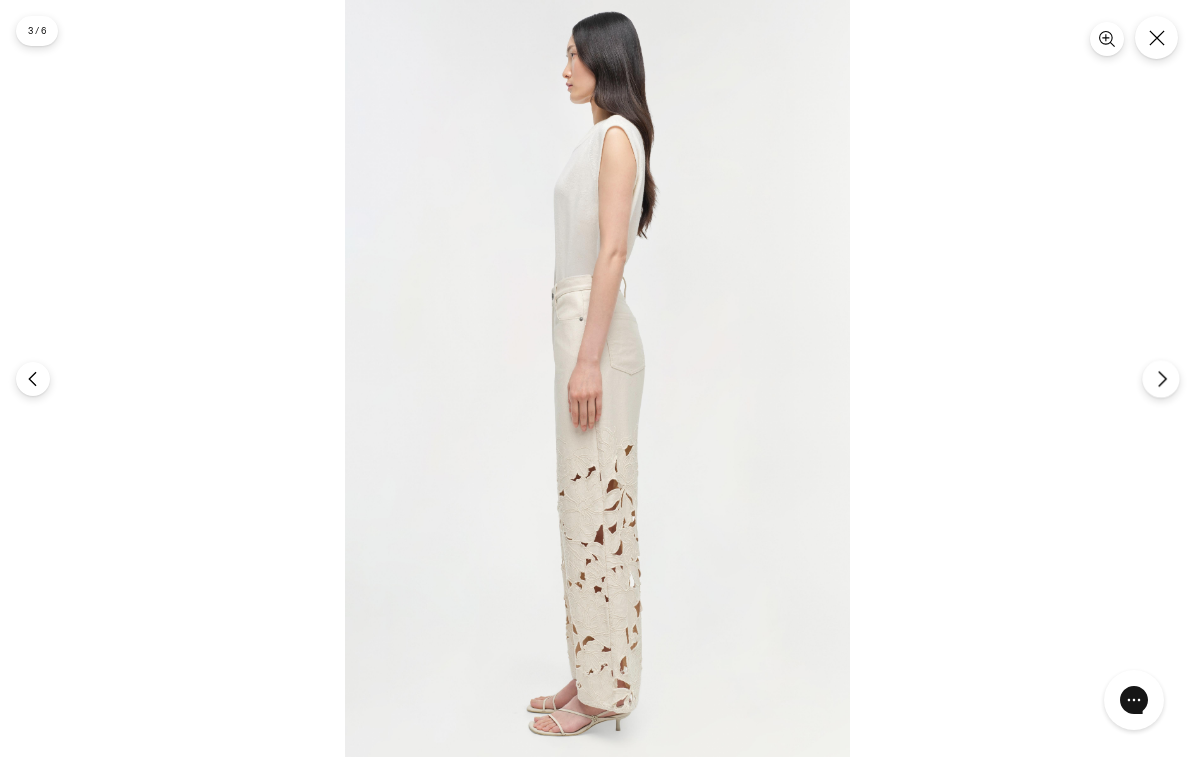 click 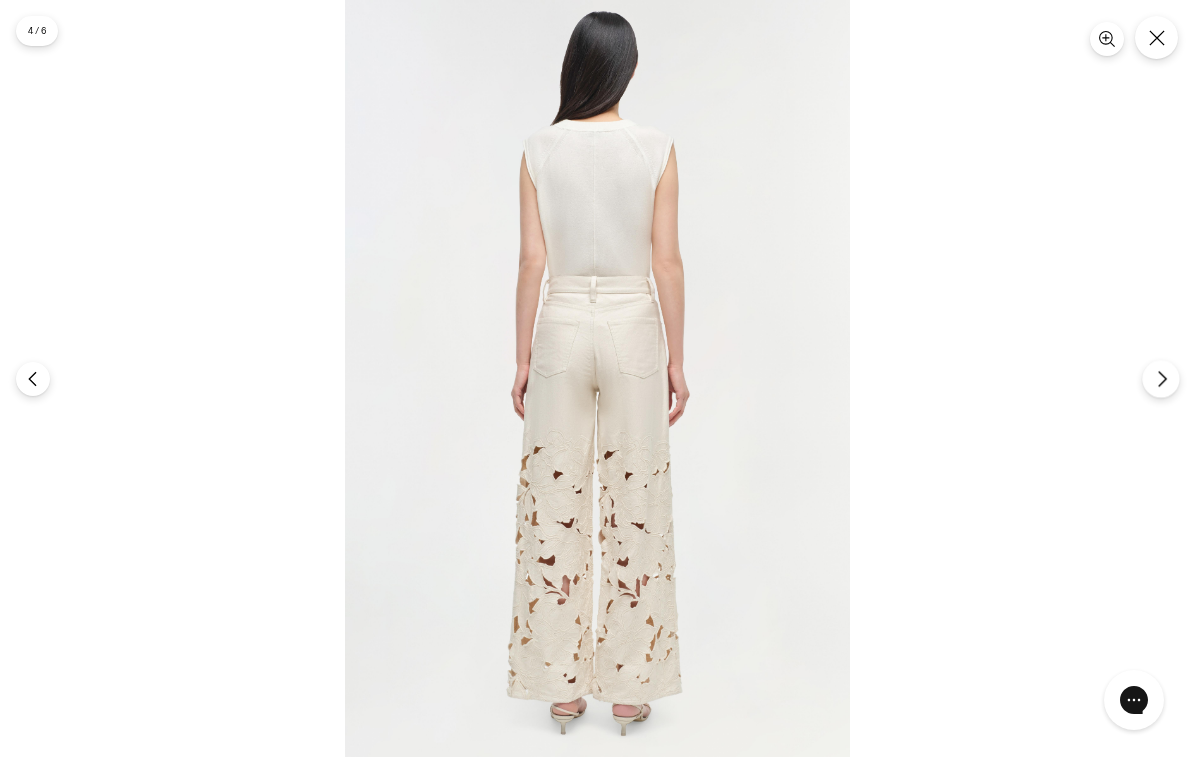 click 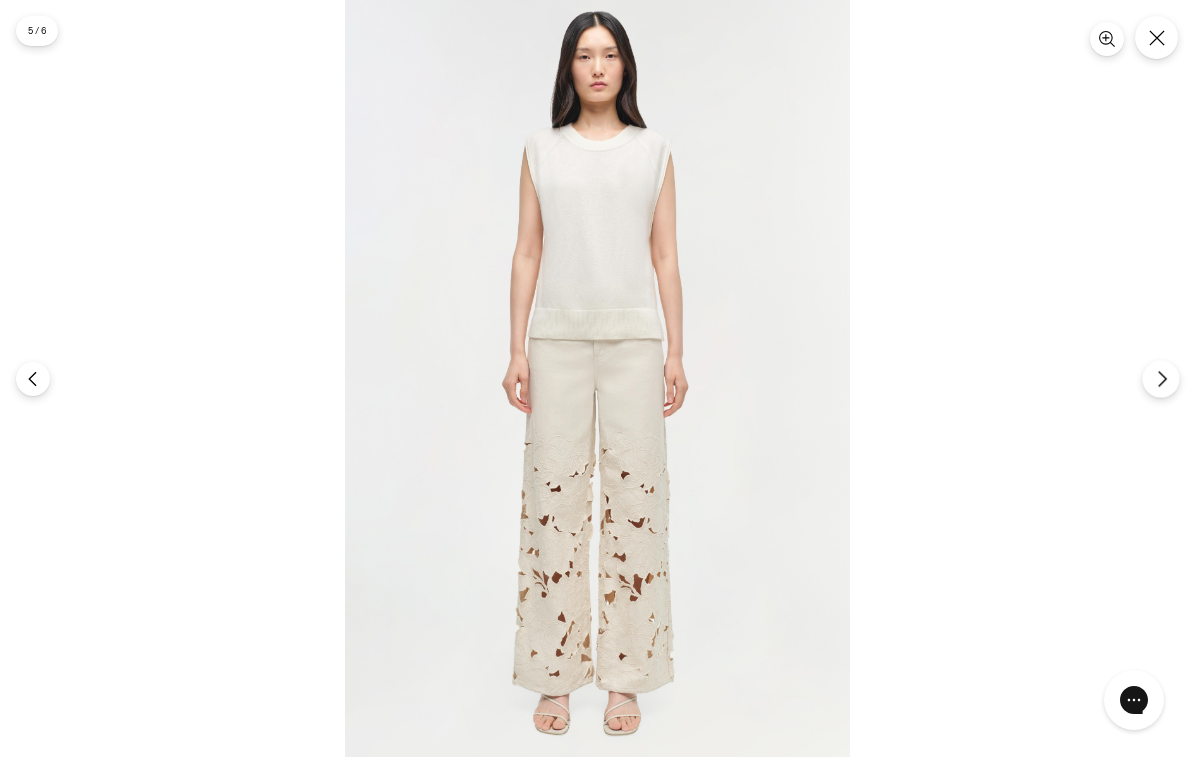 click 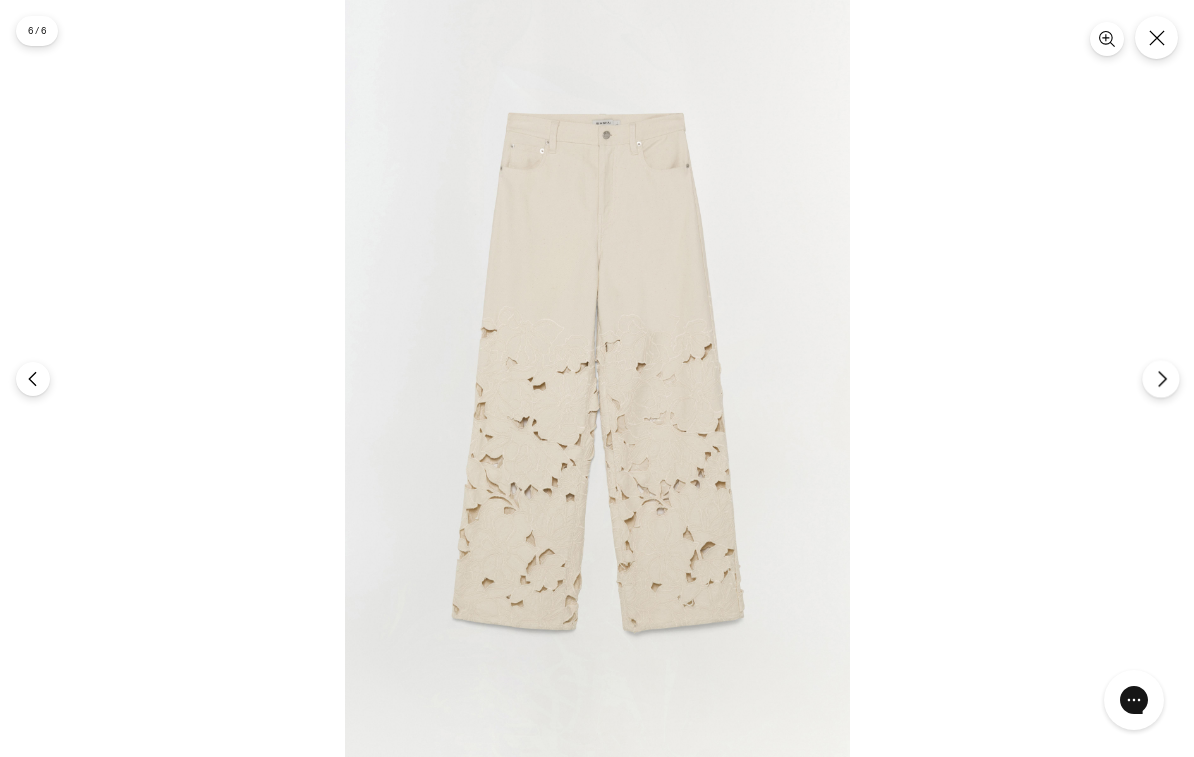 click 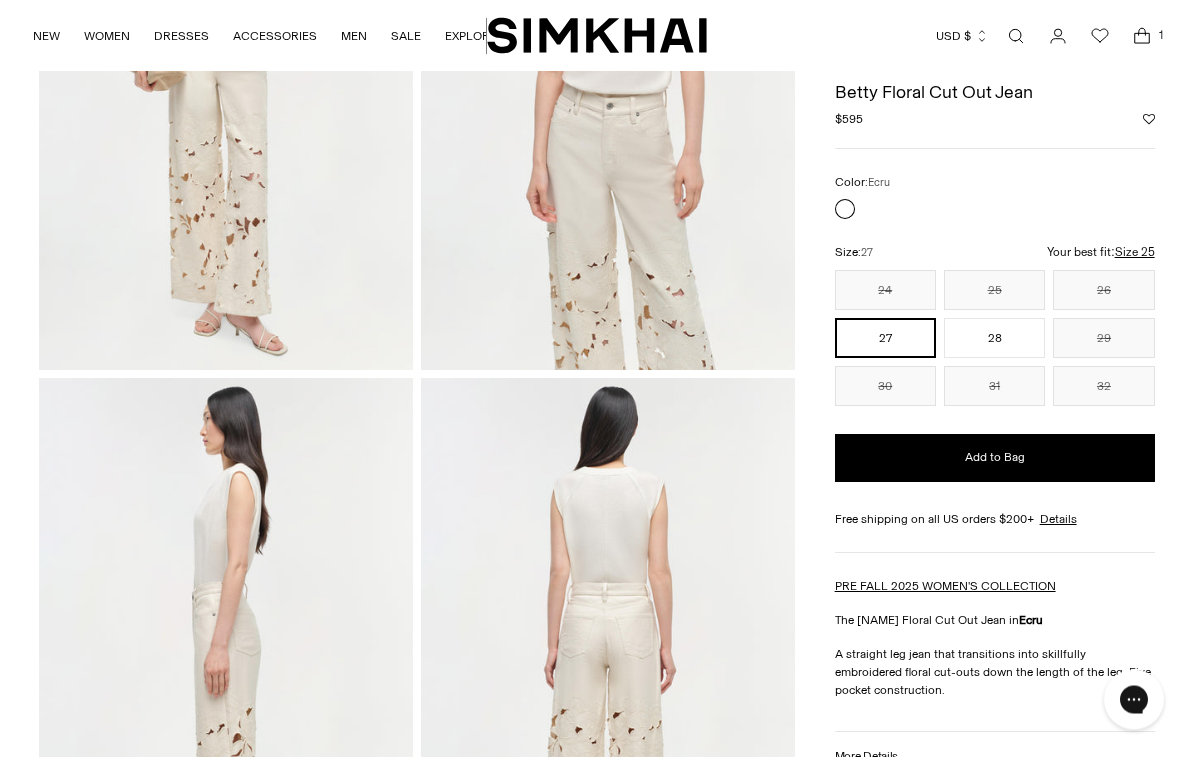 scroll, scrollTop: 0, scrollLeft: 0, axis: both 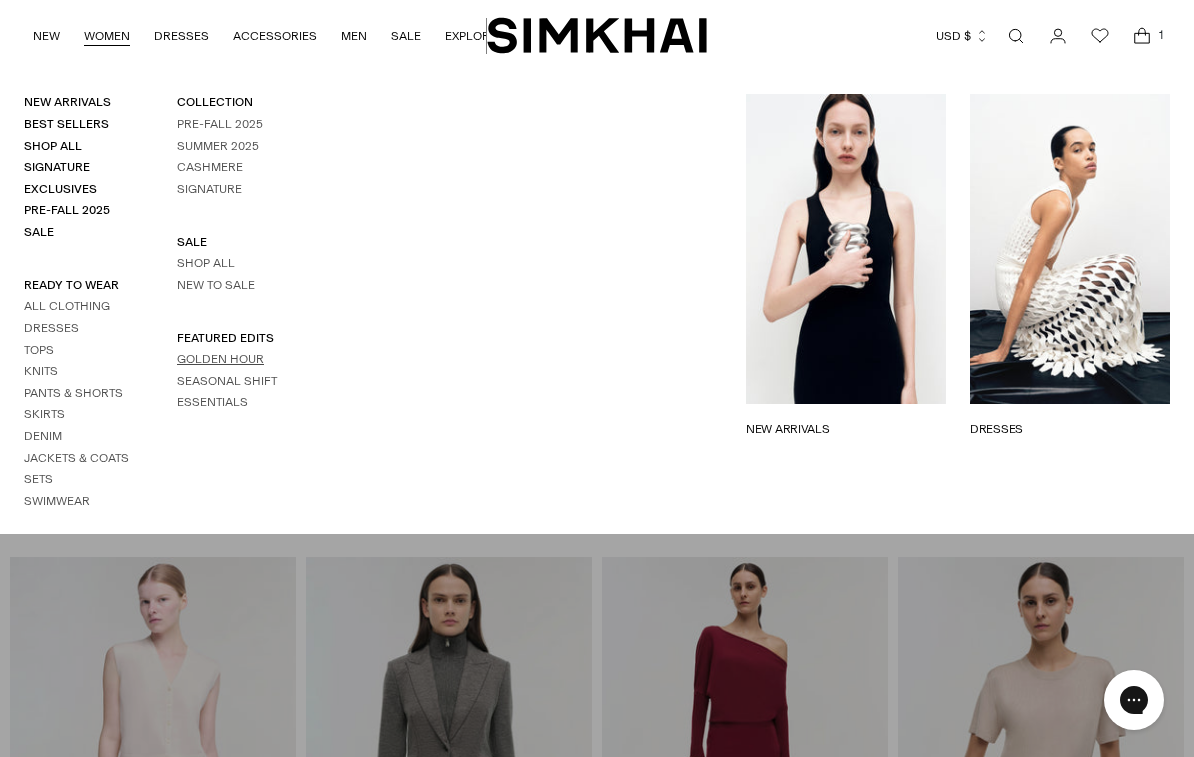 click on "GOLDEN HOUR" at bounding box center [220, 359] 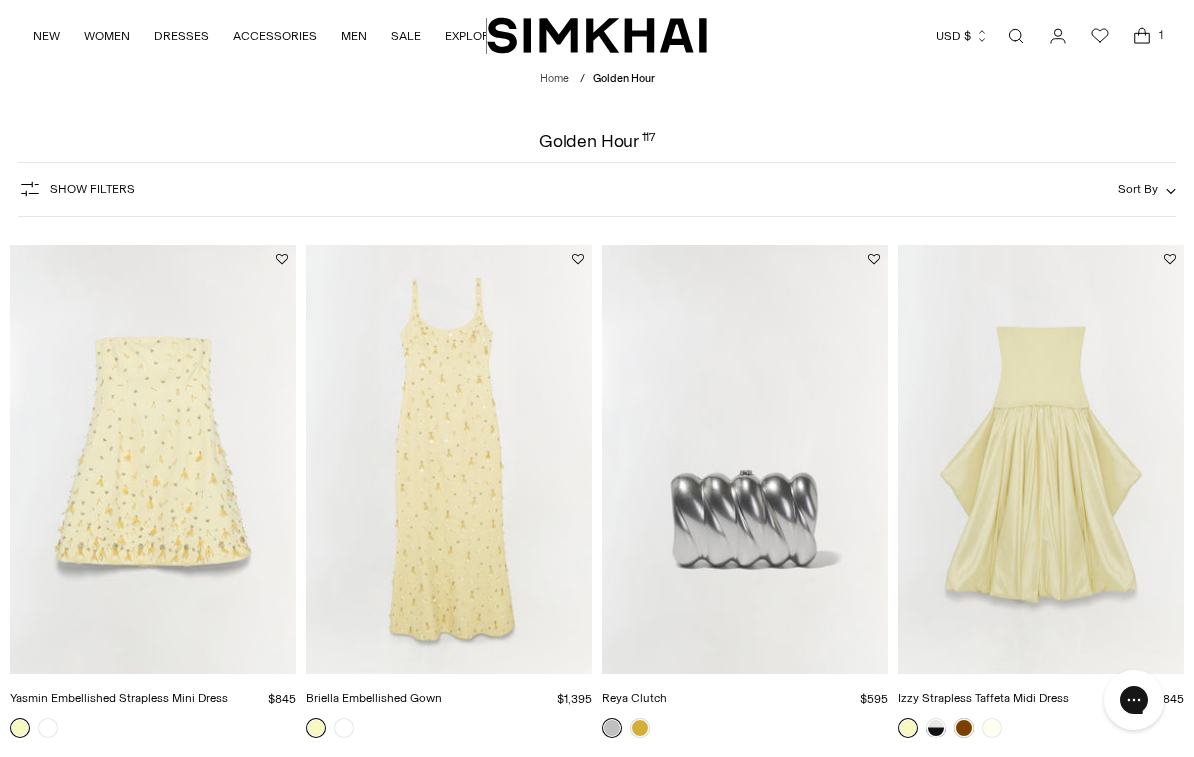 scroll, scrollTop: 0, scrollLeft: 0, axis: both 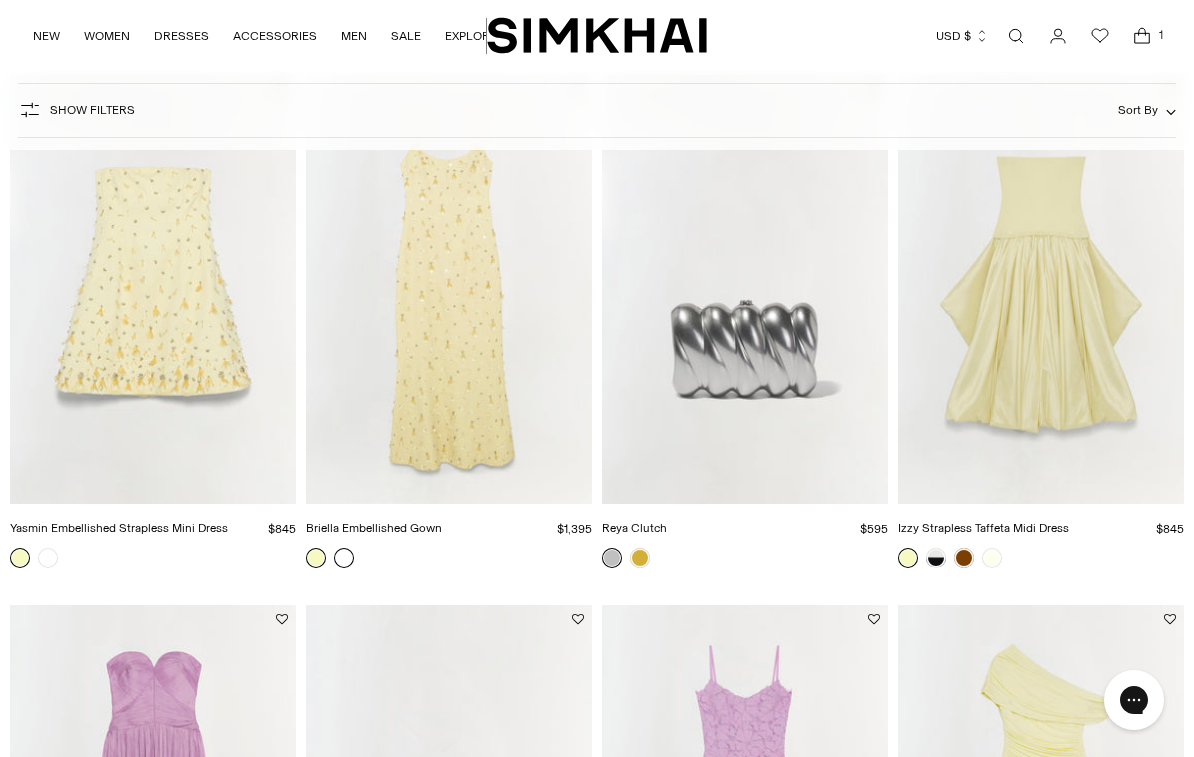 click at bounding box center [344, 558] 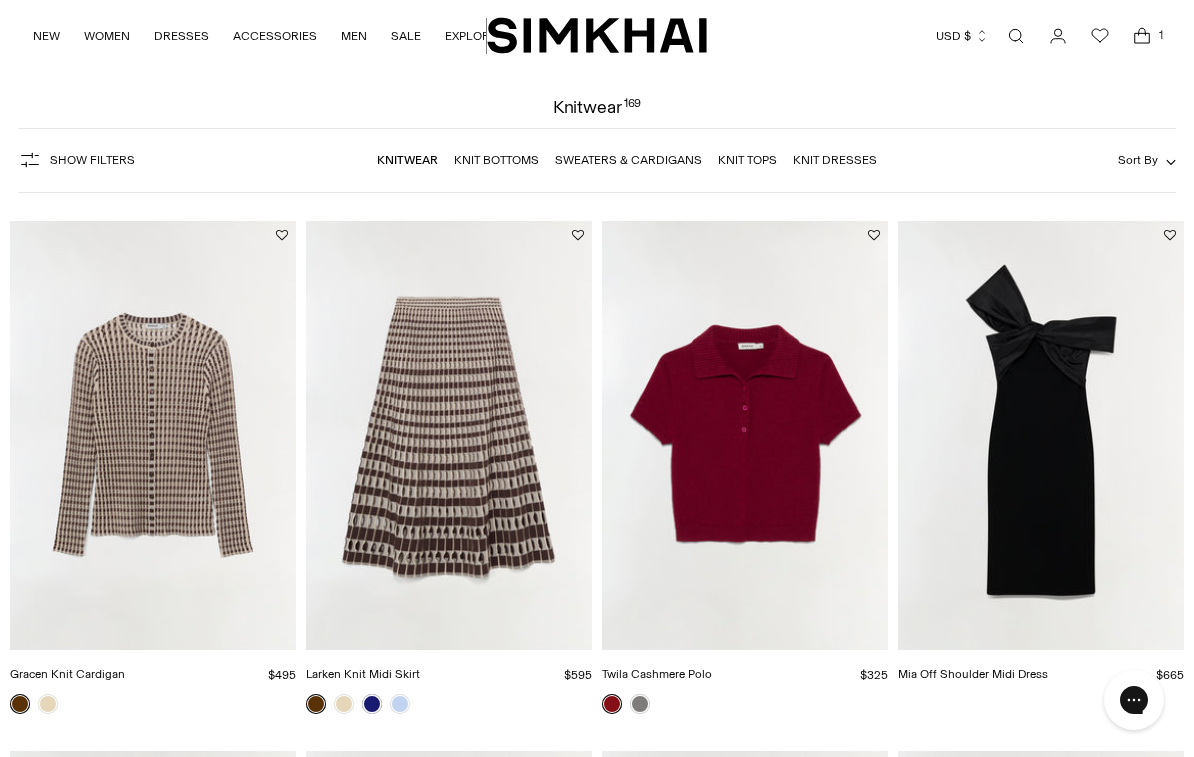 scroll, scrollTop: 0, scrollLeft: 0, axis: both 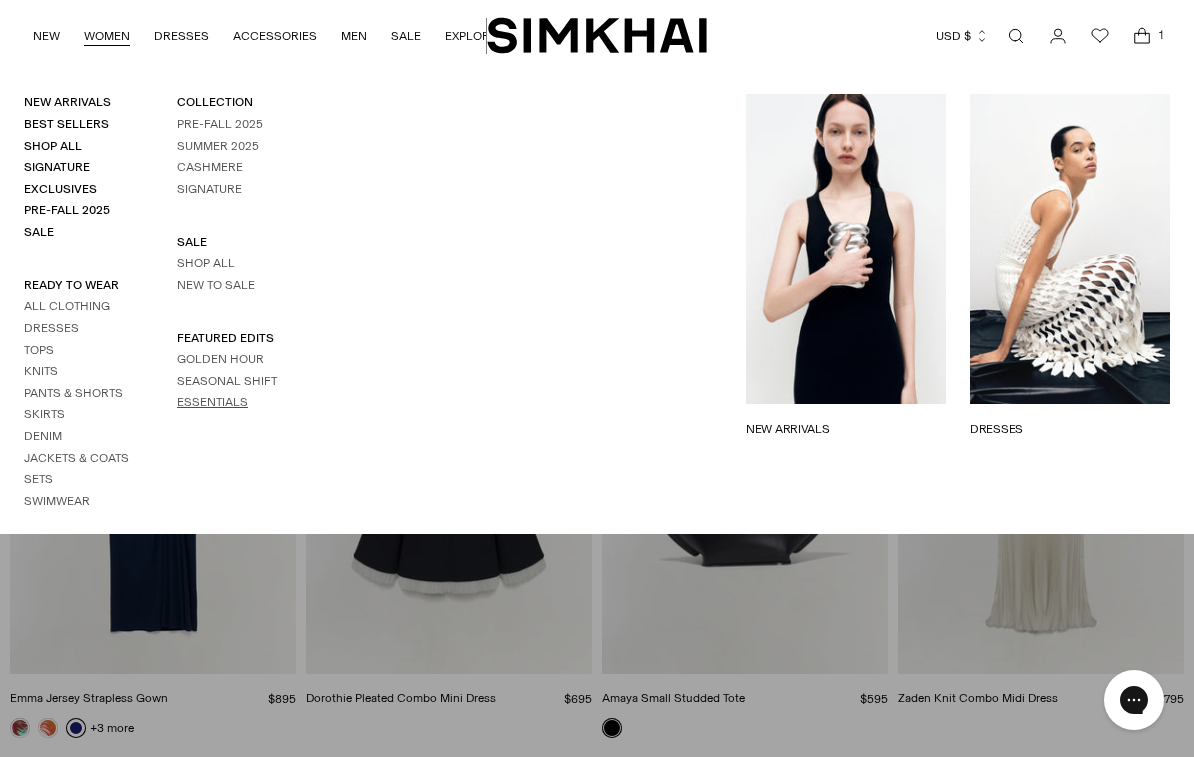 click on "ESSENTIALS" at bounding box center (212, 402) 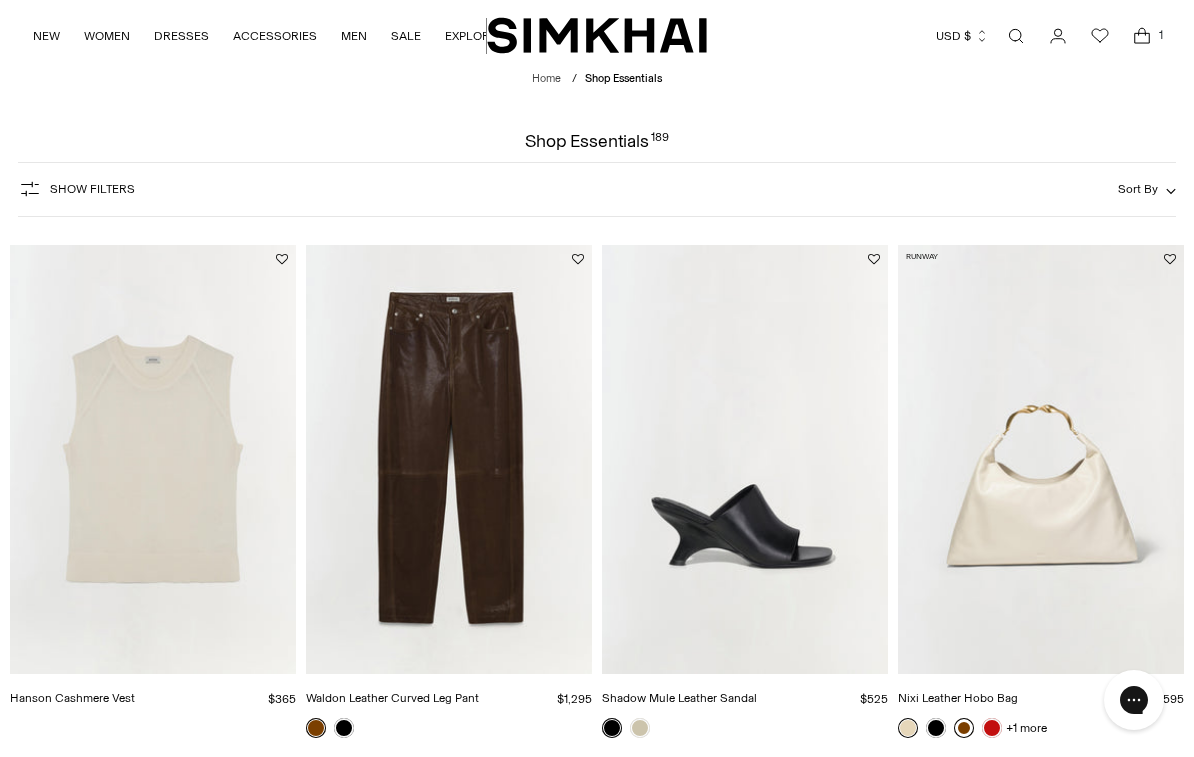 scroll, scrollTop: 0, scrollLeft: 0, axis: both 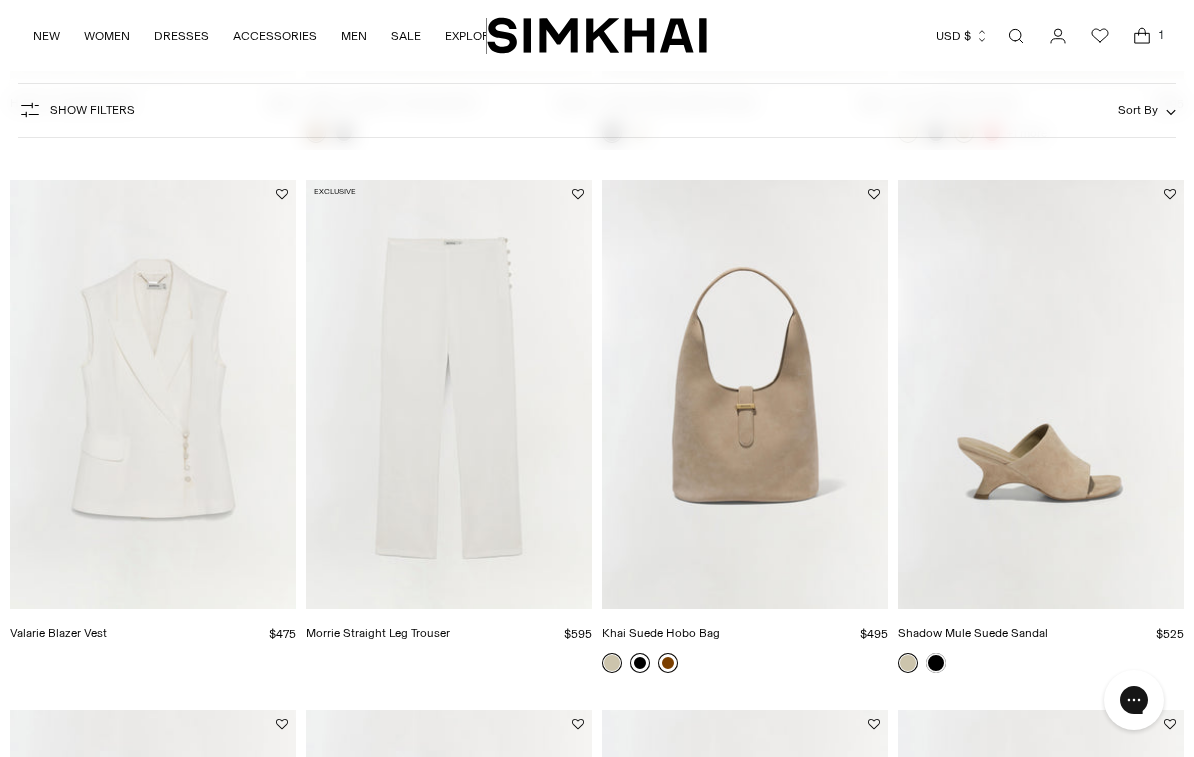 click at bounding box center [449, 394] 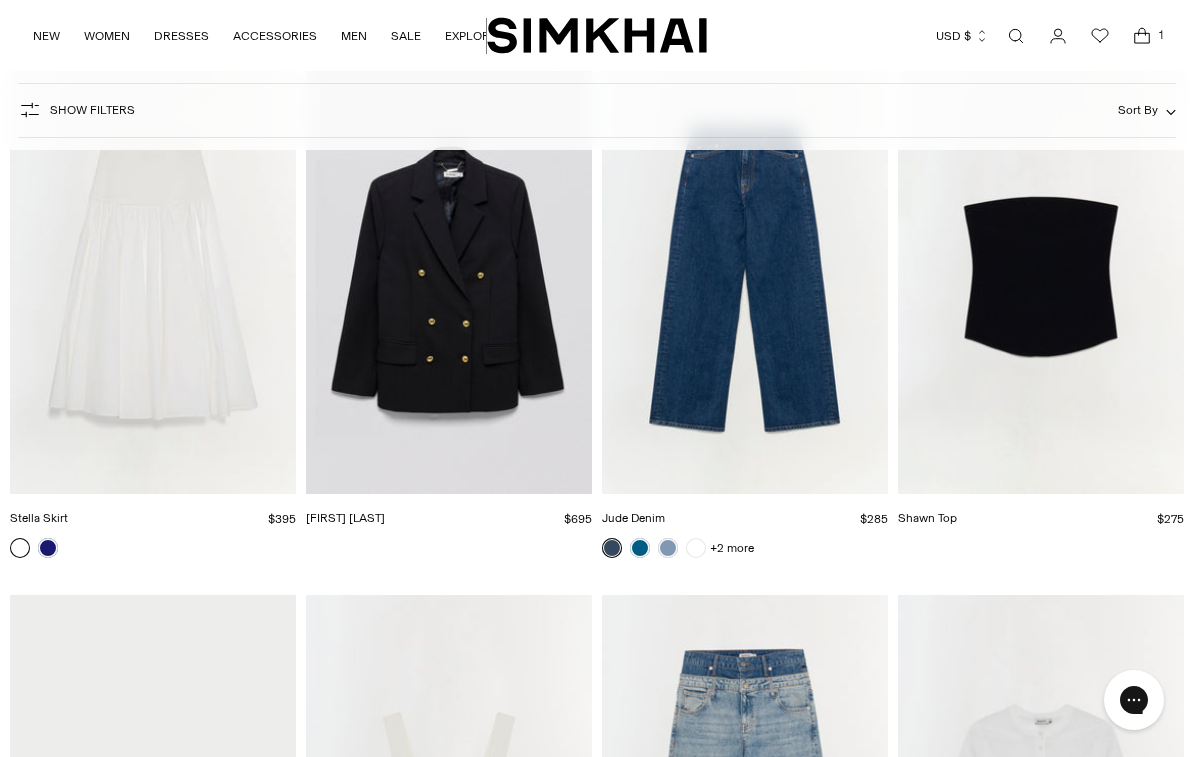 scroll, scrollTop: 11818, scrollLeft: 0, axis: vertical 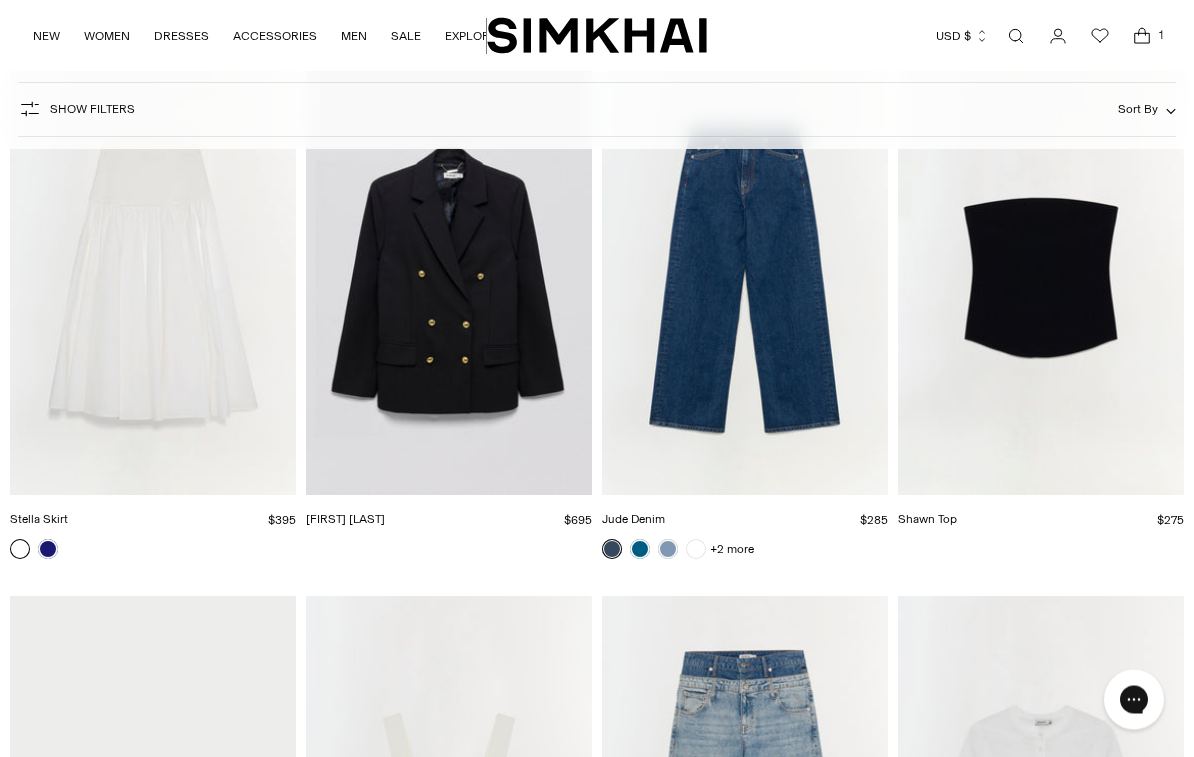 click at bounding box center [449, 281] 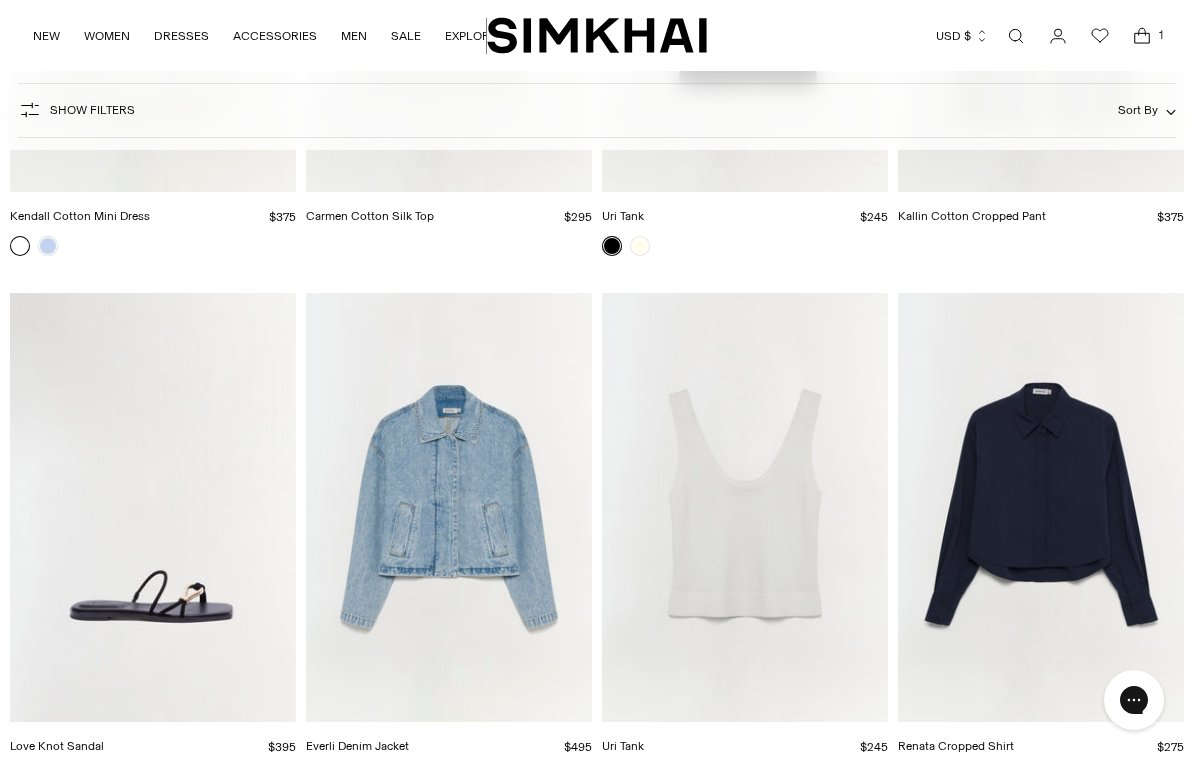 scroll, scrollTop: 13710, scrollLeft: 0, axis: vertical 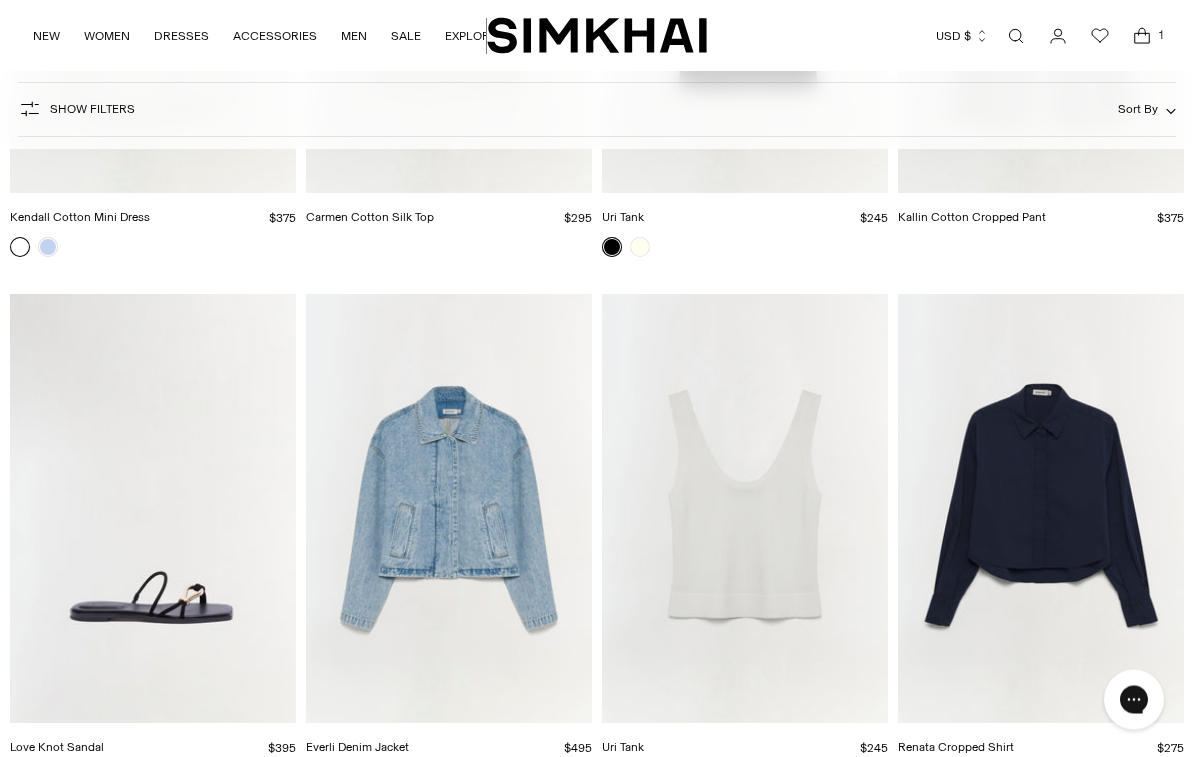 click at bounding box center (449, 509) 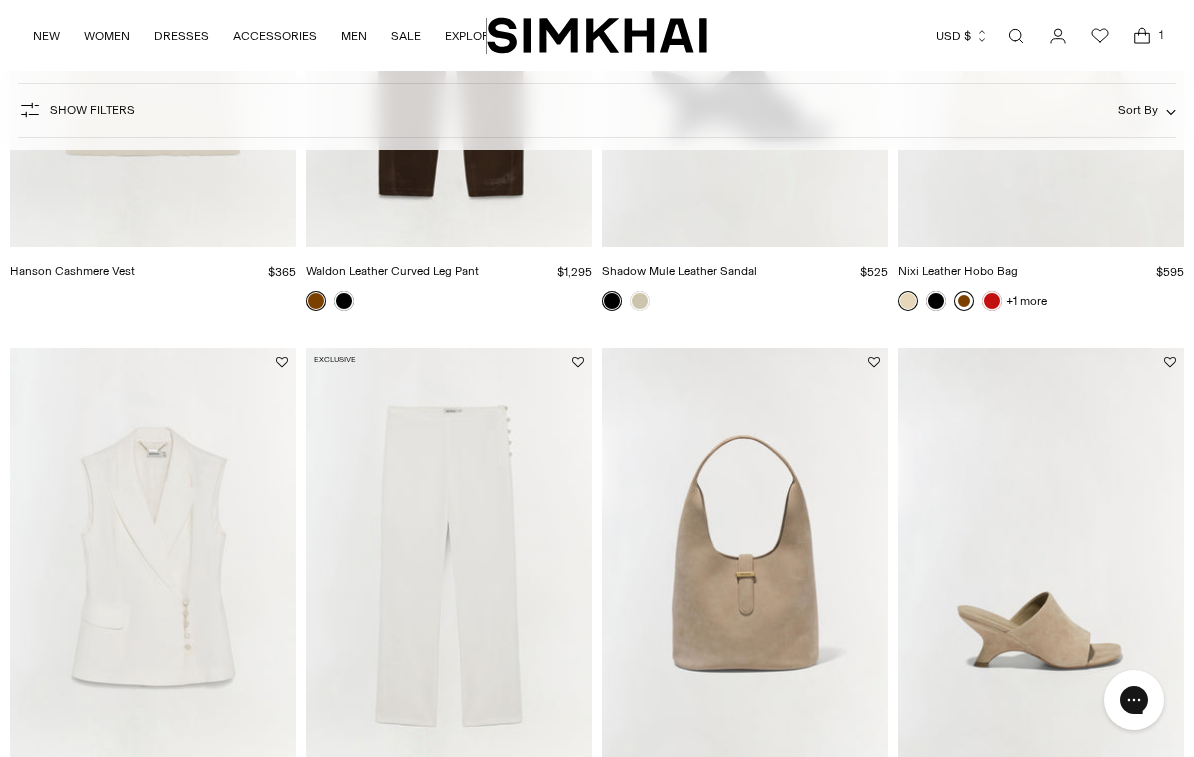 scroll, scrollTop: 0, scrollLeft: 0, axis: both 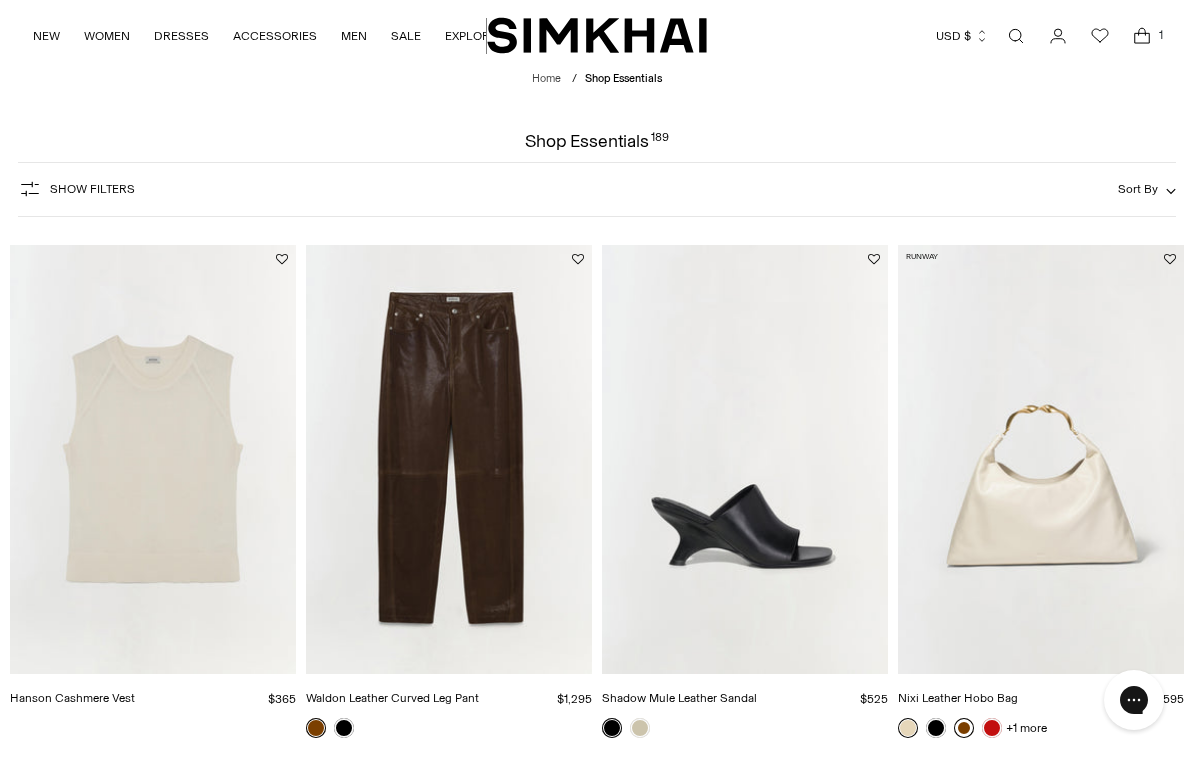 click at bounding box center [153, 459] 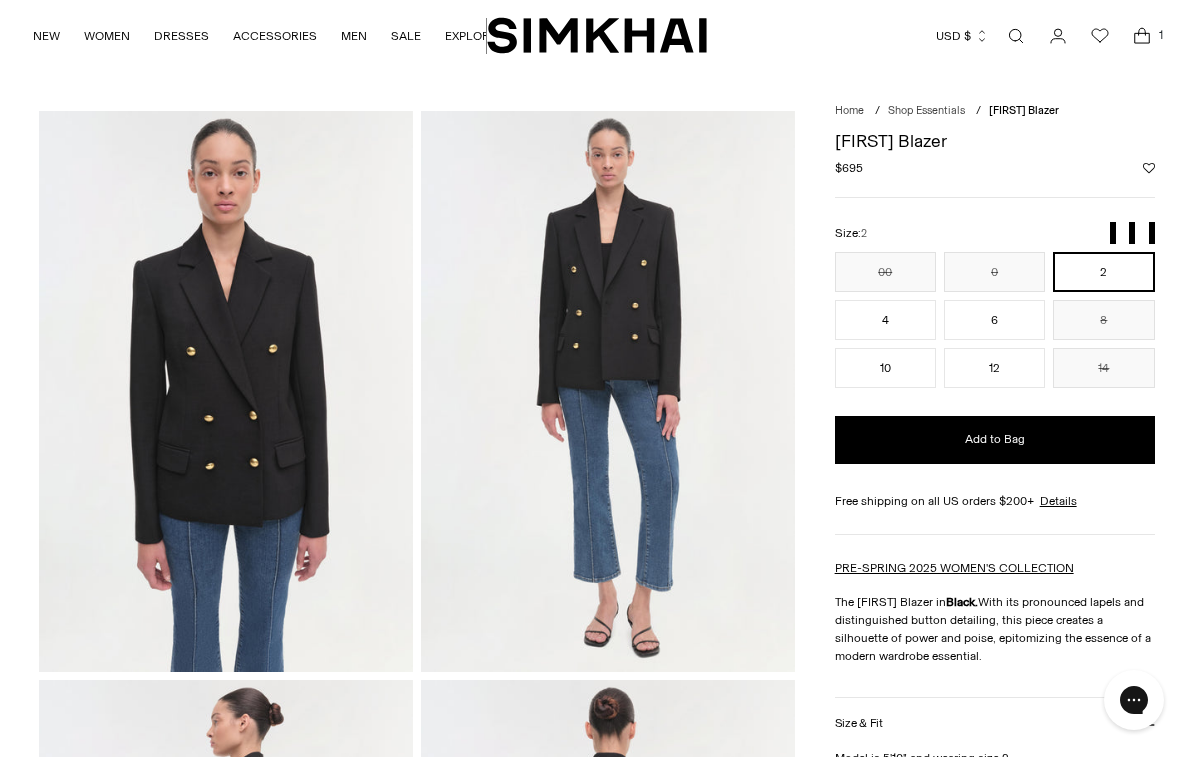 scroll, scrollTop: 0, scrollLeft: 0, axis: both 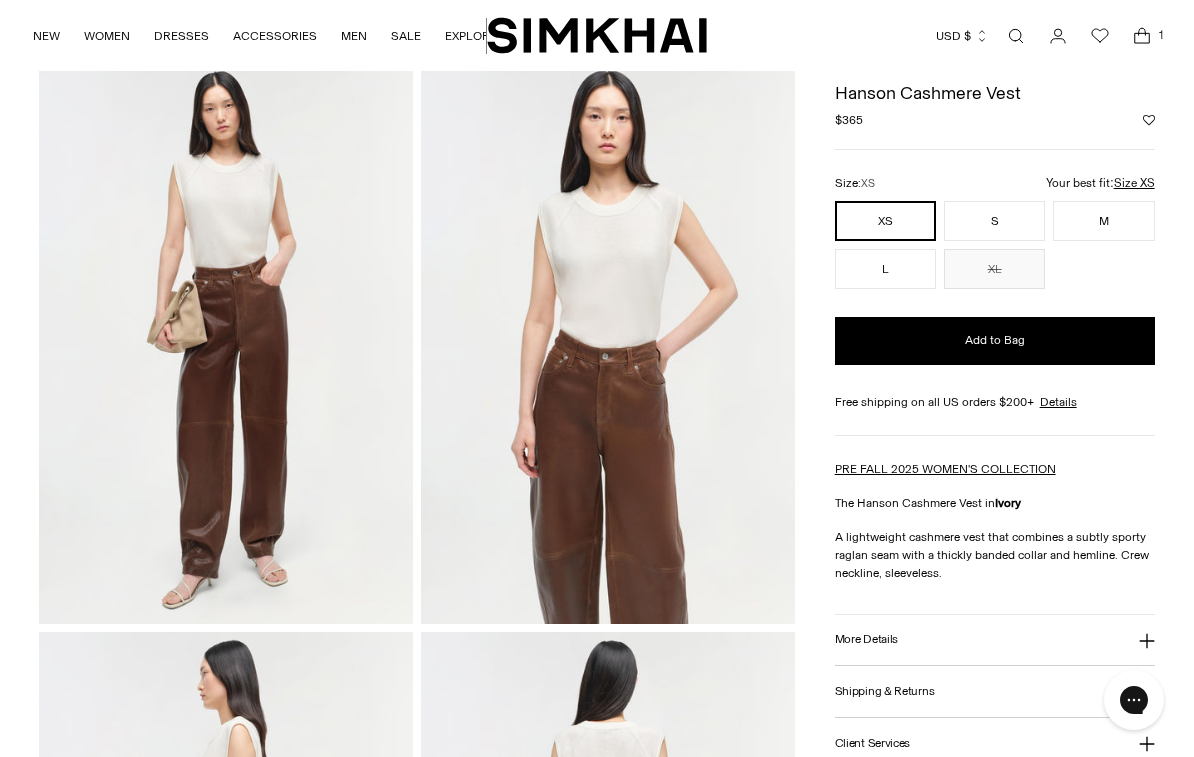 click on "More Details" at bounding box center (995, 640) 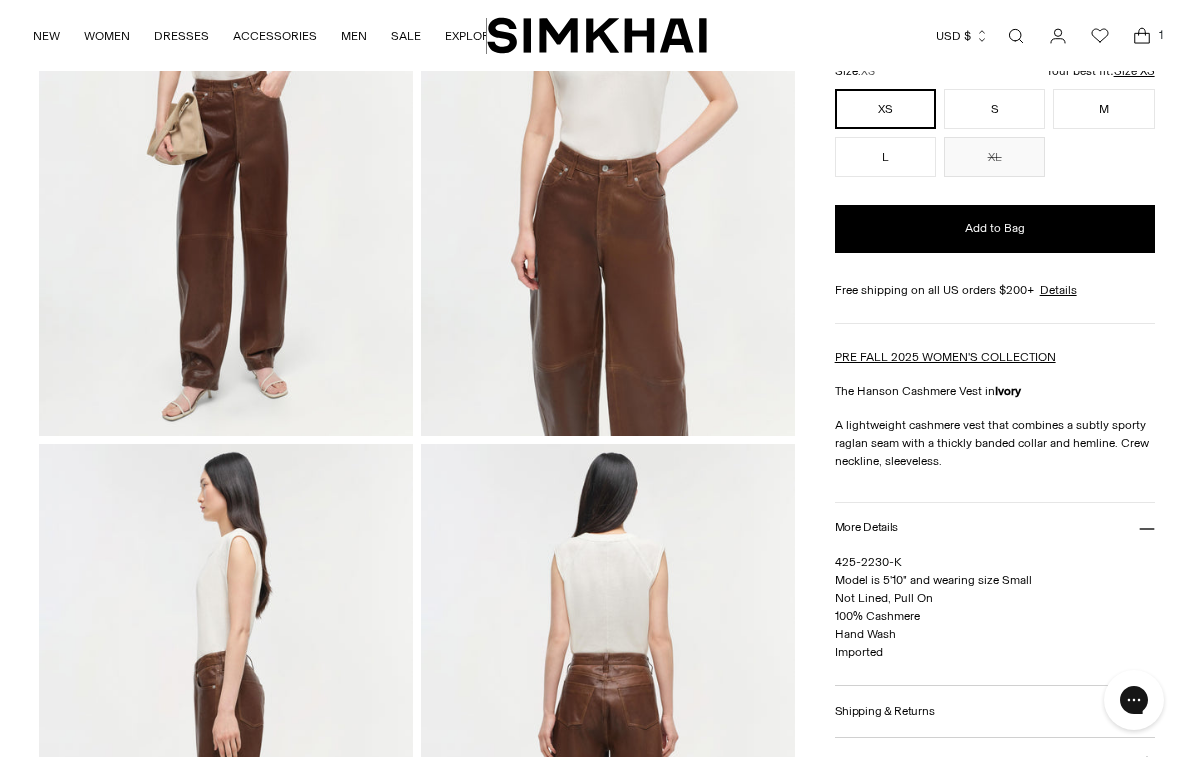 scroll, scrollTop: 237, scrollLeft: 0, axis: vertical 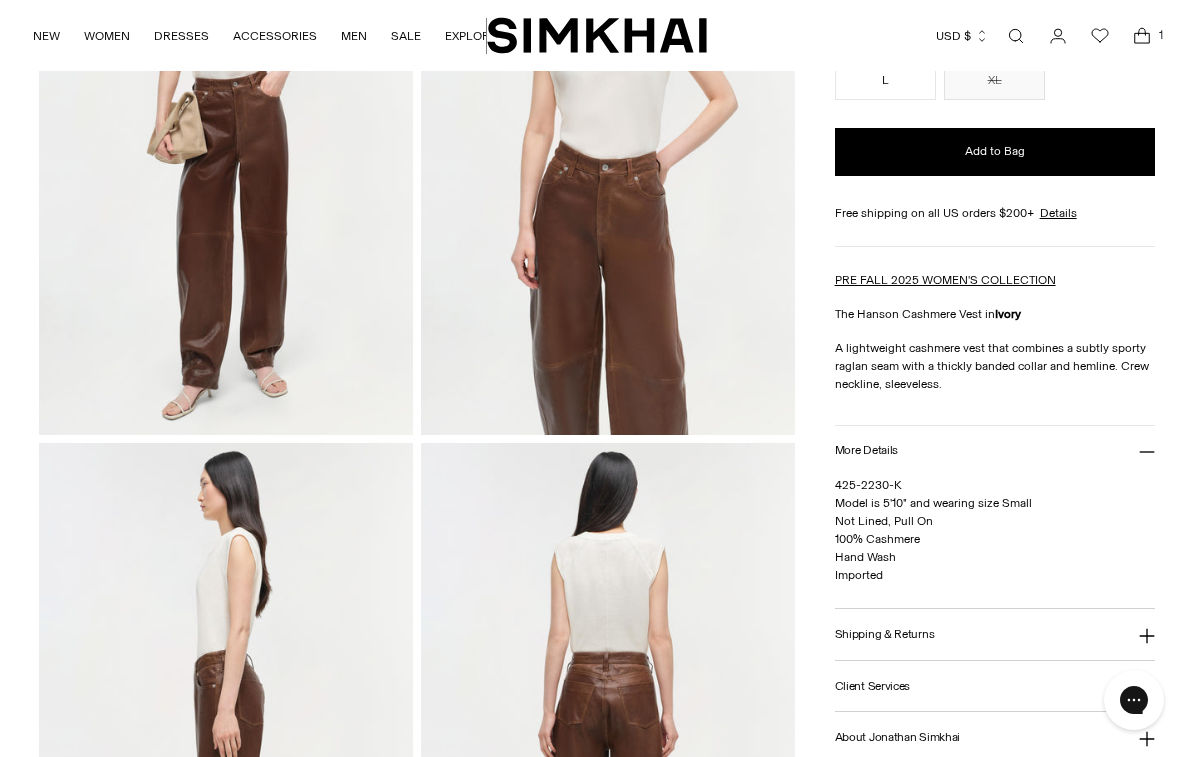click at bounding box center (226, 723) 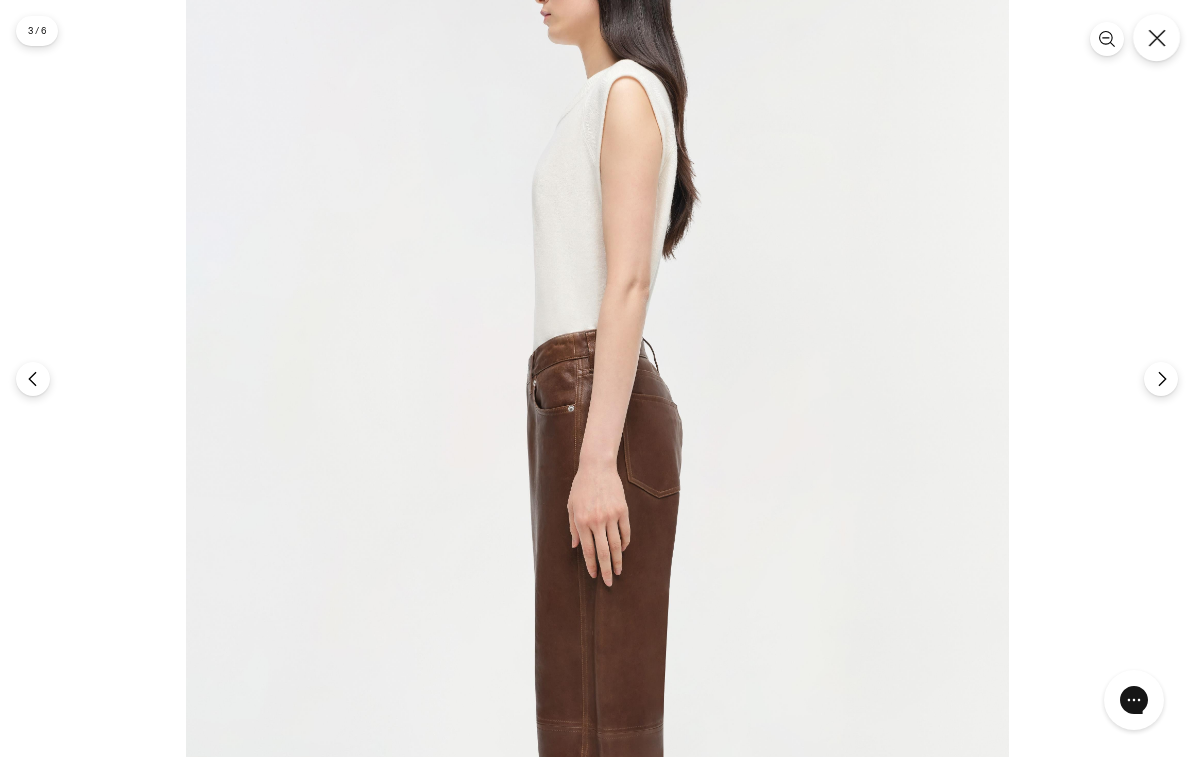 scroll, scrollTop: 237, scrollLeft: 0, axis: vertical 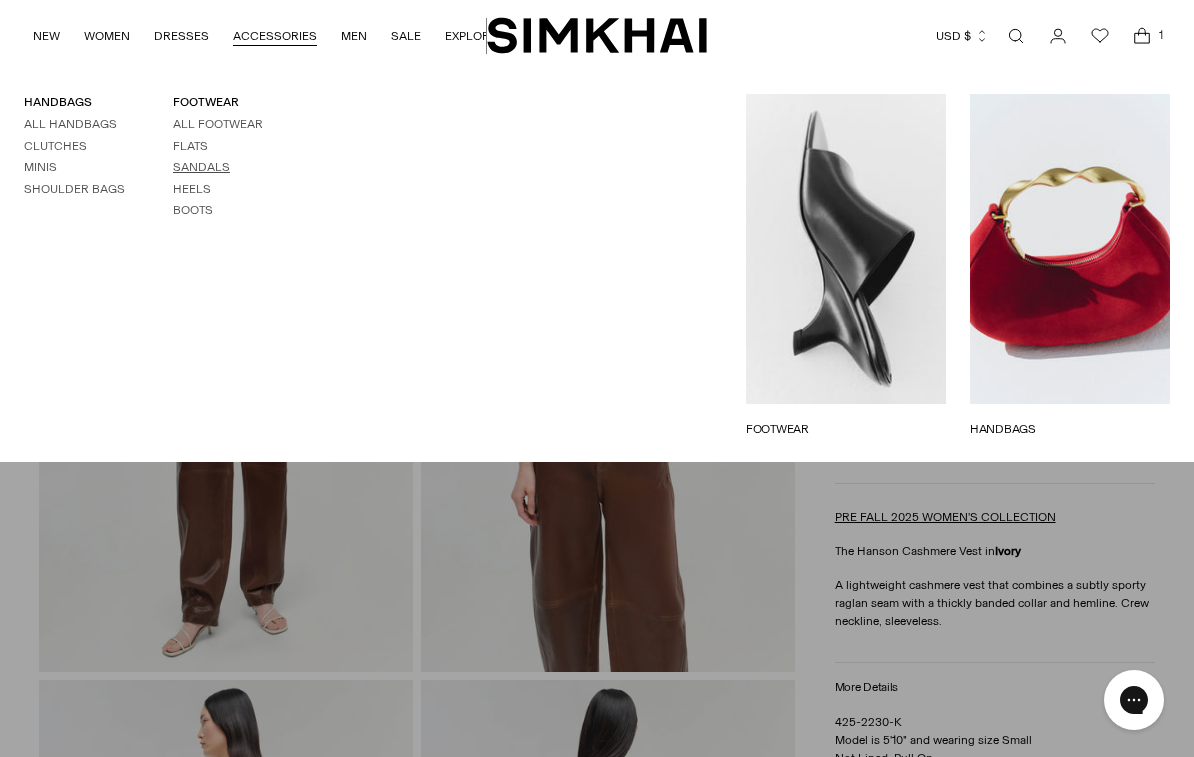 click on "Sandals" at bounding box center [201, 167] 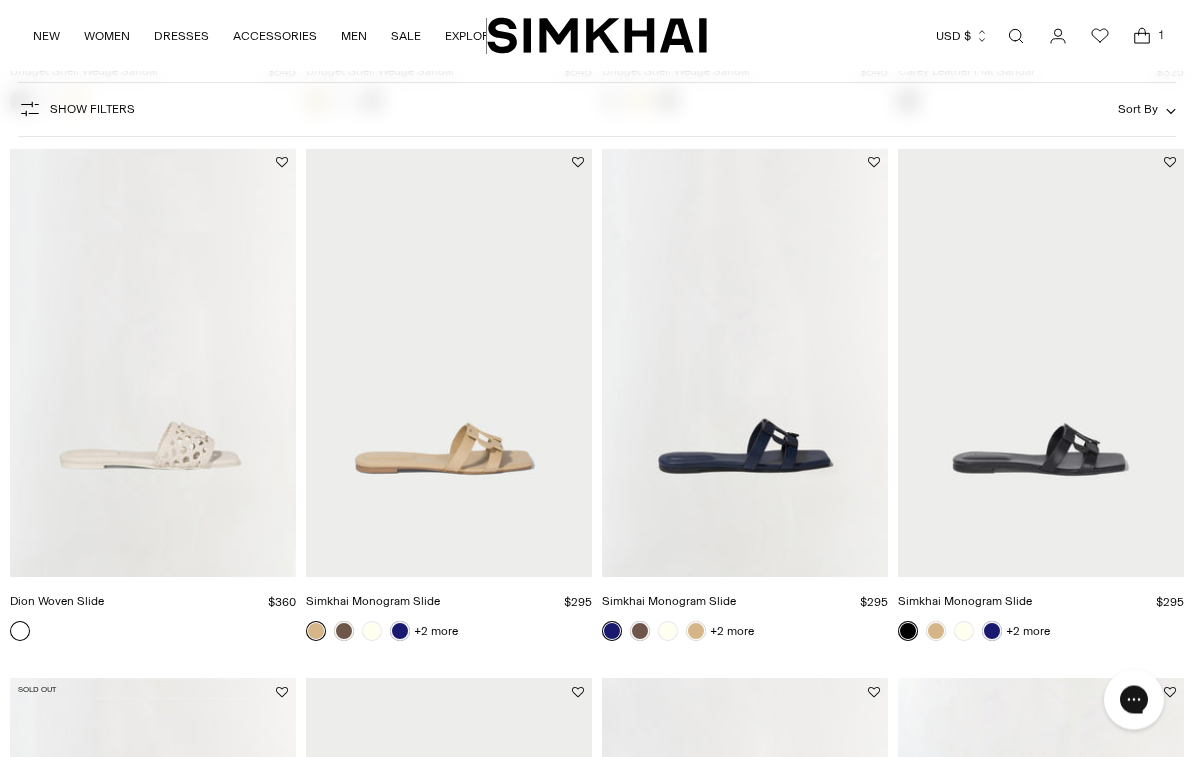 scroll, scrollTop: 648, scrollLeft: 0, axis: vertical 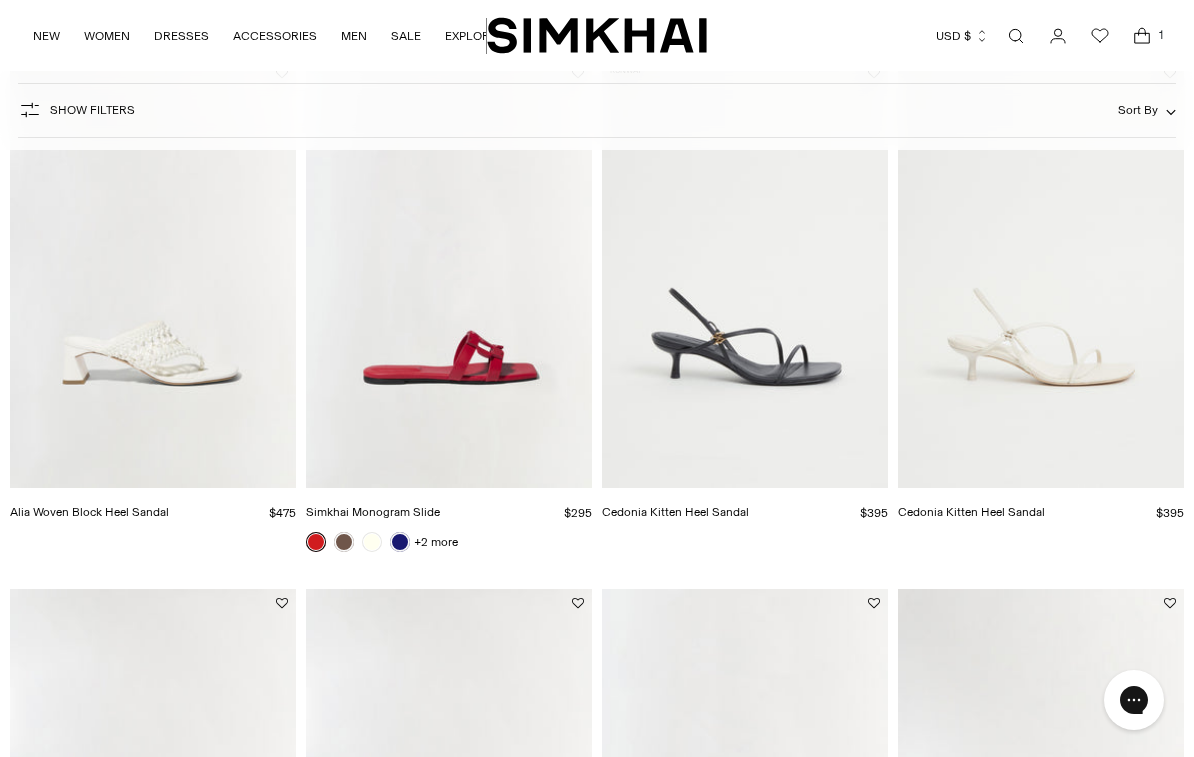 click at bounding box center (745, 273) 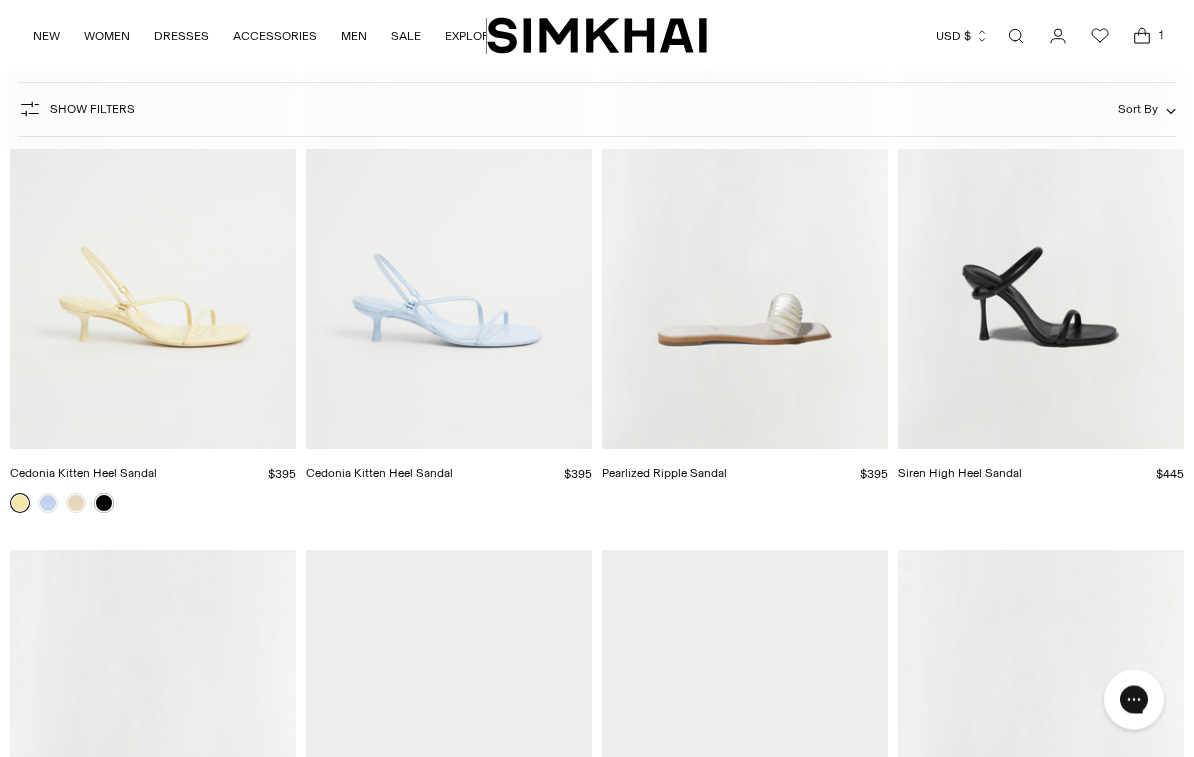 scroll, scrollTop: 2875, scrollLeft: 0, axis: vertical 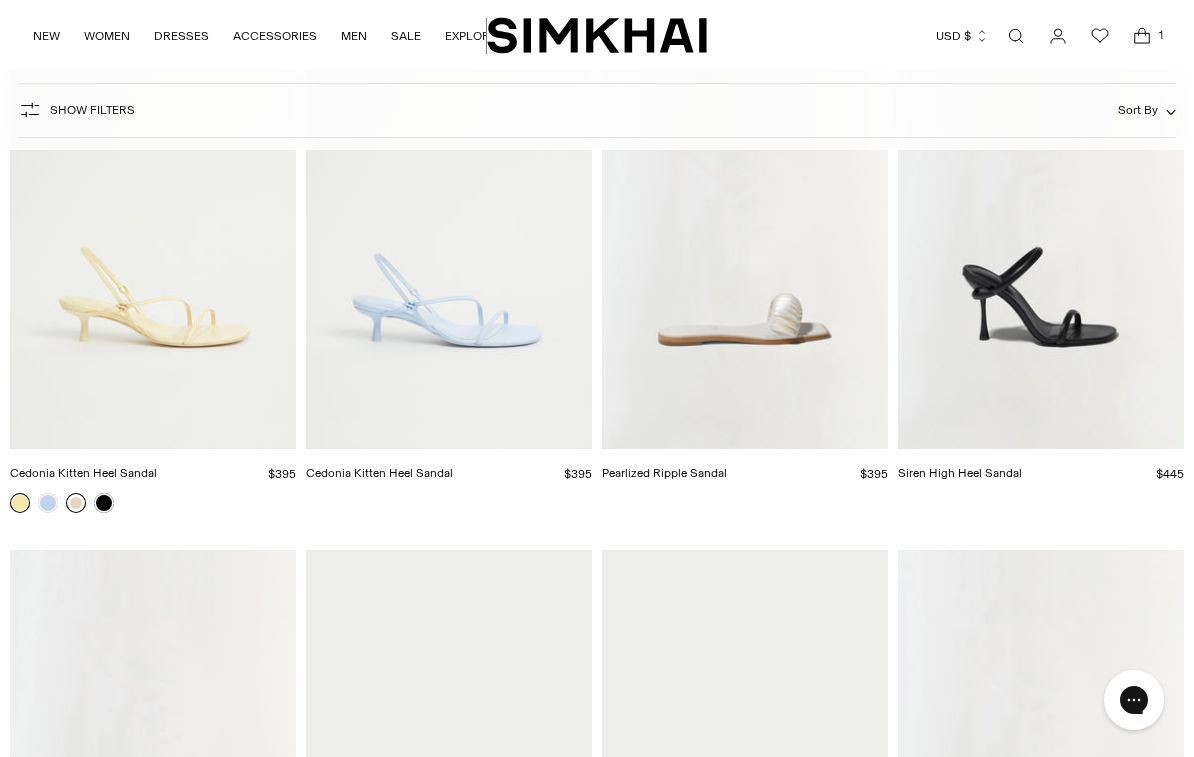 click at bounding box center [76, 503] 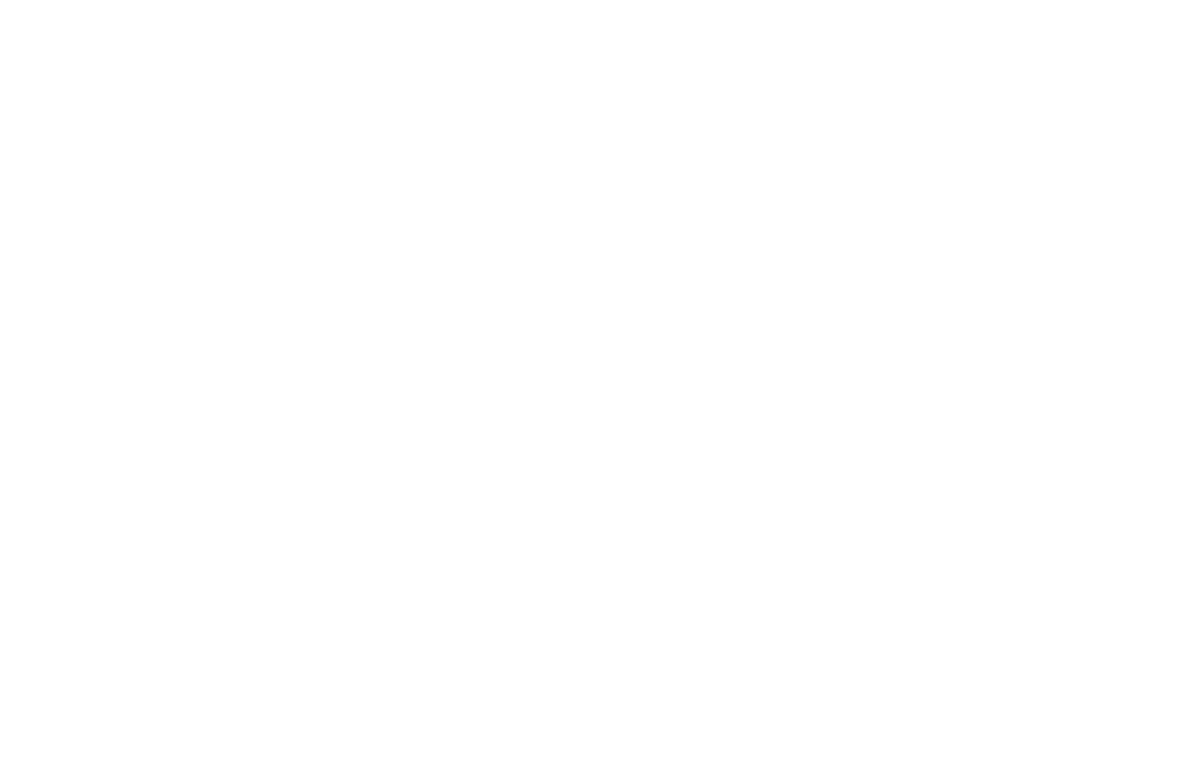 scroll, scrollTop: 2908, scrollLeft: 0, axis: vertical 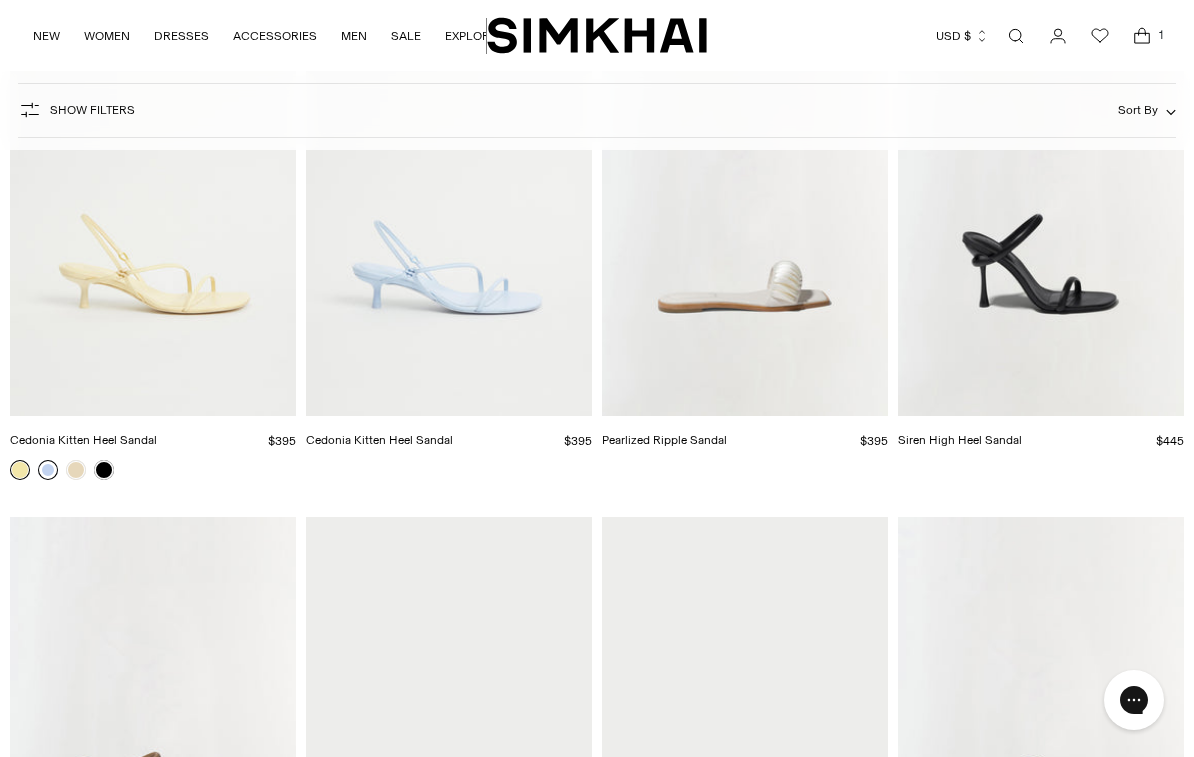 click at bounding box center [48, 470] 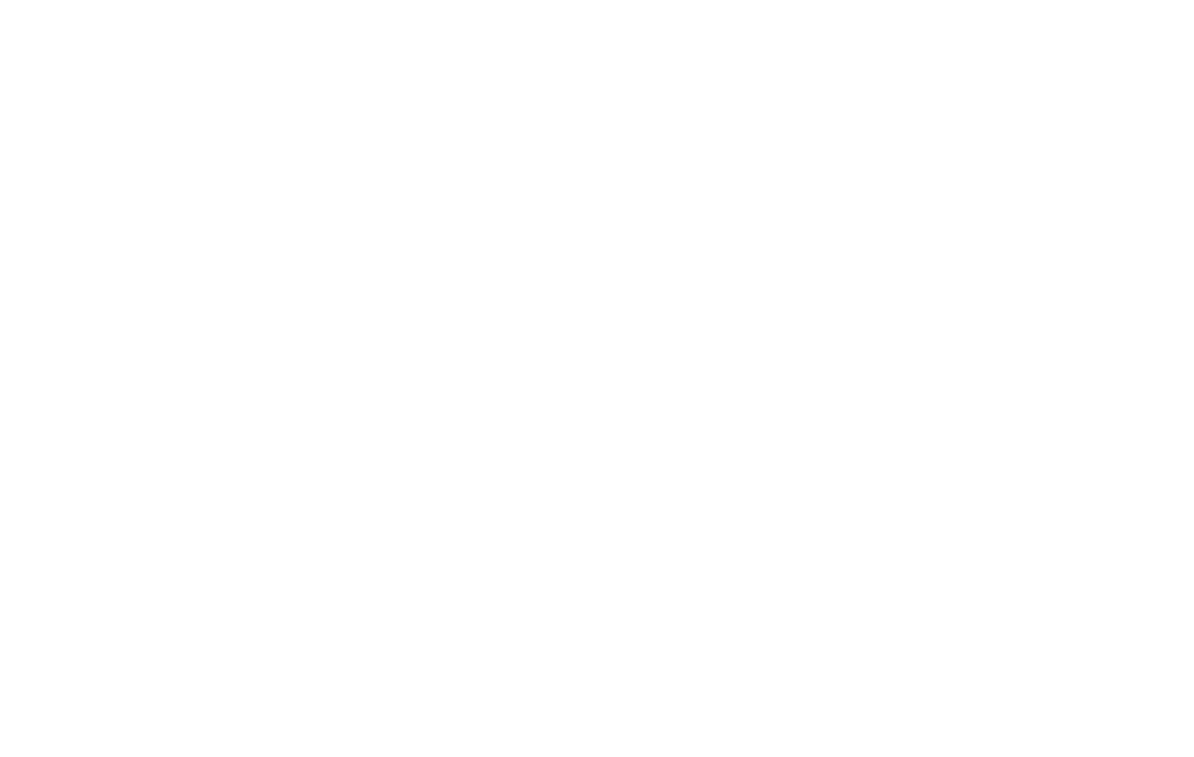 scroll, scrollTop: 2908, scrollLeft: 0, axis: vertical 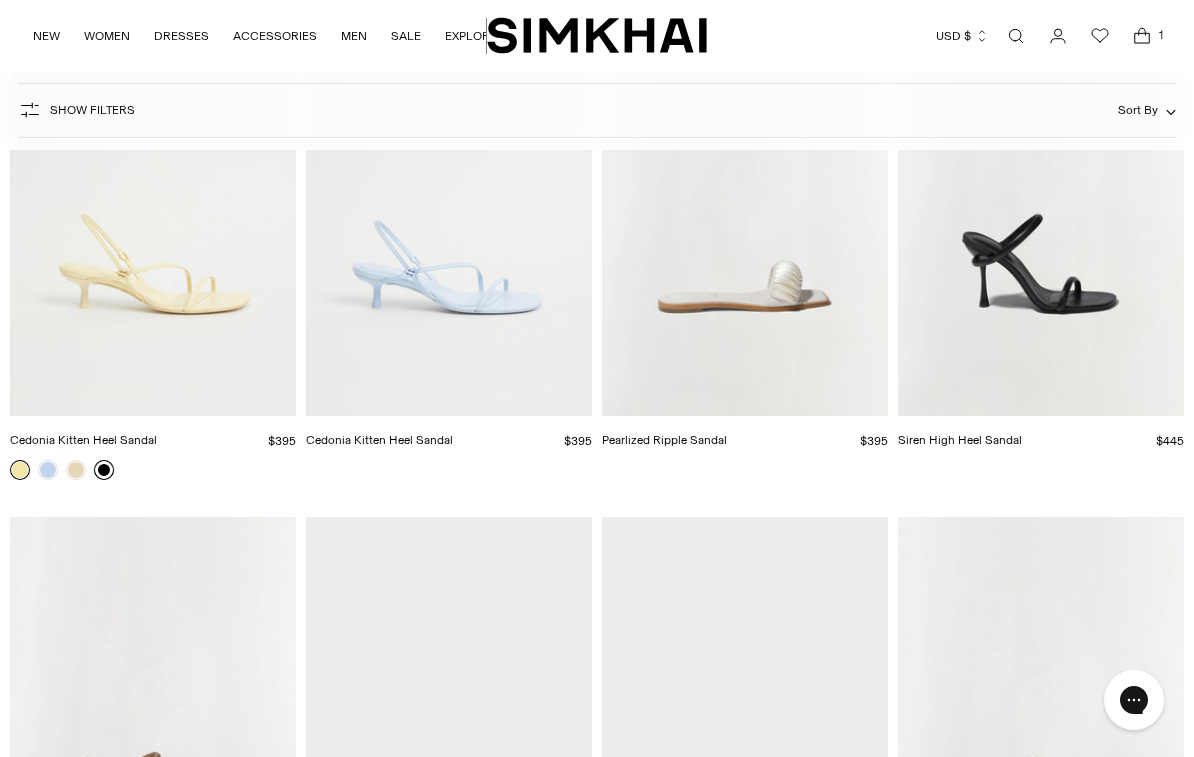 click at bounding box center (104, 470) 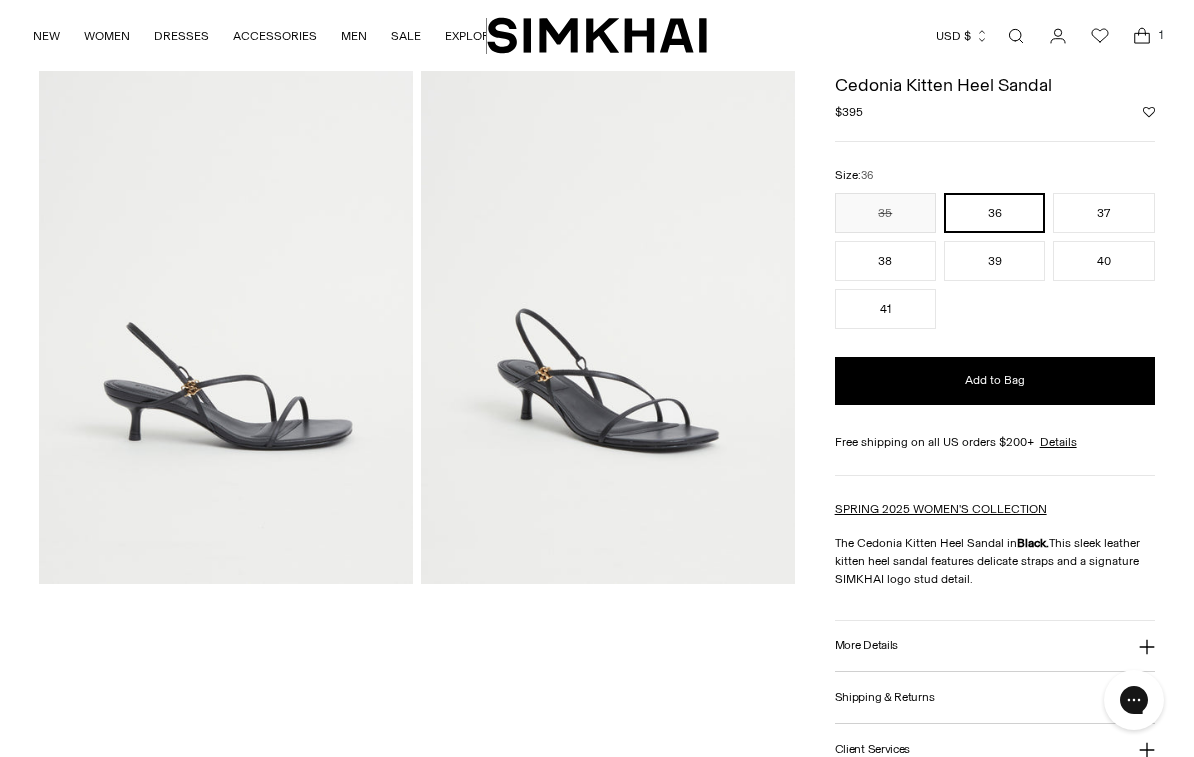 scroll, scrollTop: 86, scrollLeft: 0, axis: vertical 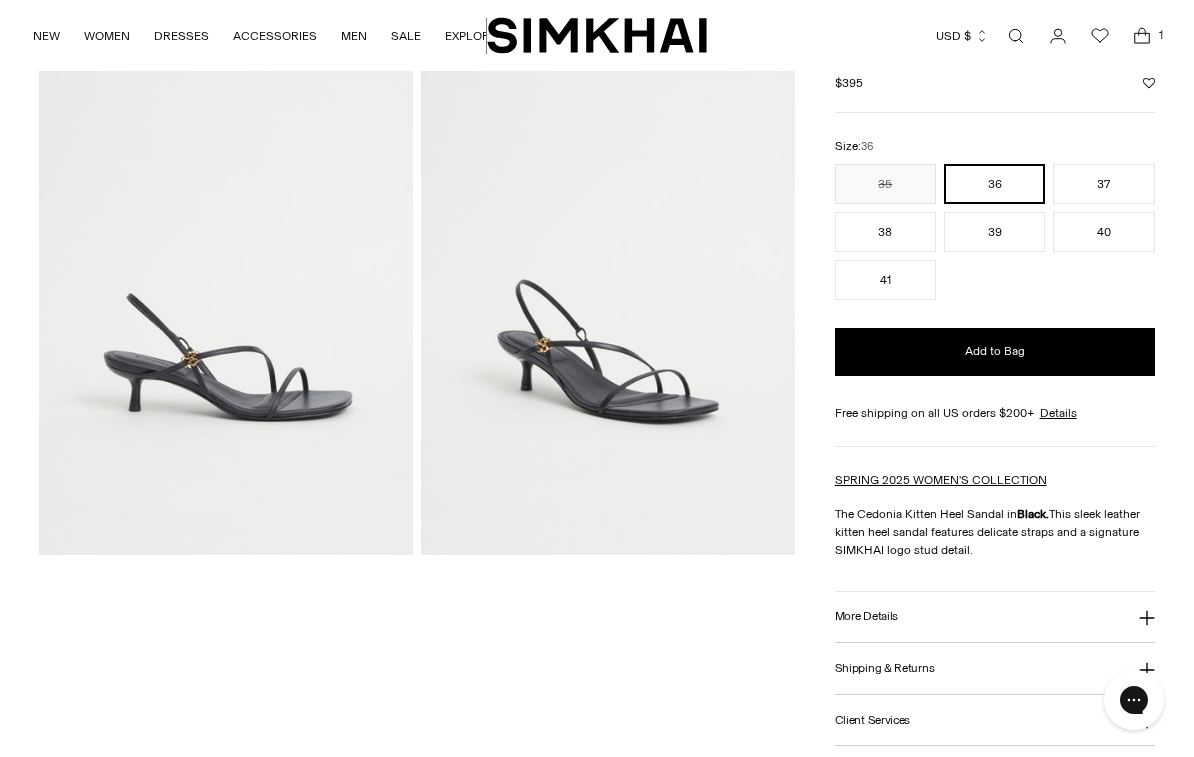 click at bounding box center (608, 274) 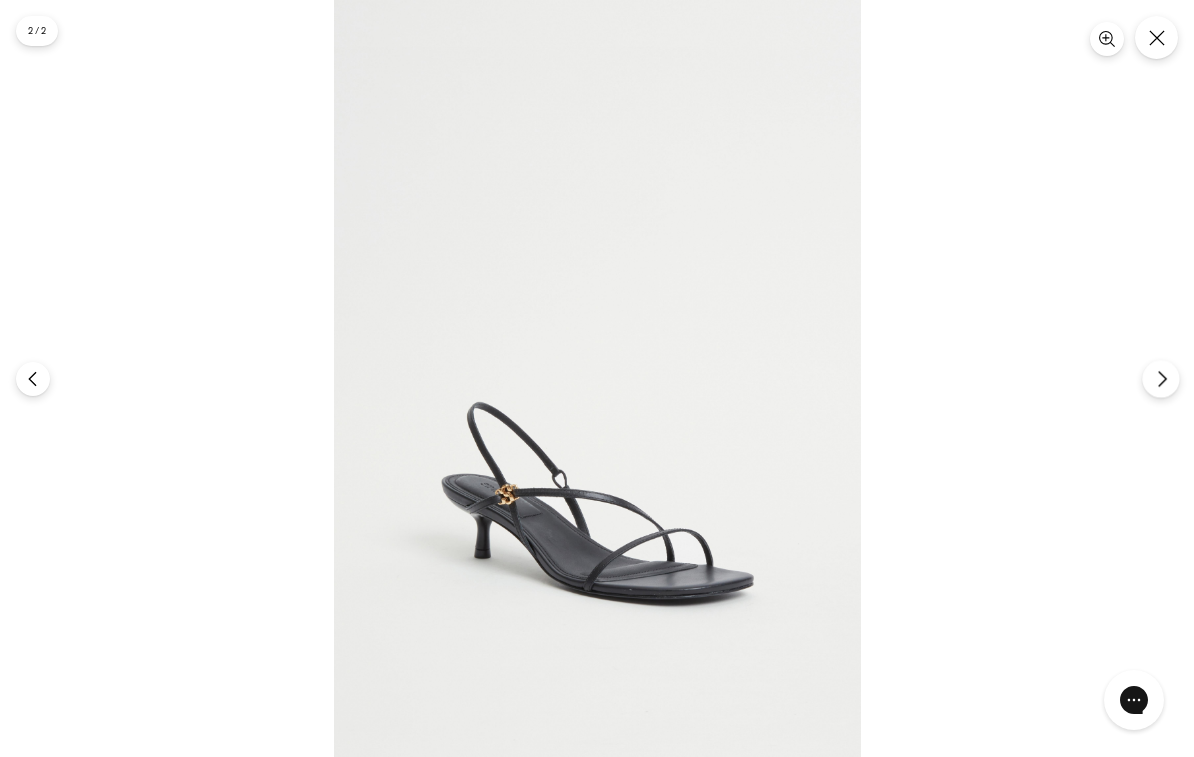 click 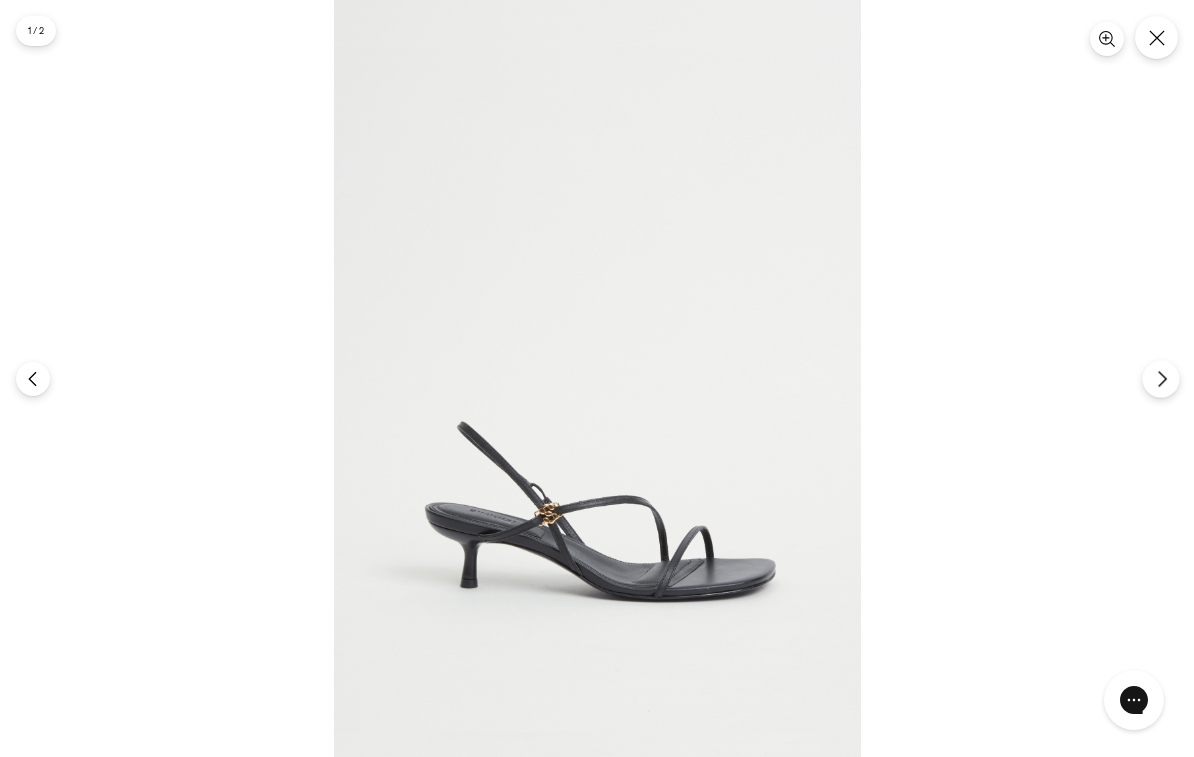 click at bounding box center (1160, 378) 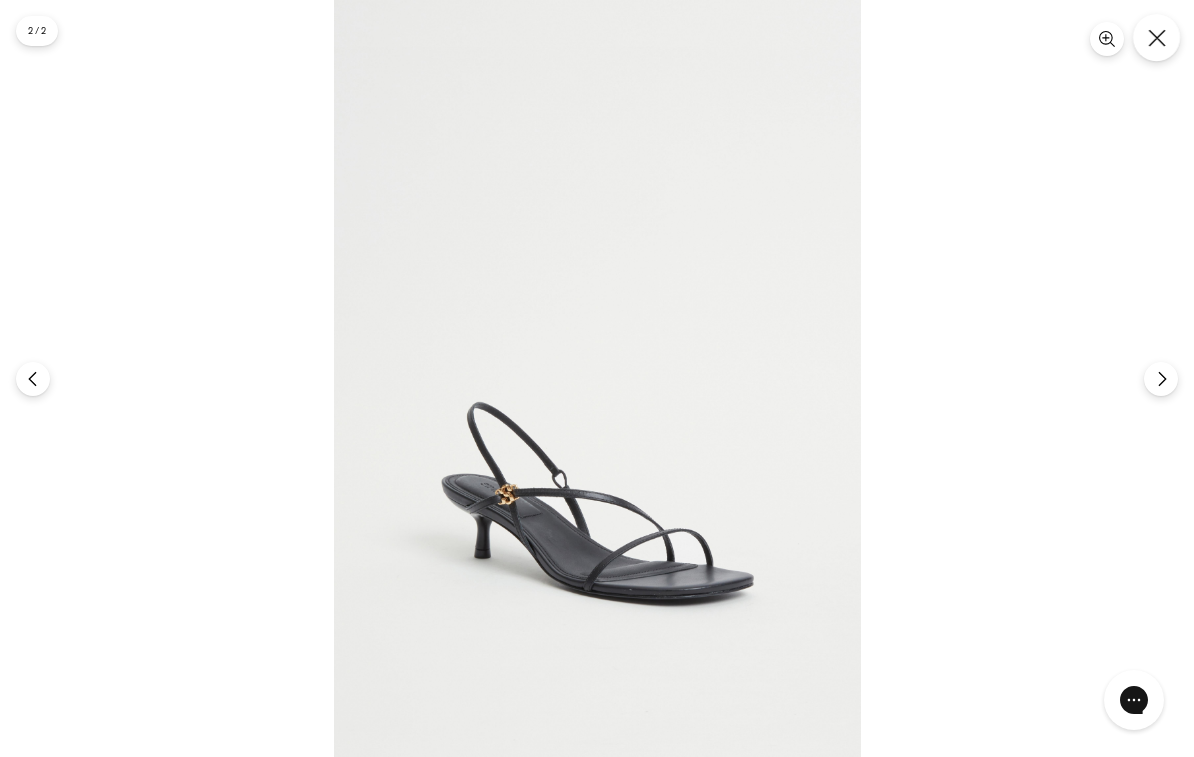 click 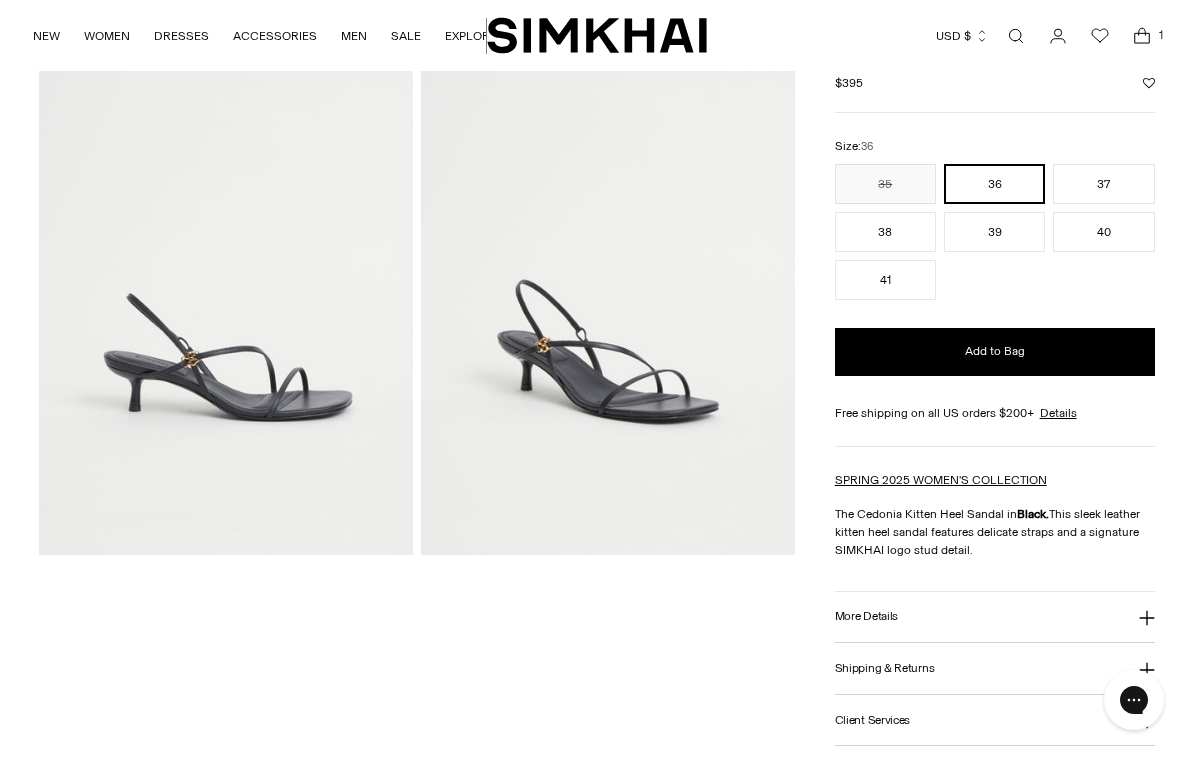 scroll, scrollTop: 0, scrollLeft: 0, axis: both 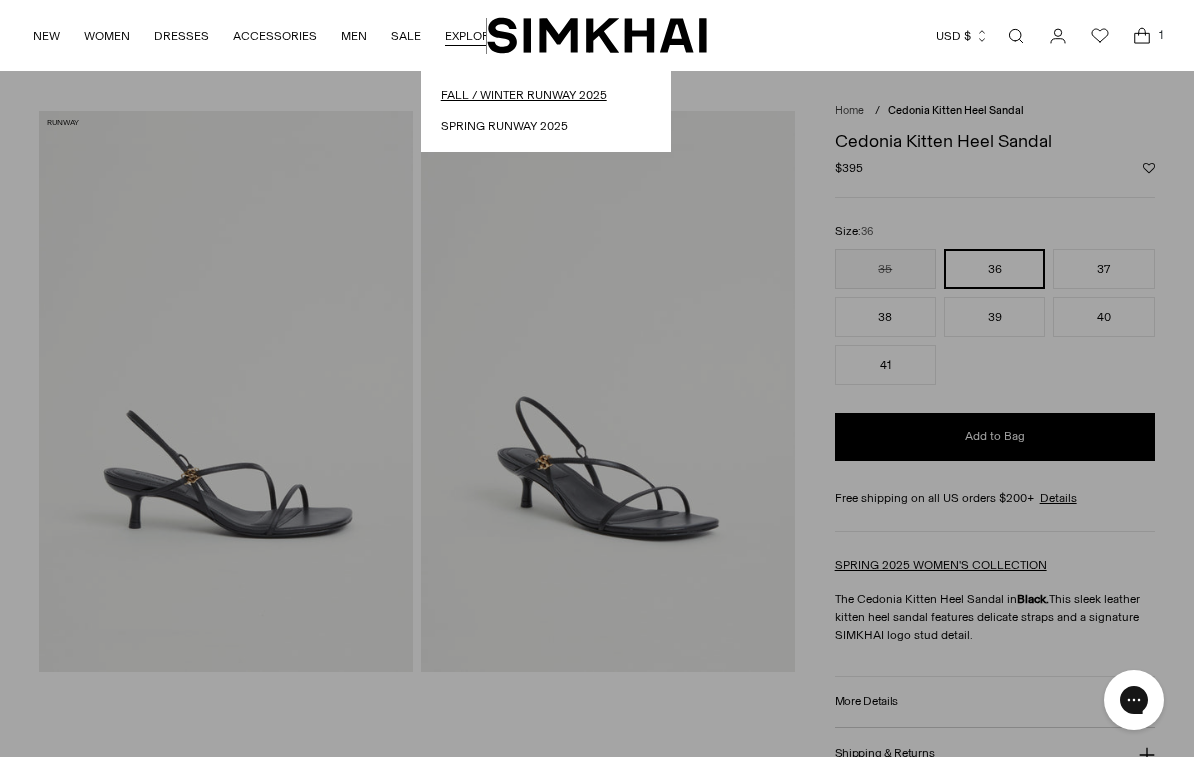click on "Fall / Winter Runway 2025" at bounding box center (546, 95) 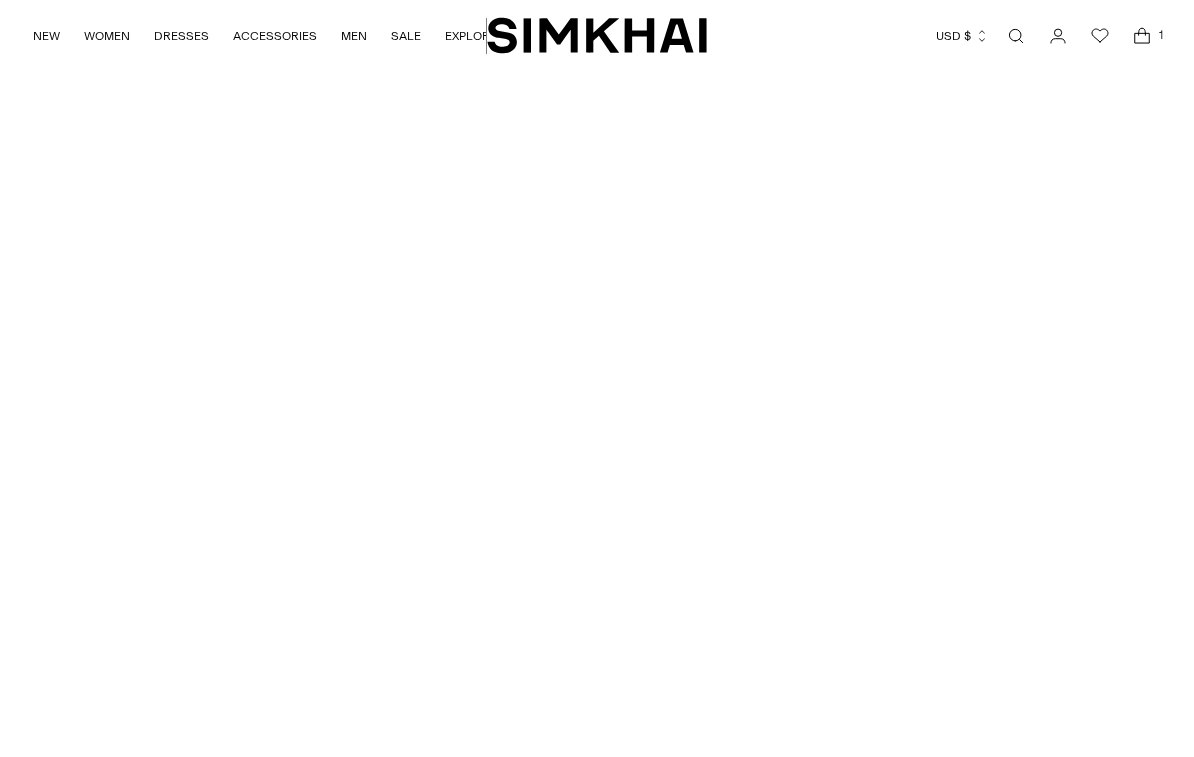 scroll, scrollTop: 0, scrollLeft: 0, axis: both 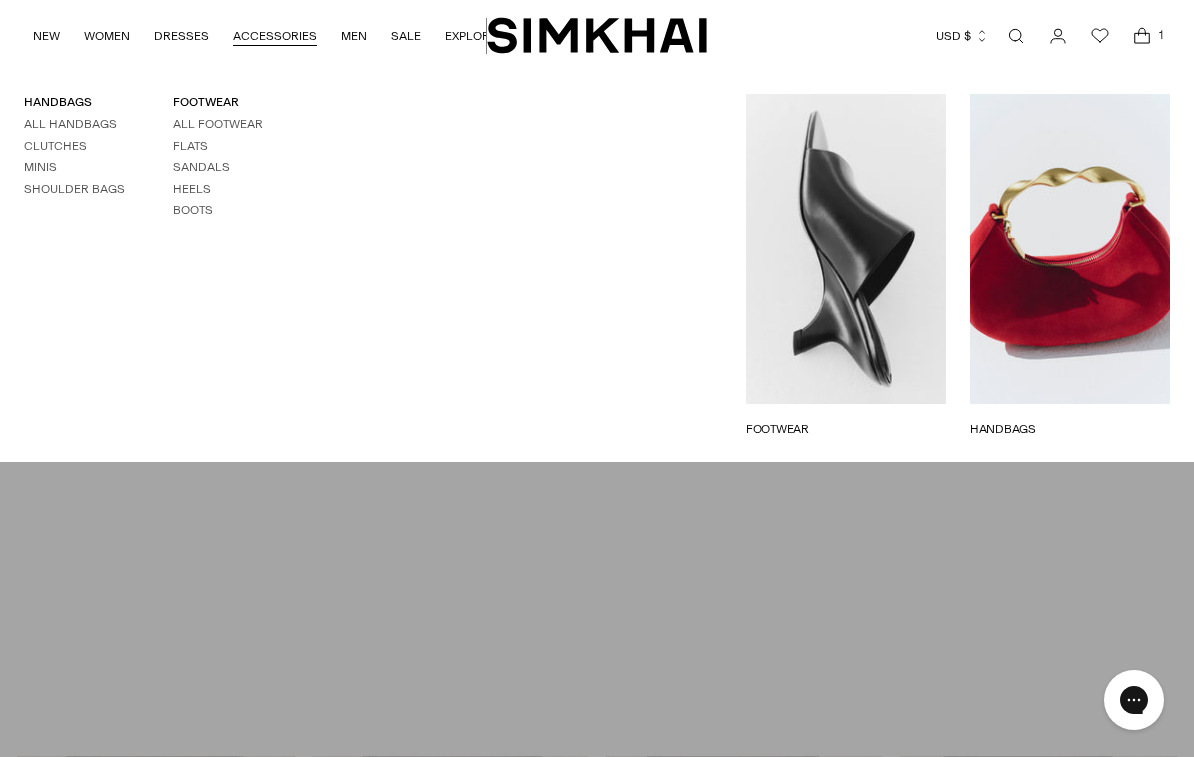 click on "1" at bounding box center [1161, 35] 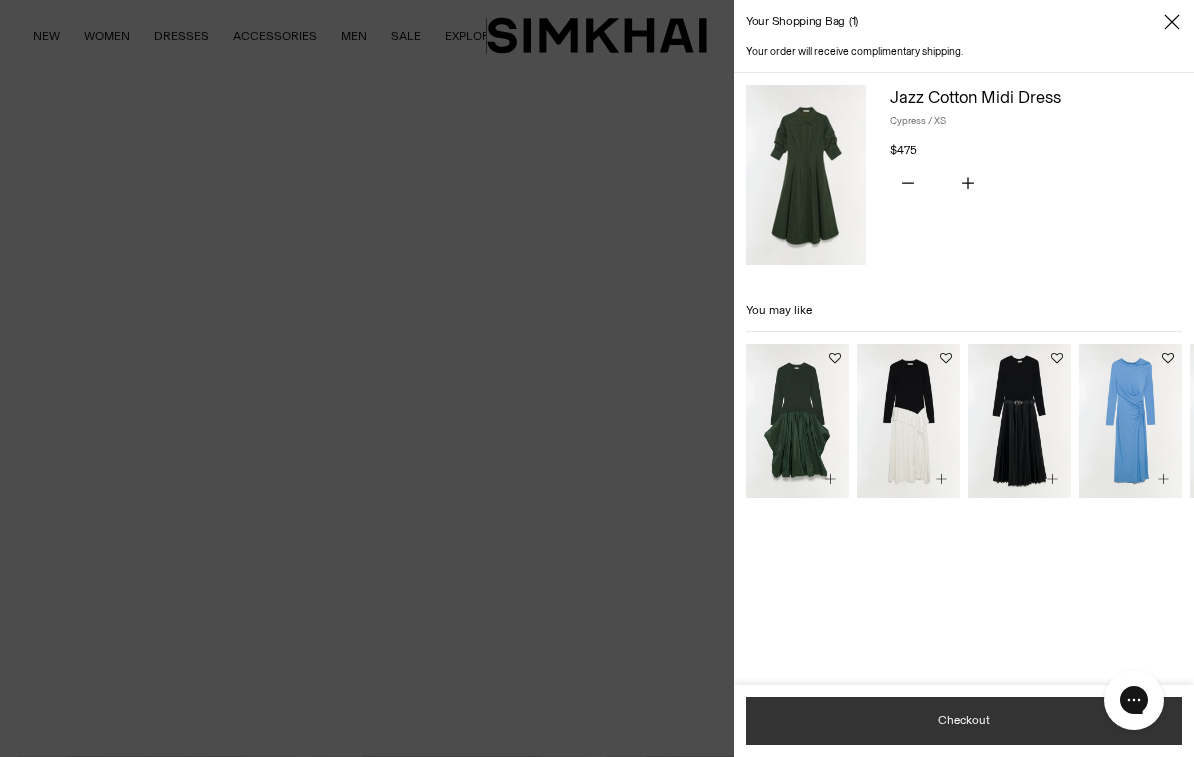 click on "Checkout" at bounding box center [964, 721] 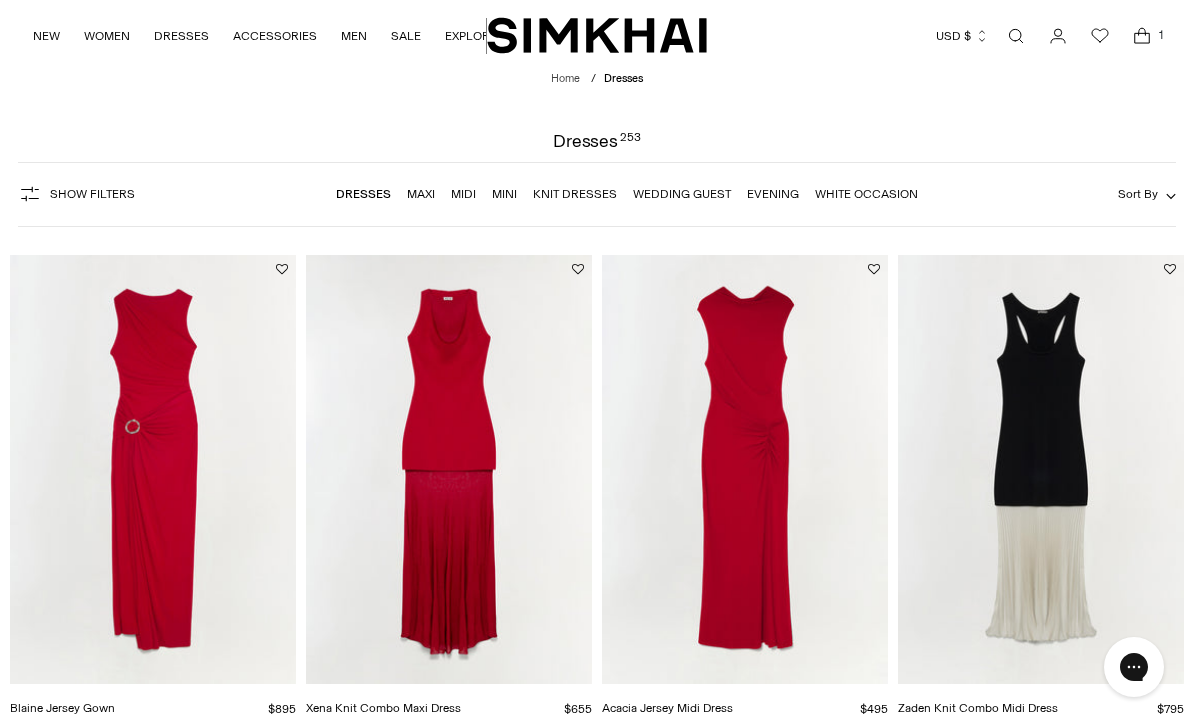 scroll, scrollTop: 0, scrollLeft: 0, axis: both 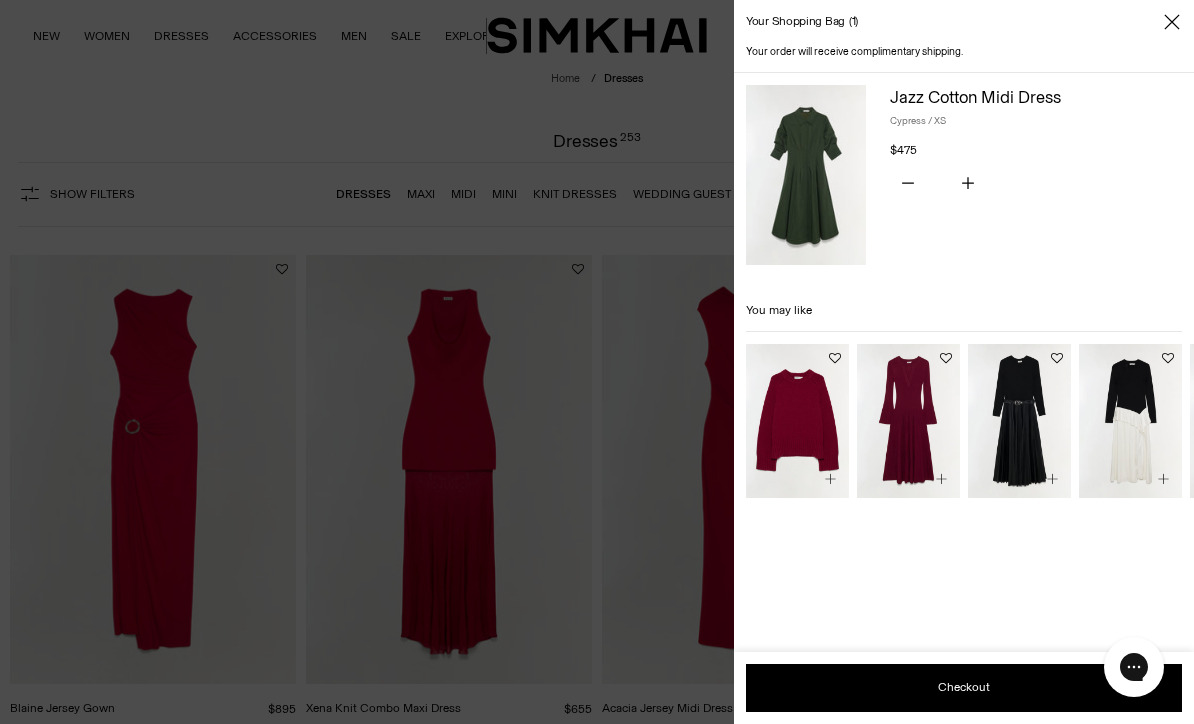 click on "Checkout" at bounding box center [0, 0] 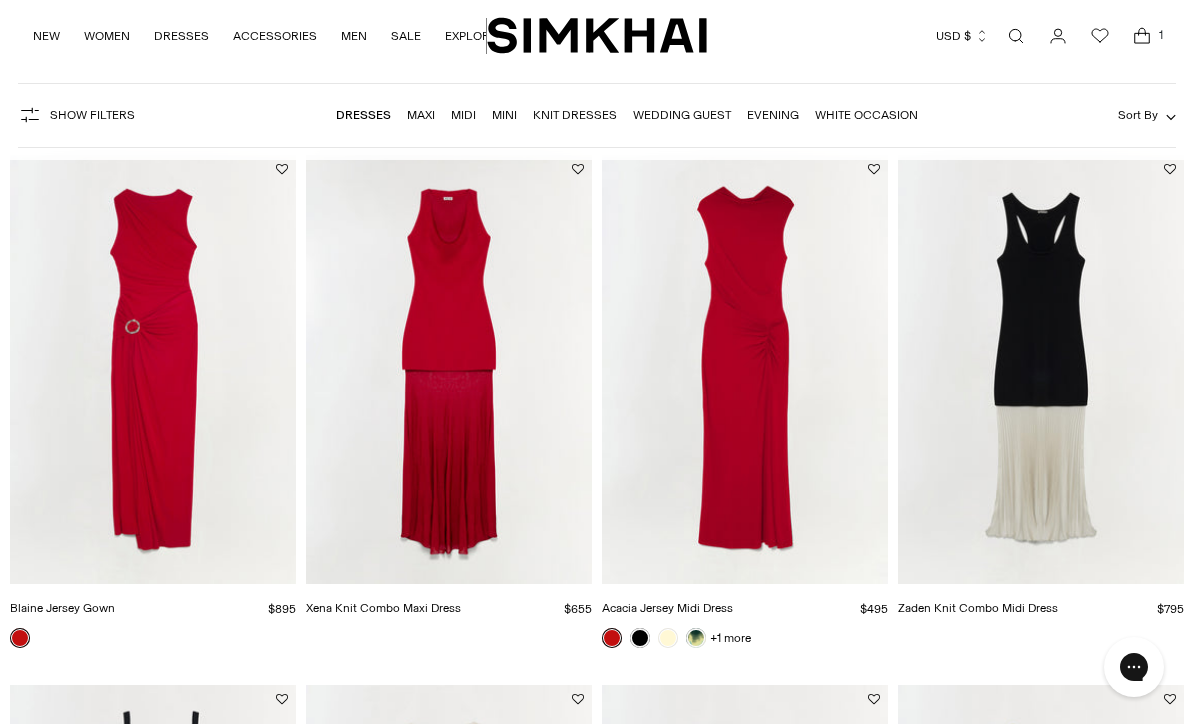 scroll, scrollTop: 0, scrollLeft: 0, axis: both 